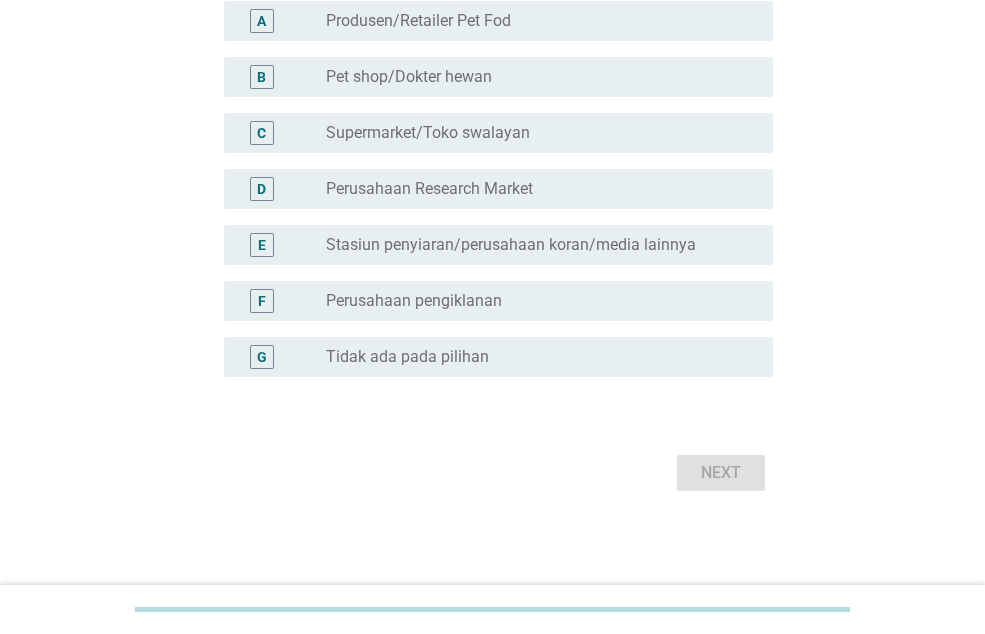 scroll, scrollTop: 248, scrollLeft: 0, axis: vertical 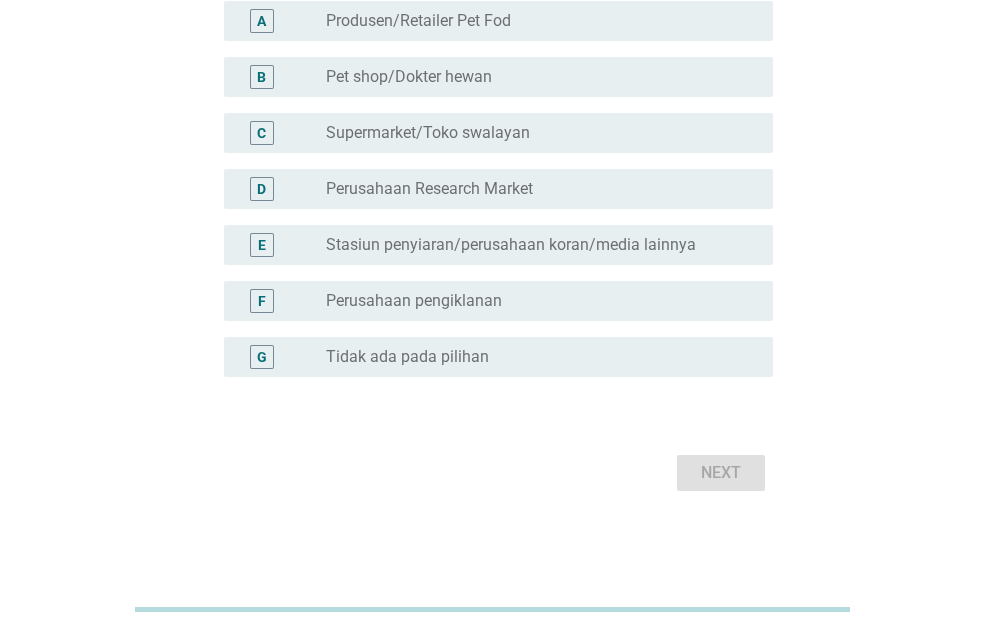 click on "radio_button_unchecked Tidak ada pada pilihan" at bounding box center [541, 357] 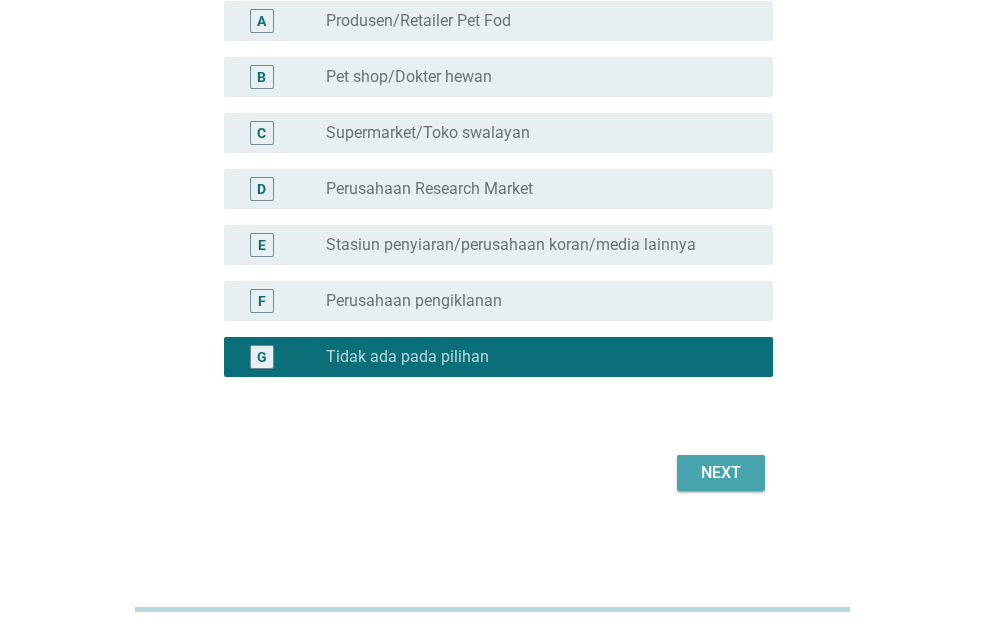 click on "Next" at bounding box center [721, 473] 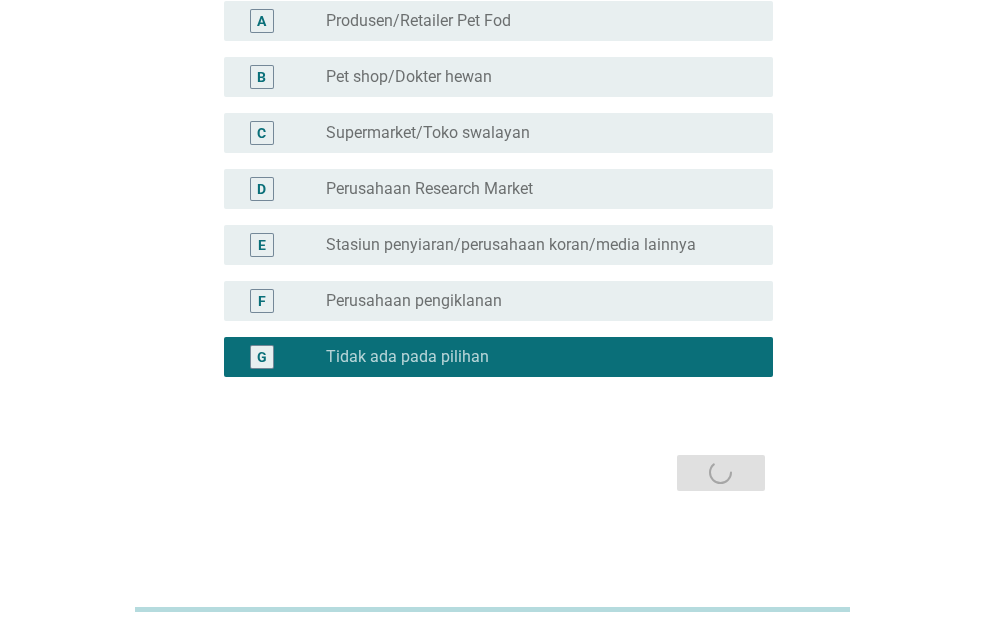 scroll, scrollTop: 0, scrollLeft: 0, axis: both 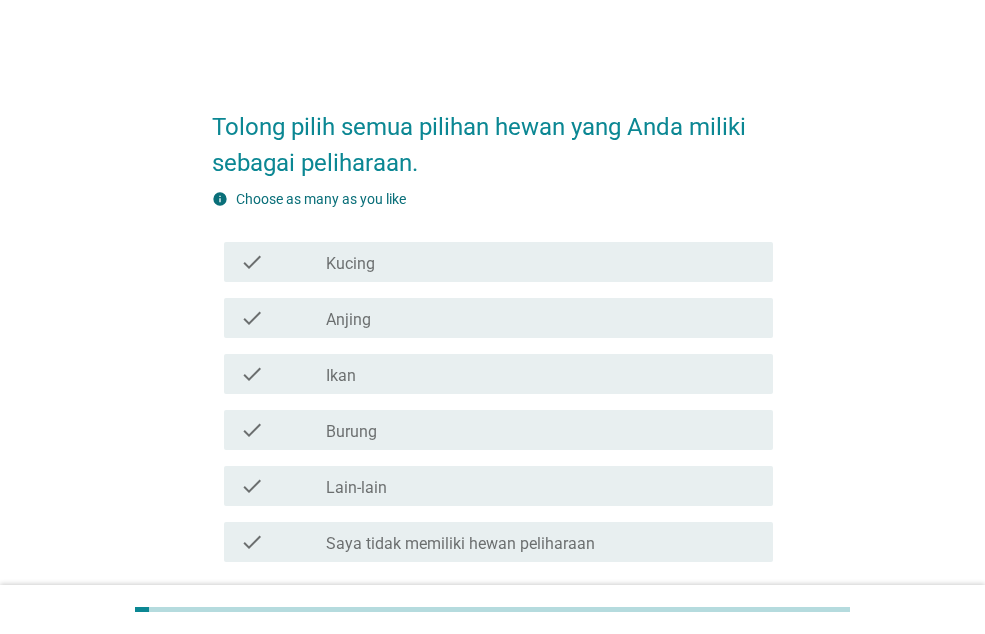 click on "check     check_box_outline_blank Kucing" at bounding box center (498, 262) 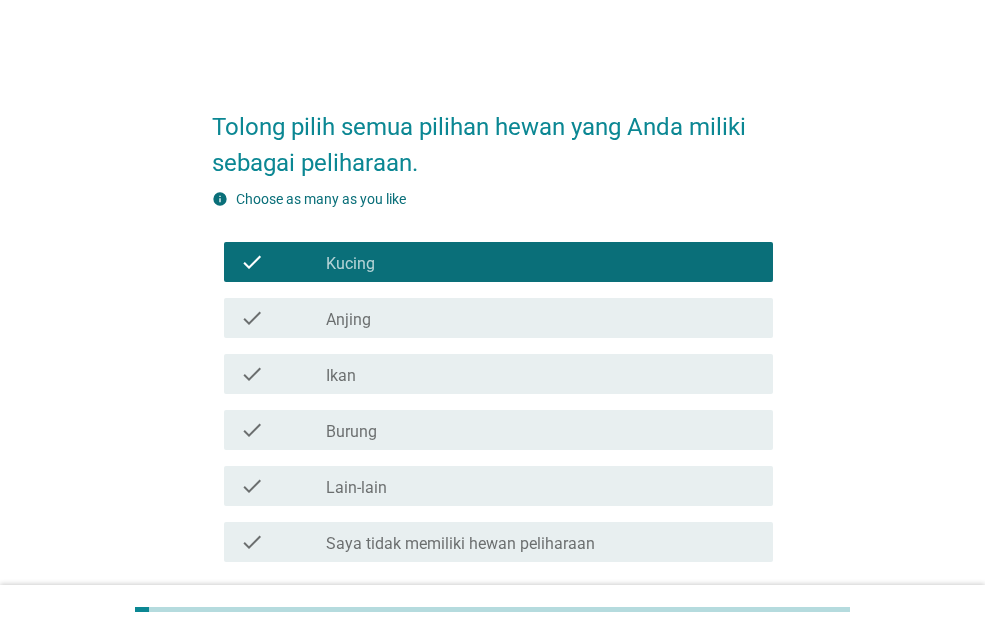 scroll, scrollTop: 161, scrollLeft: 0, axis: vertical 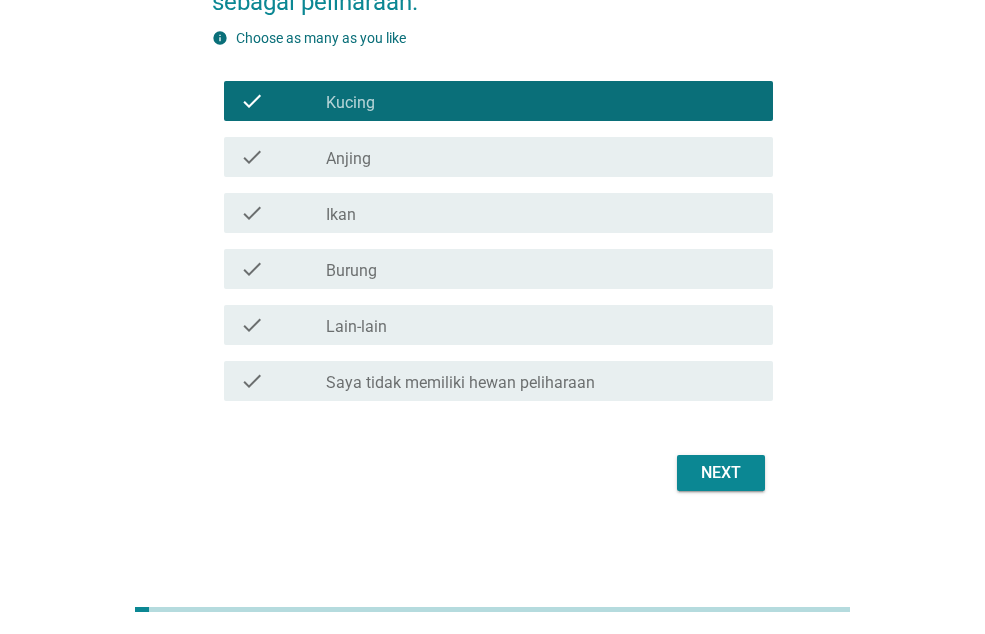 click on "Next" at bounding box center (721, 473) 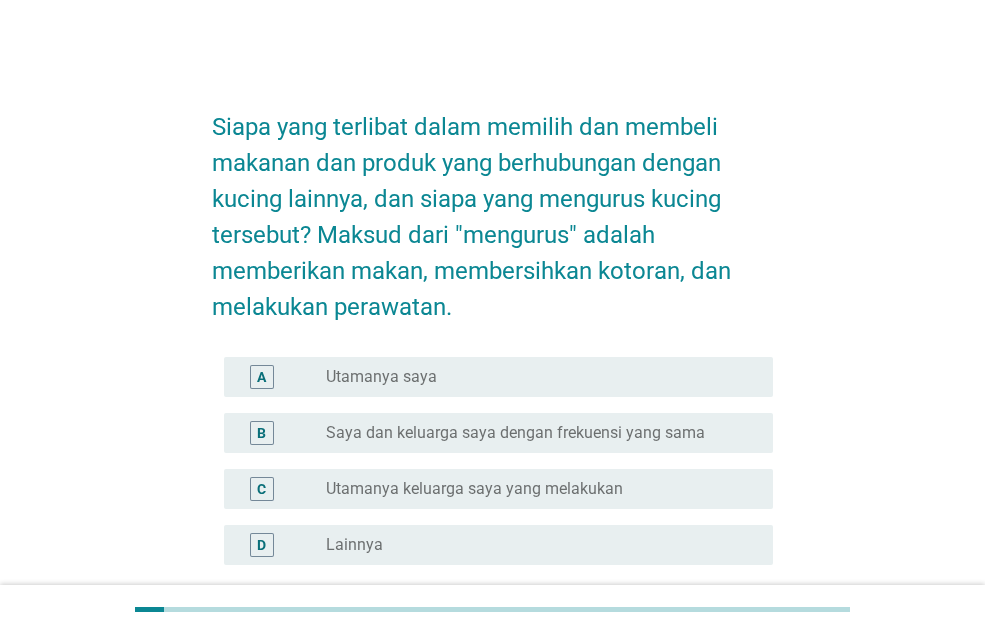 scroll, scrollTop: 100, scrollLeft: 0, axis: vertical 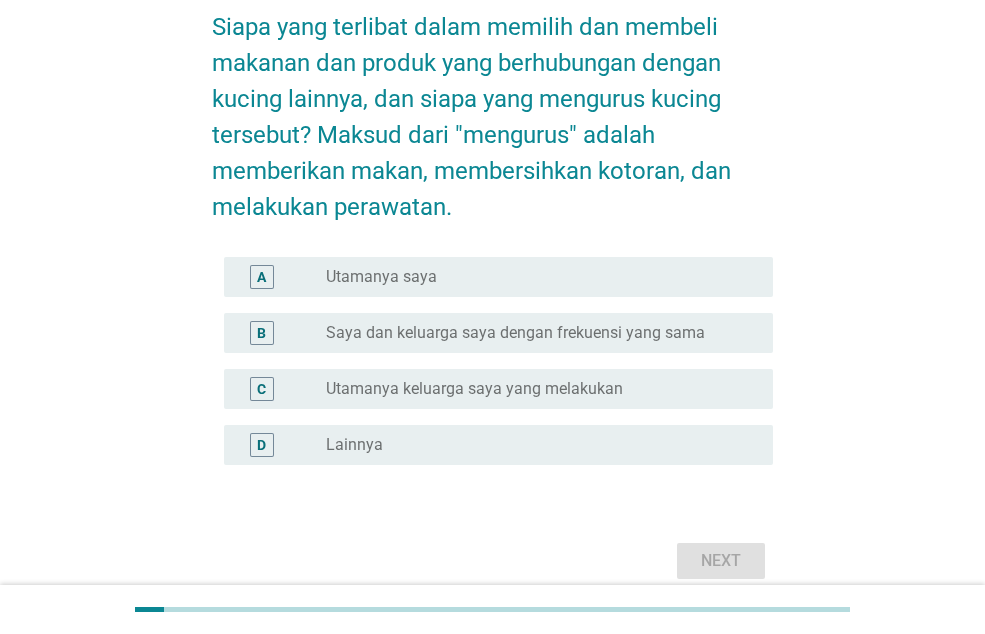 click on "A     radio_button_unchecked Utamanya saya" at bounding box center [492, 277] 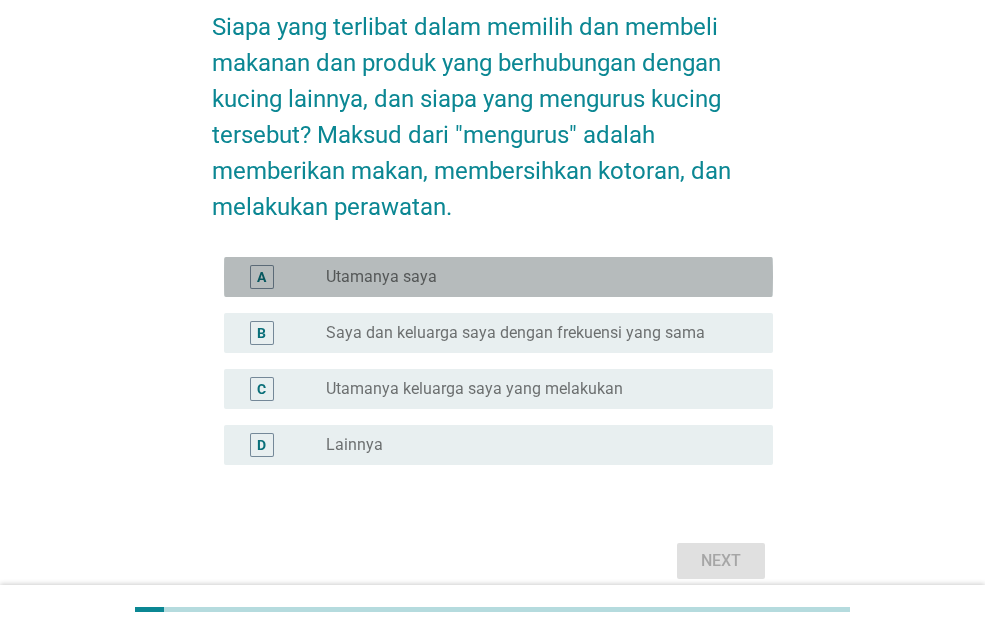 click on "Utamanya saya" at bounding box center (381, 277) 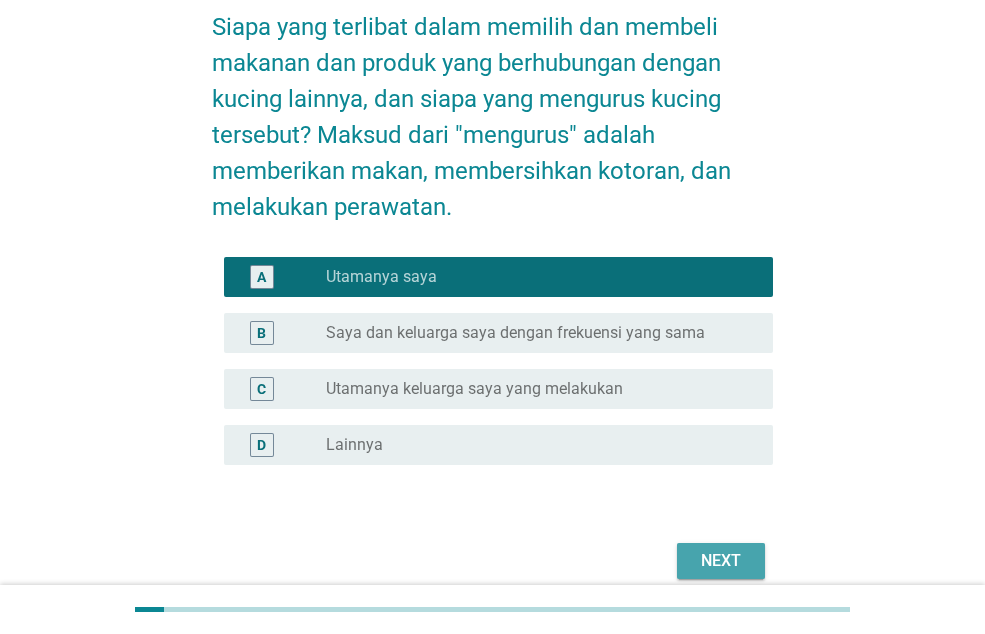 click on "Next" at bounding box center [721, 561] 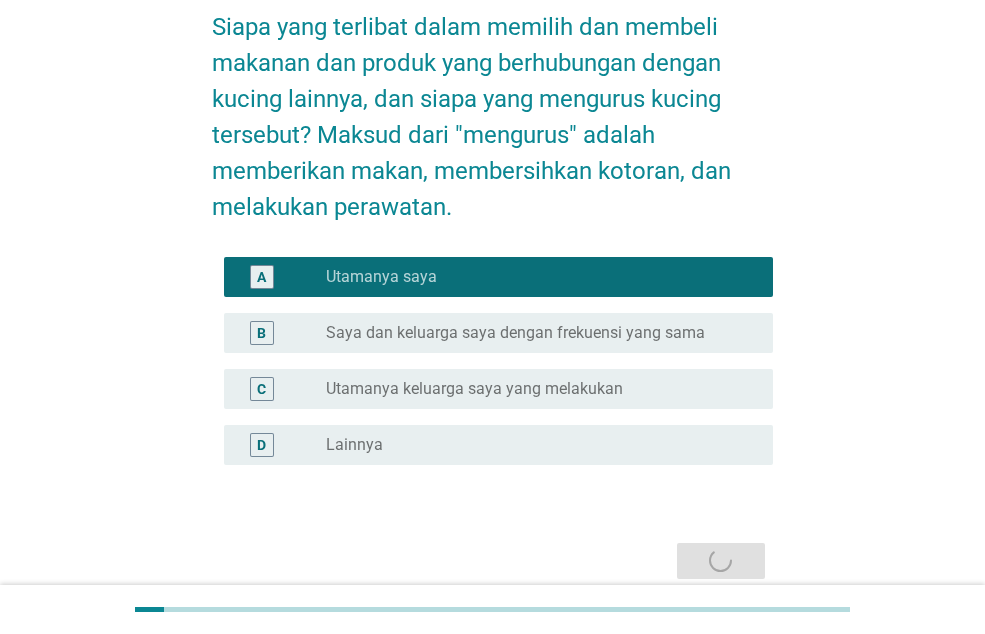 scroll, scrollTop: 0, scrollLeft: 0, axis: both 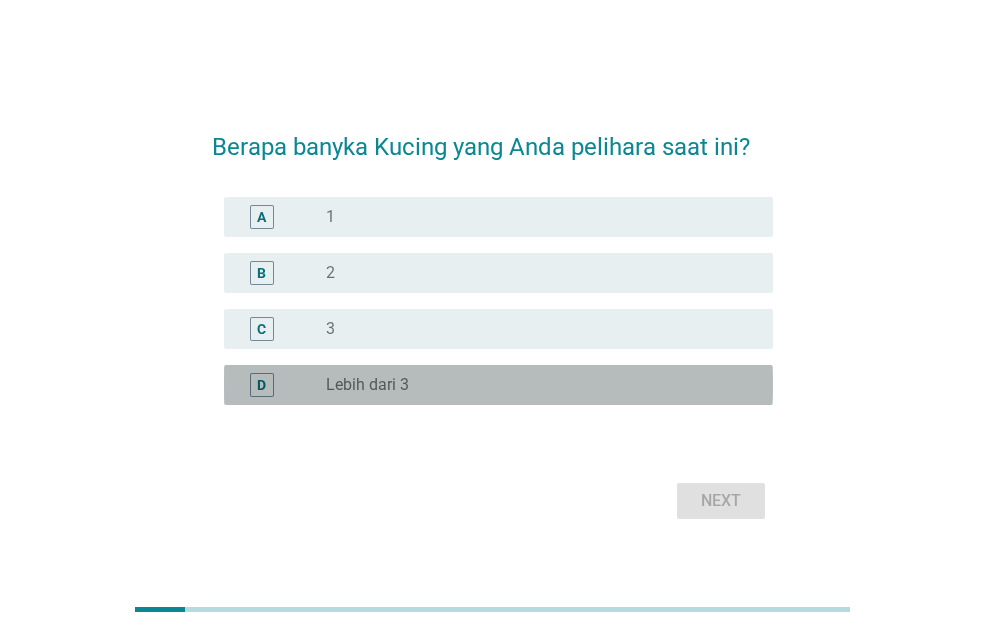 click on "D" at bounding box center [283, 385] 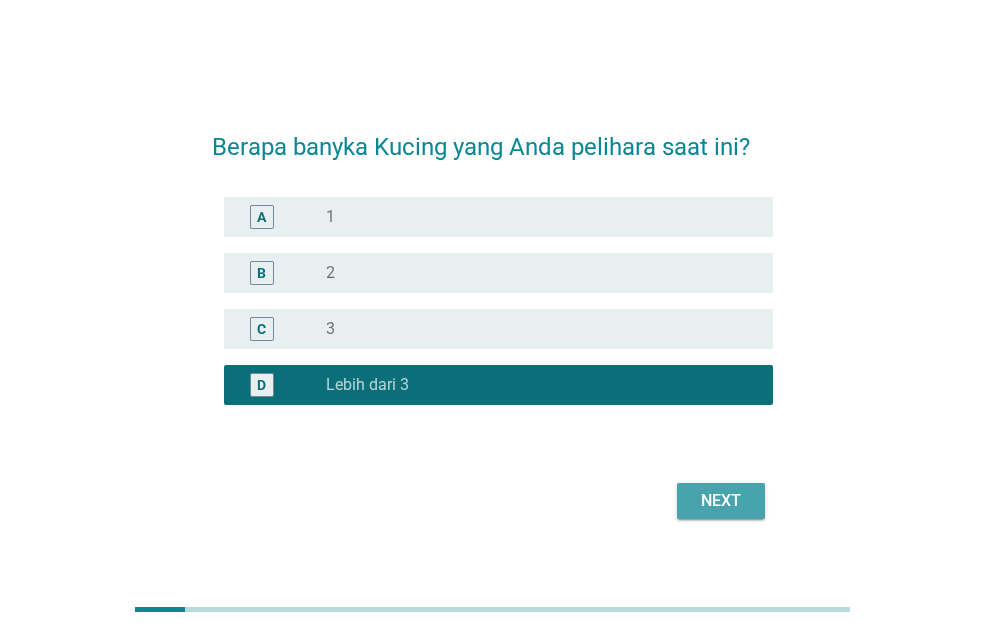 click on "Next" at bounding box center [721, 501] 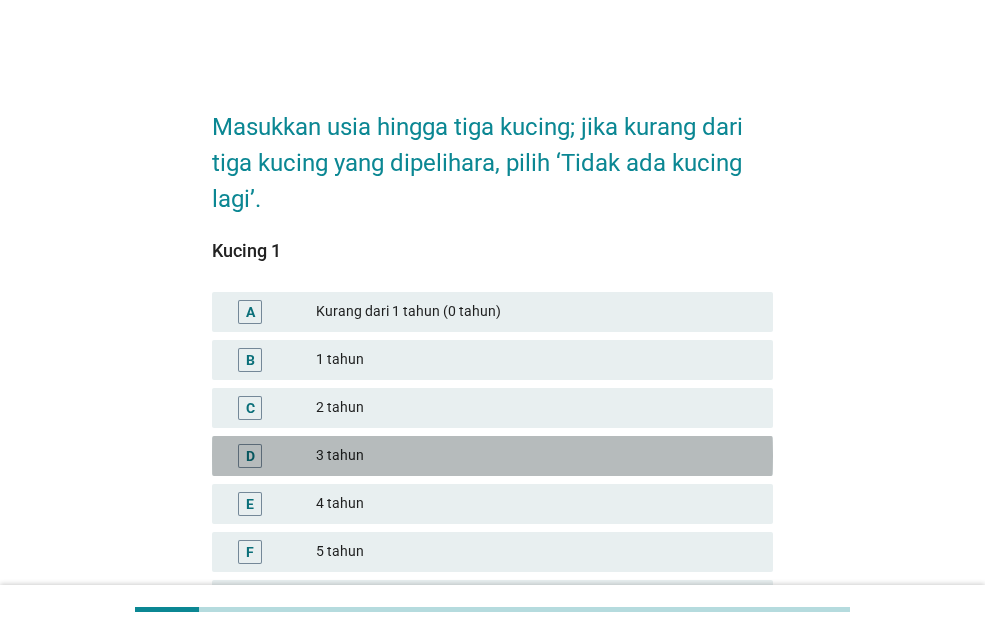 click on "D" at bounding box center [272, 456] 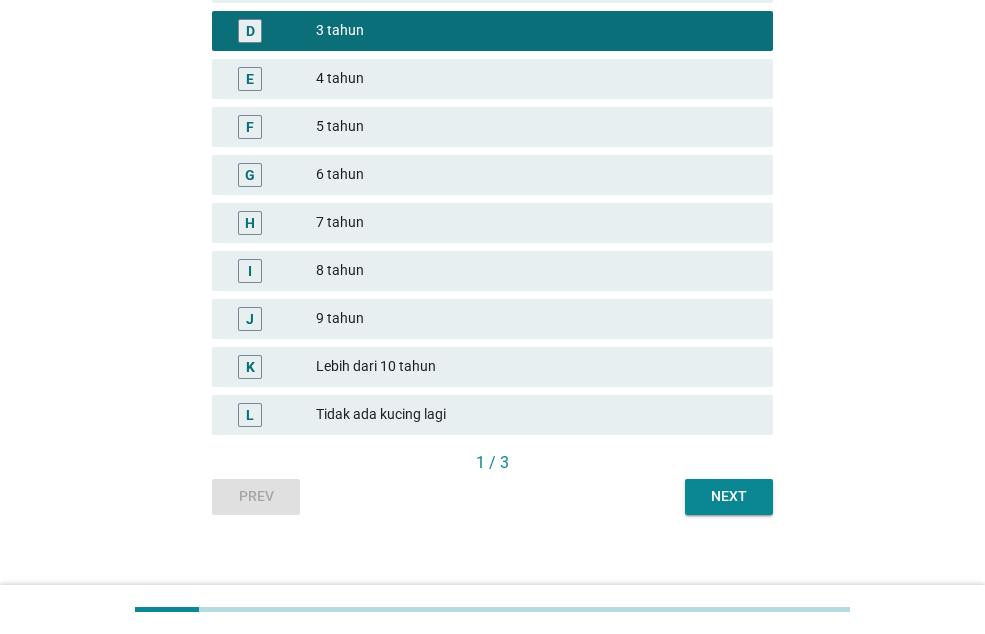 scroll, scrollTop: 443, scrollLeft: 0, axis: vertical 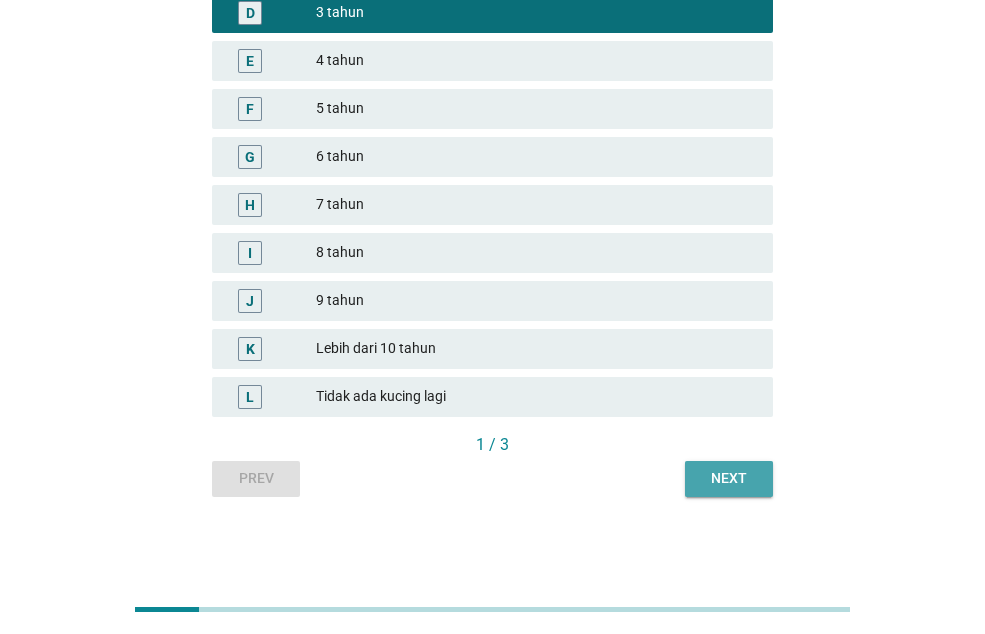 click on "Next" at bounding box center [729, 478] 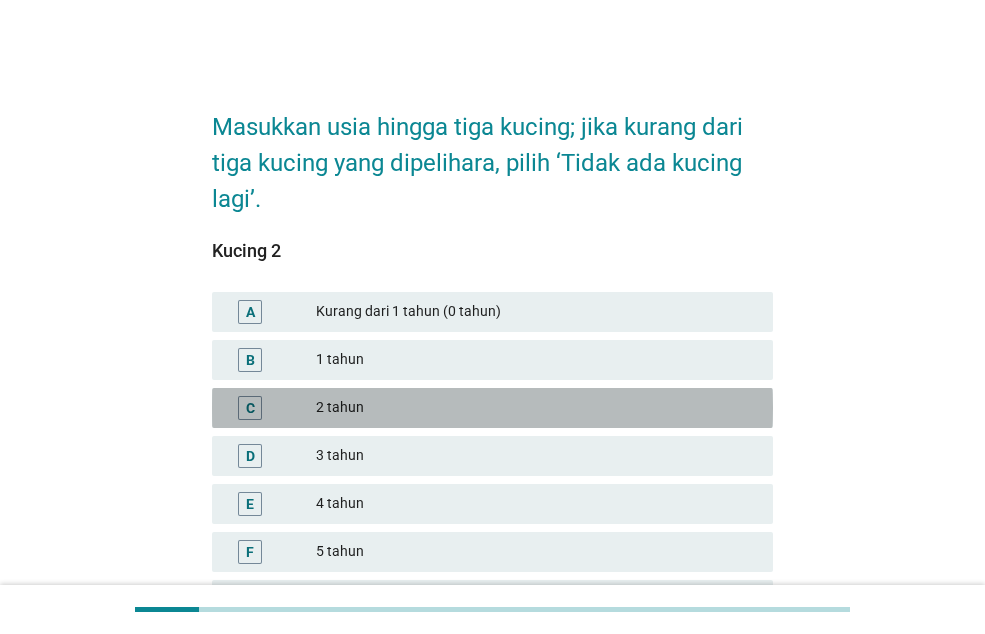 click on "2 tahun" at bounding box center [536, 408] 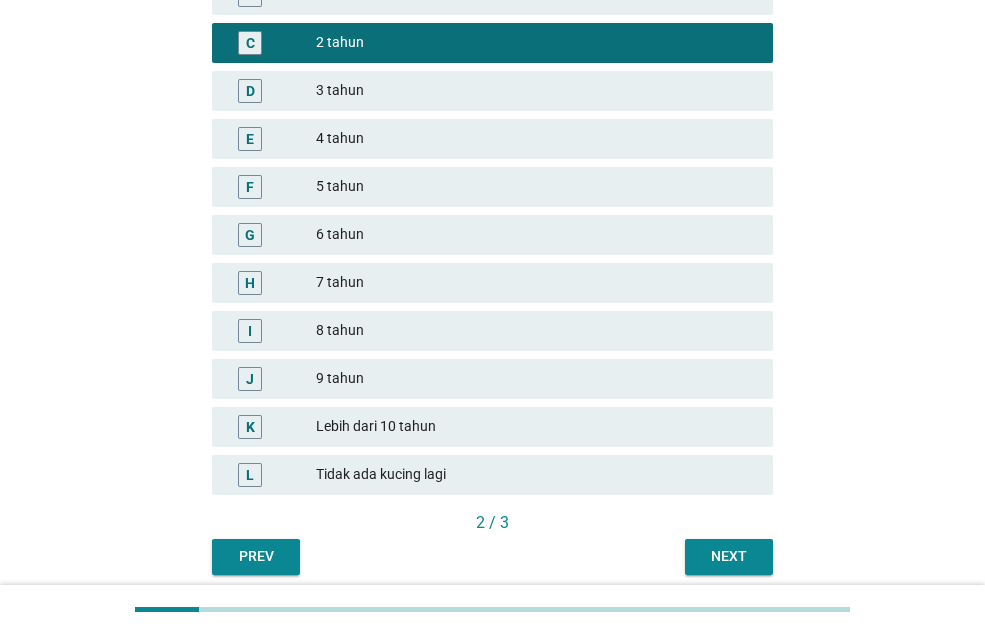 scroll, scrollTop: 443, scrollLeft: 0, axis: vertical 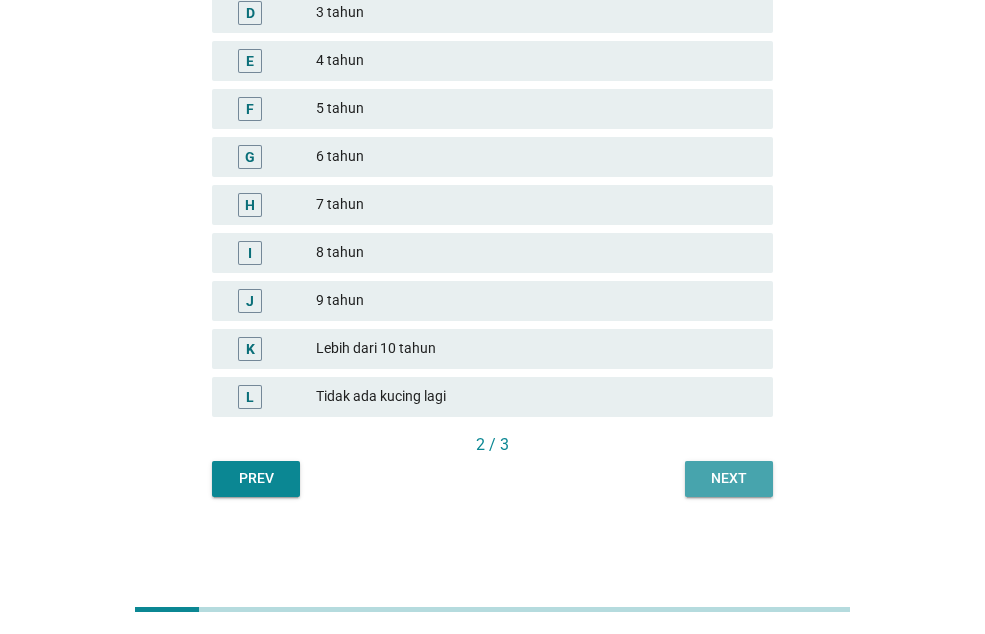 click on "Next" at bounding box center [729, 478] 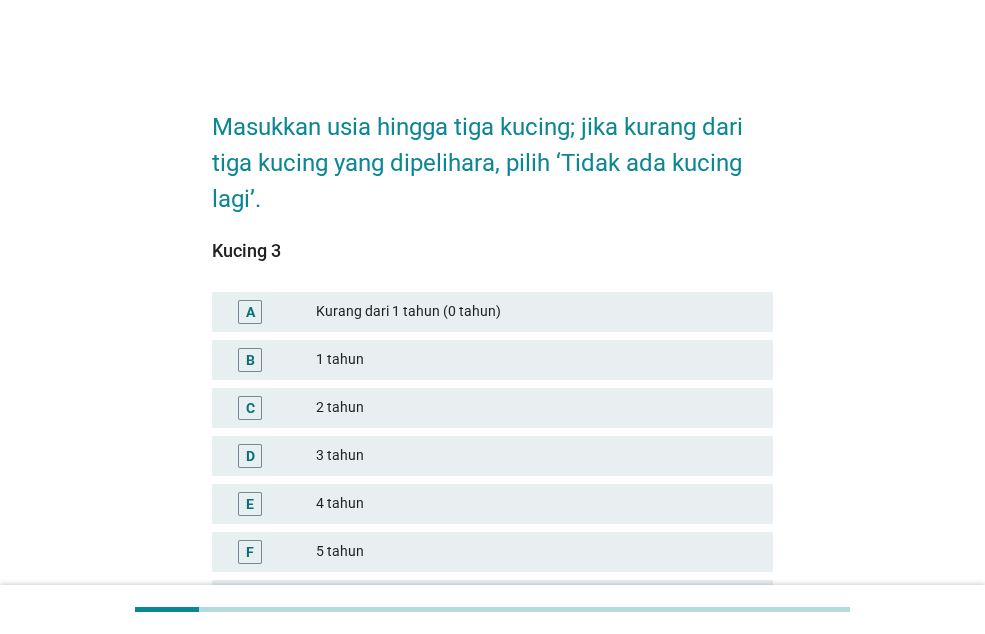 click on "2 tahun" at bounding box center [536, 408] 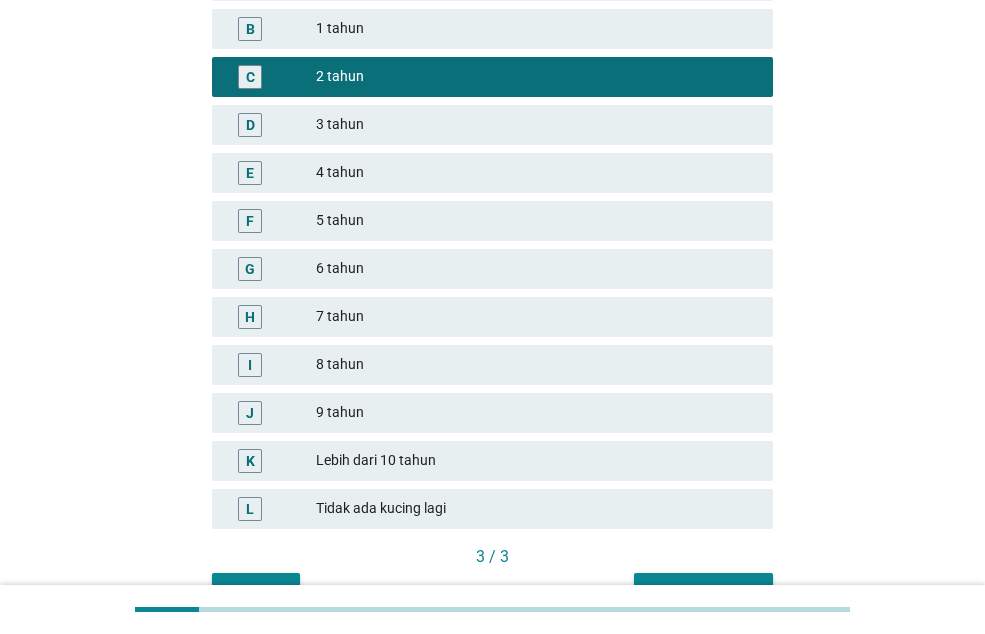 scroll, scrollTop: 400, scrollLeft: 0, axis: vertical 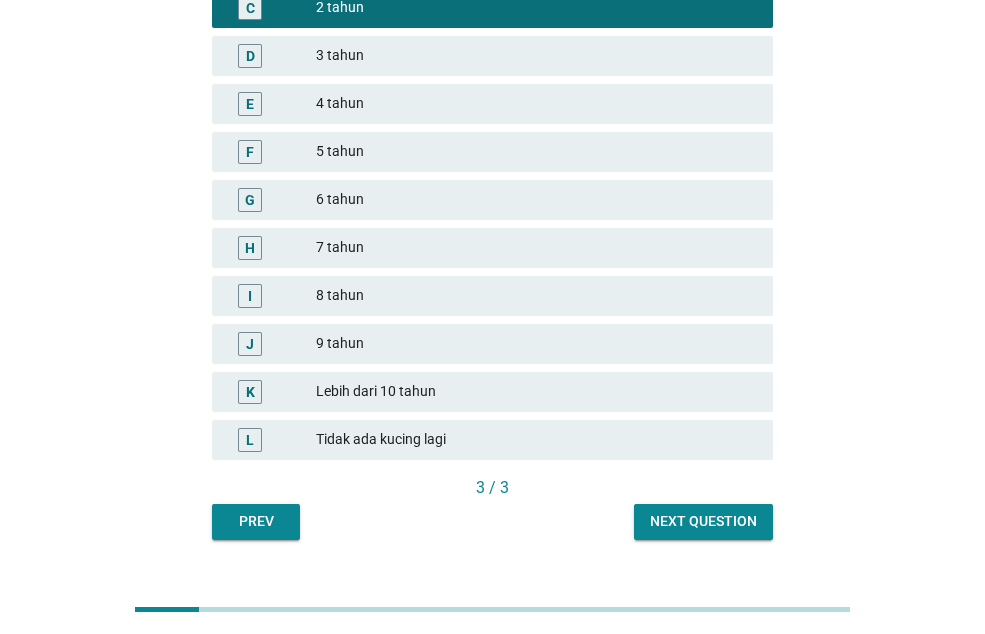 click on "Next question" at bounding box center [703, 521] 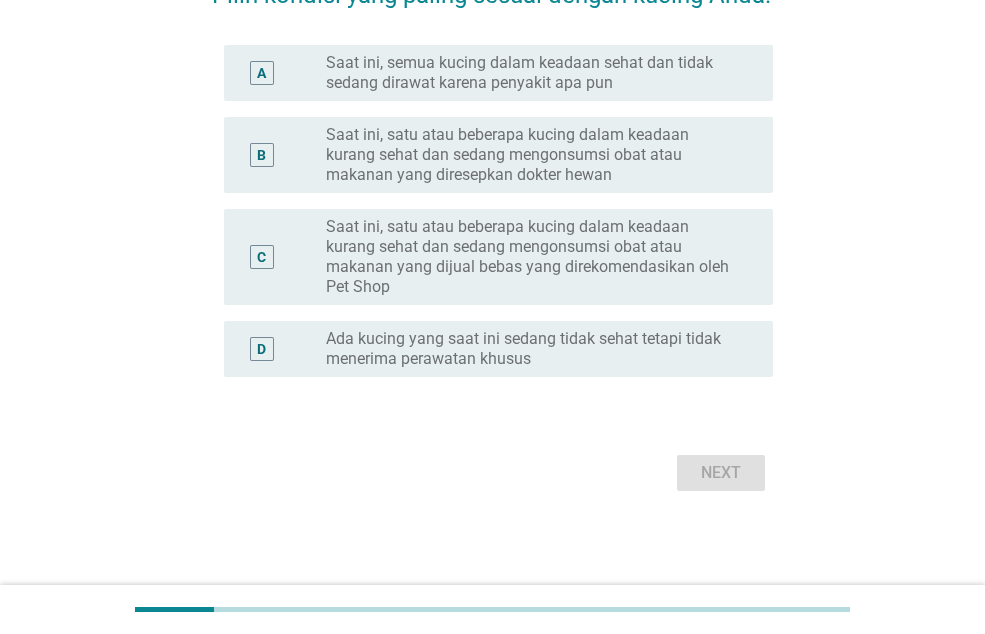scroll, scrollTop: 0, scrollLeft: 0, axis: both 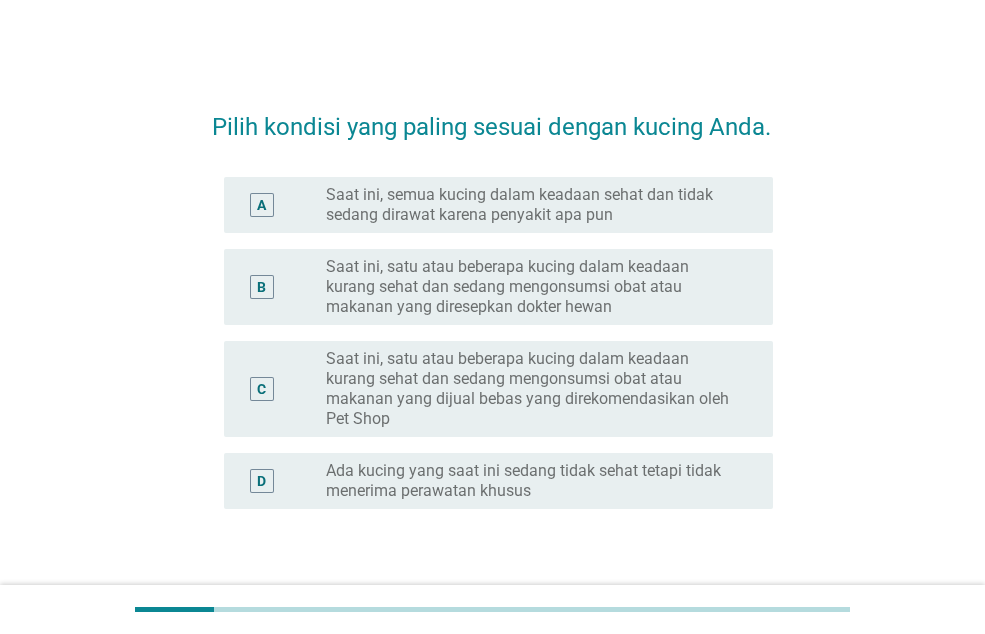 click on "Saat ini, semua kucing dalam keadaan sehat dan tidak sedang dirawat karena penyakit apa pun" at bounding box center [533, 205] 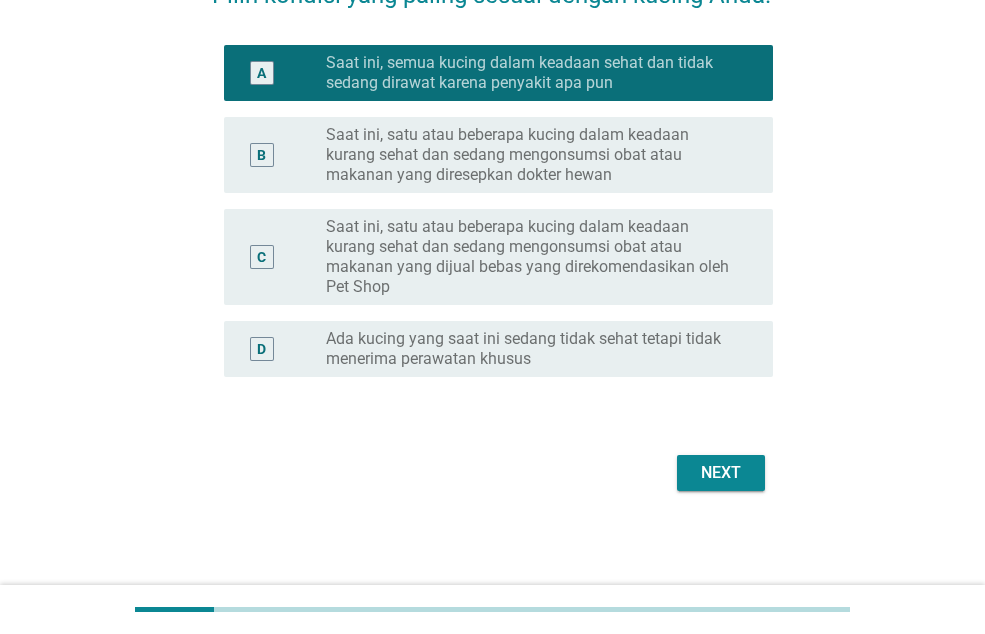 scroll, scrollTop: 148, scrollLeft: 0, axis: vertical 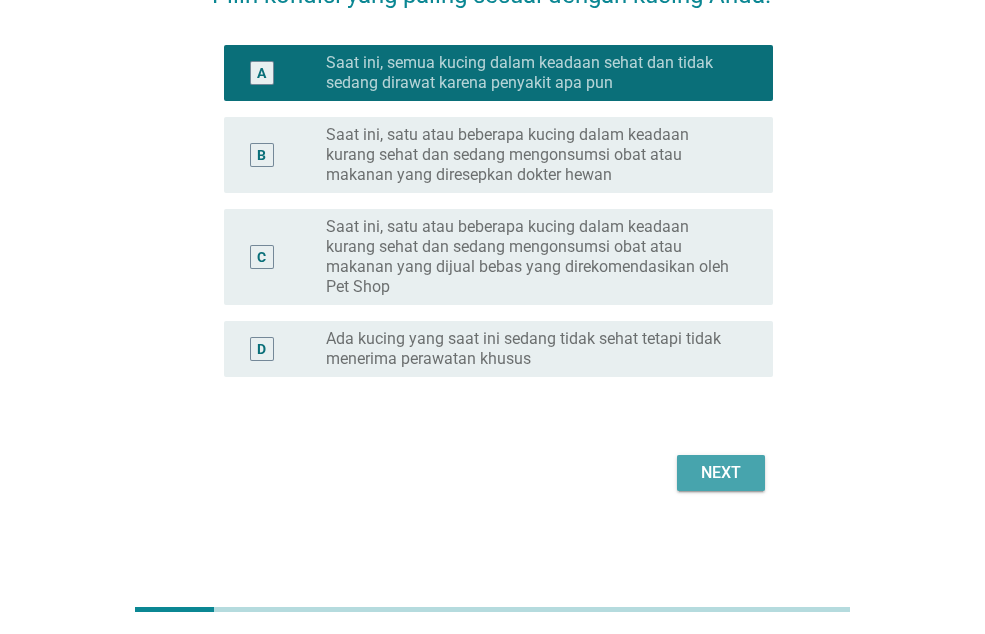 click on "Next" at bounding box center (721, 473) 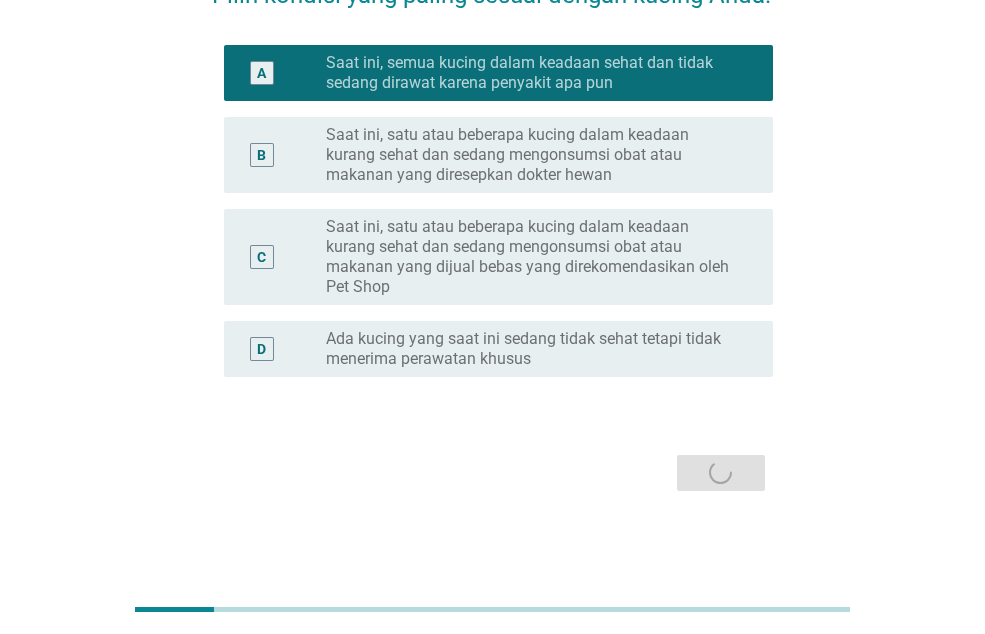 scroll, scrollTop: 0, scrollLeft: 0, axis: both 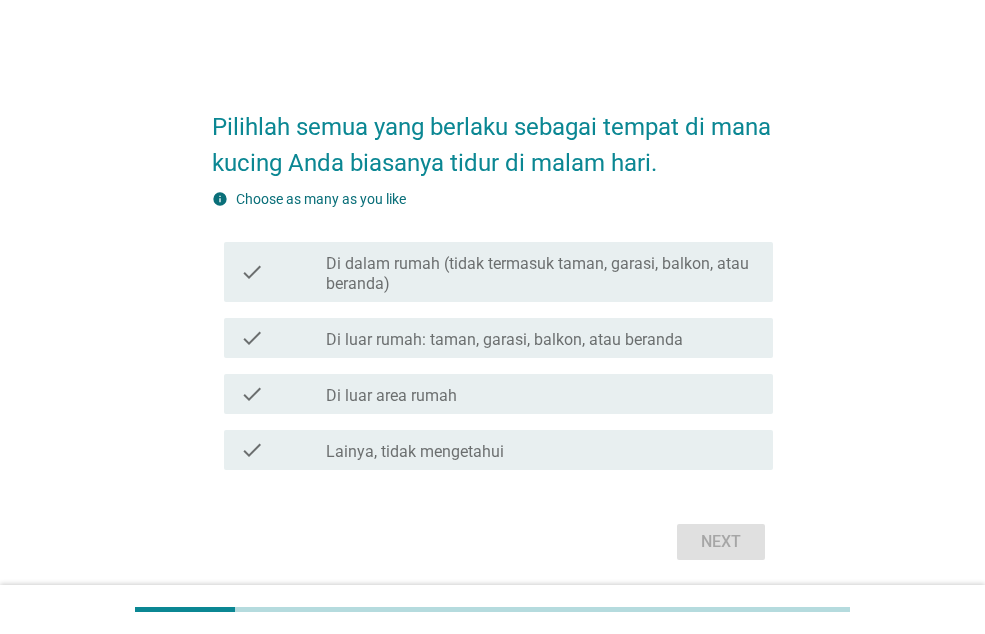 click on "check     check_box_outline_blank Di luar rumah: taman, garasi, balkon, atau beranda" at bounding box center (498, 338) 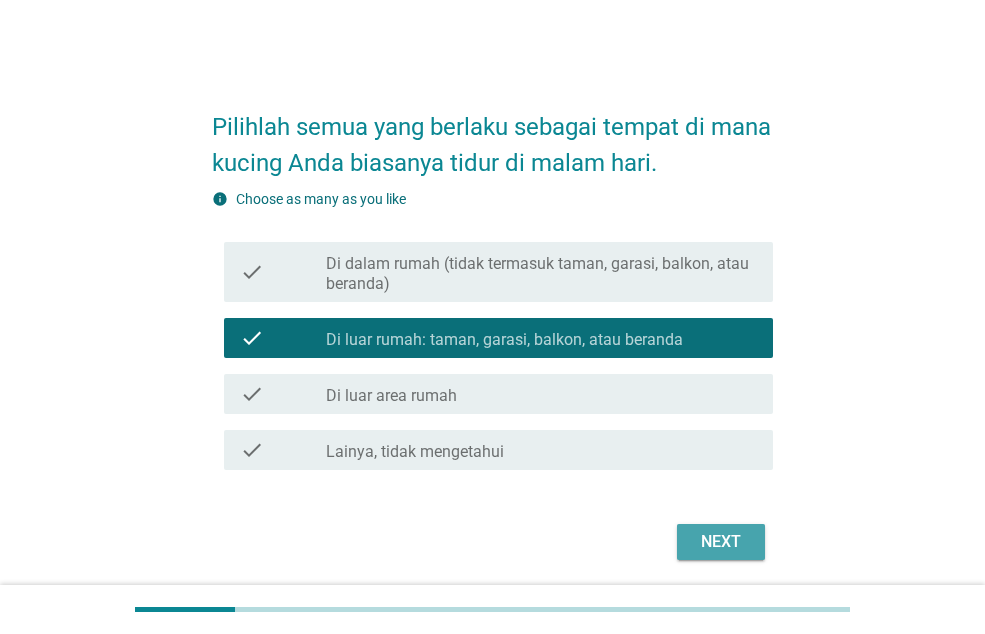 click on "Next" at bounding box center (721, 542) 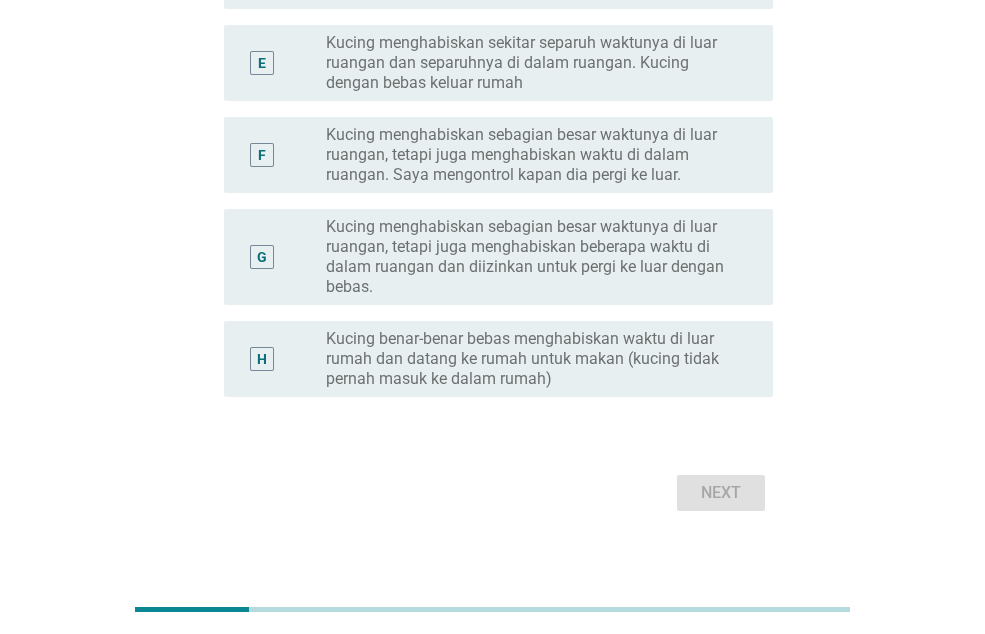 scroll, scrollTop: 744, scrollLeft: 0, axis: vertical 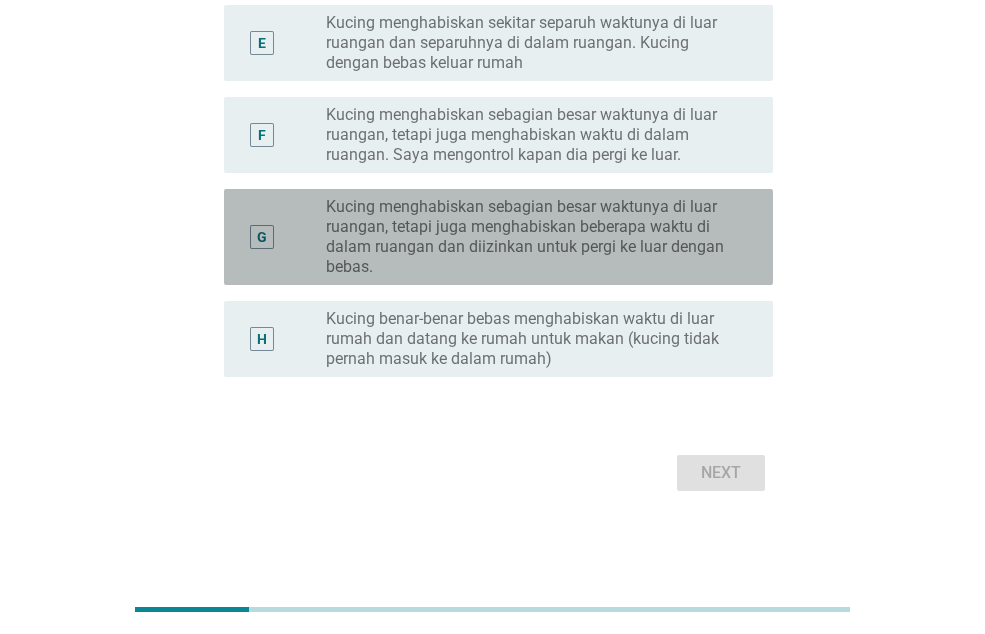 click on "Kucing menghabiskan sebagian besar waktunya di luar ruangan, tetapi juga menghabiskan beberapa waktu di dalam ruangan dan diizinkan untuk pergi ke luar dengan bebas." at bounding box center (533, 237) 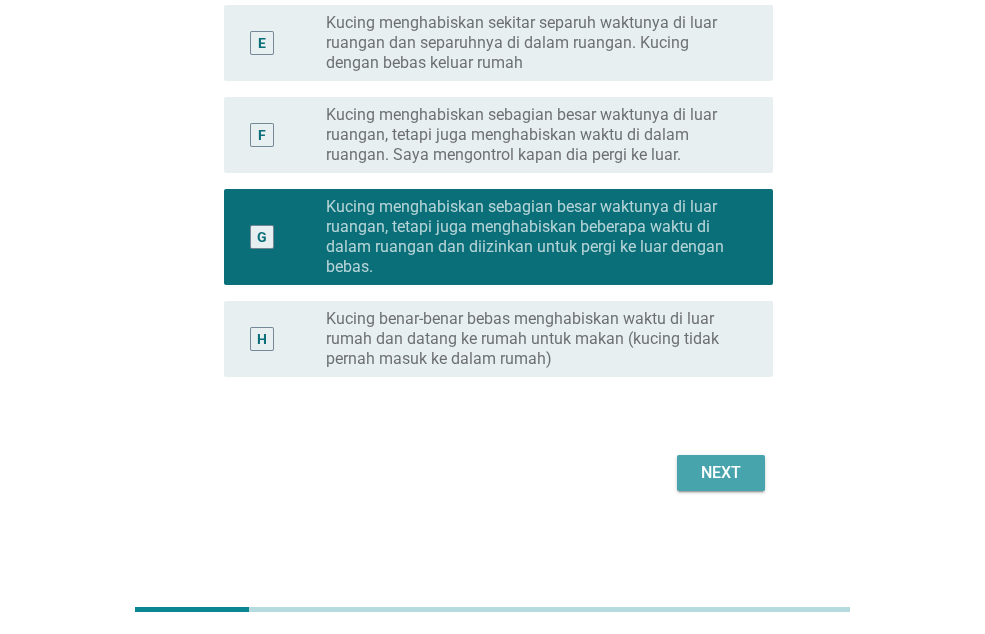 click on "Next" at bounding box center (721, 473) 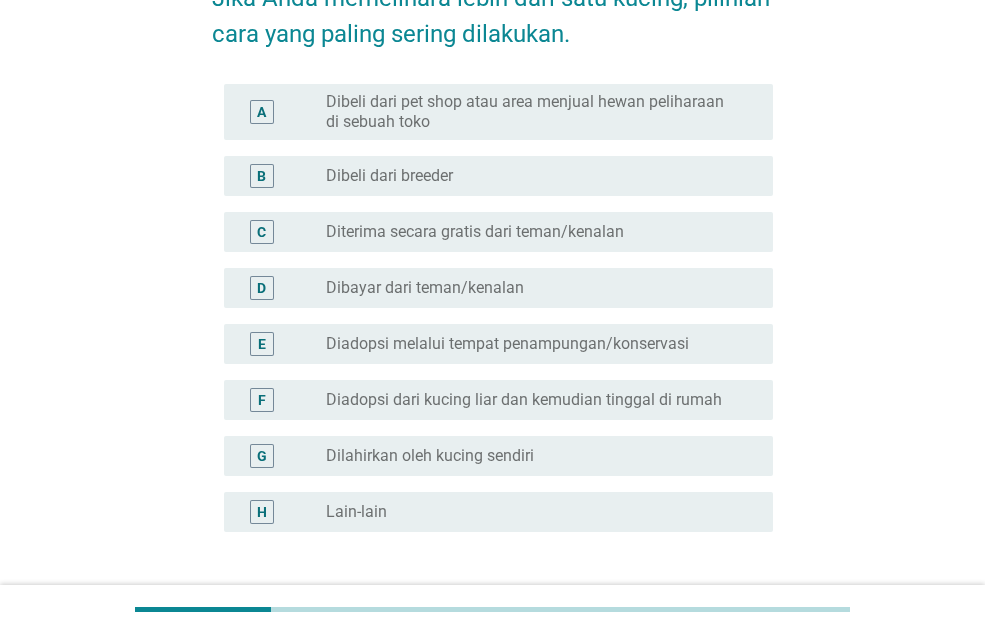 scroll, scrollTop: 200, scrollLeft: 0, axis: vertical 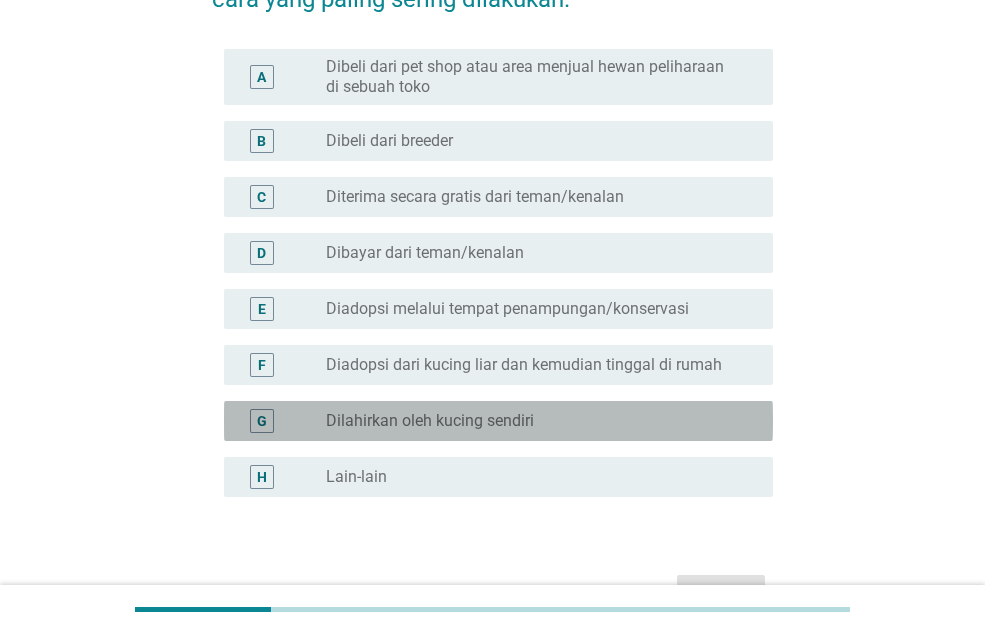 click on "Dilahirkan oleh kucing sendiri" at bounding box center [430, 421] 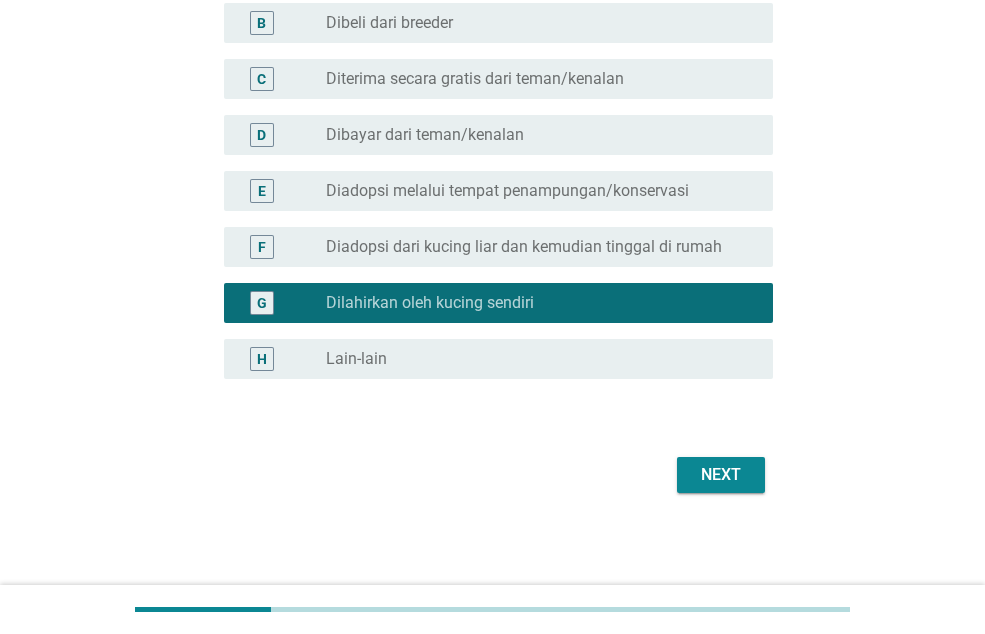 scroll, scrollTop: 320, scrollLeft: 0, axis: vertical 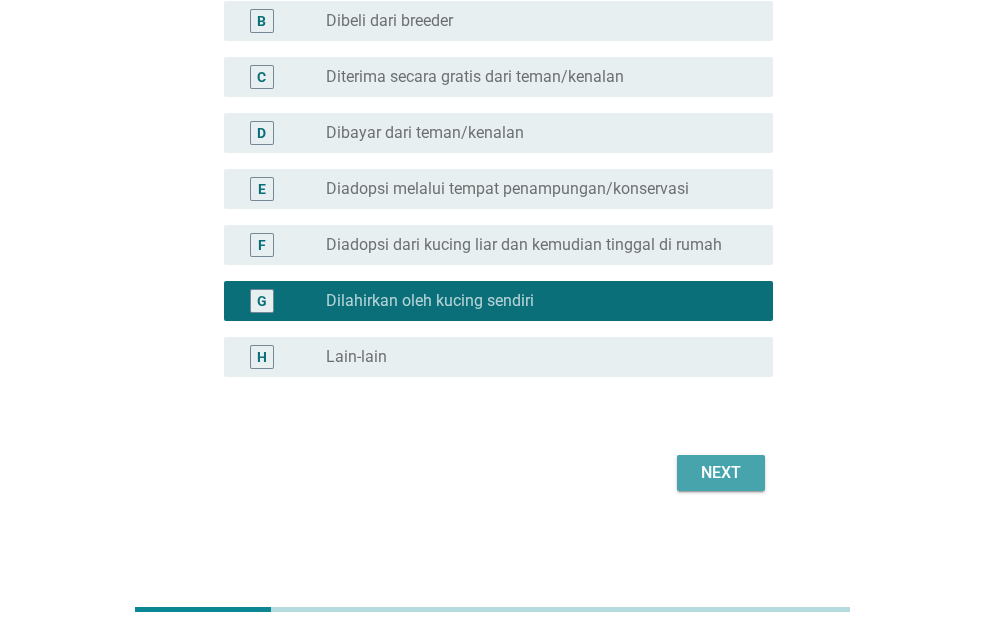 click on "Next" at bounding box center [721, 473] 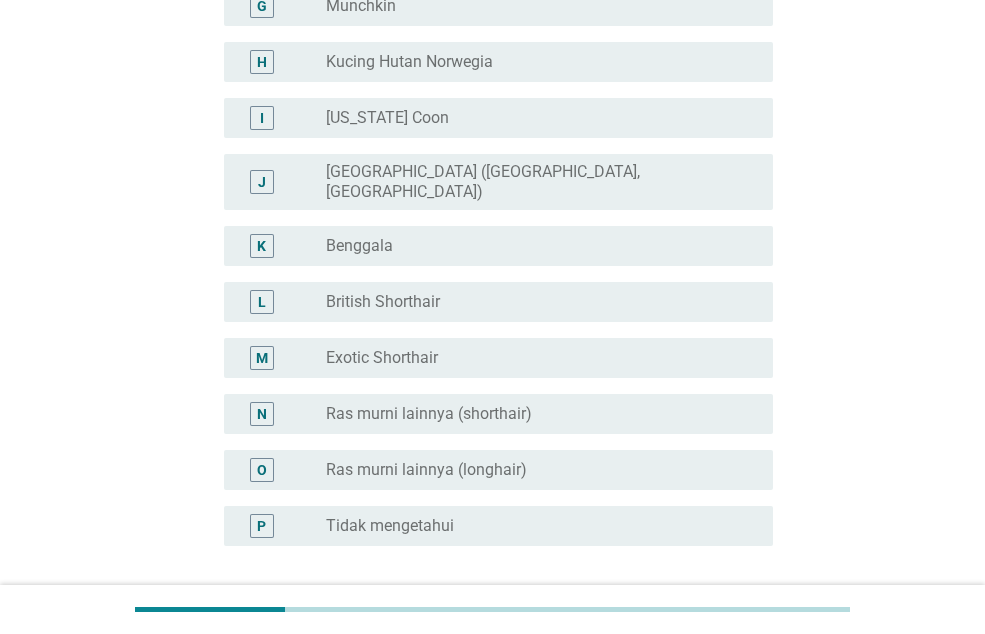 scroll, scrollTop: 600, scrollLeft: 0, axis: vertical 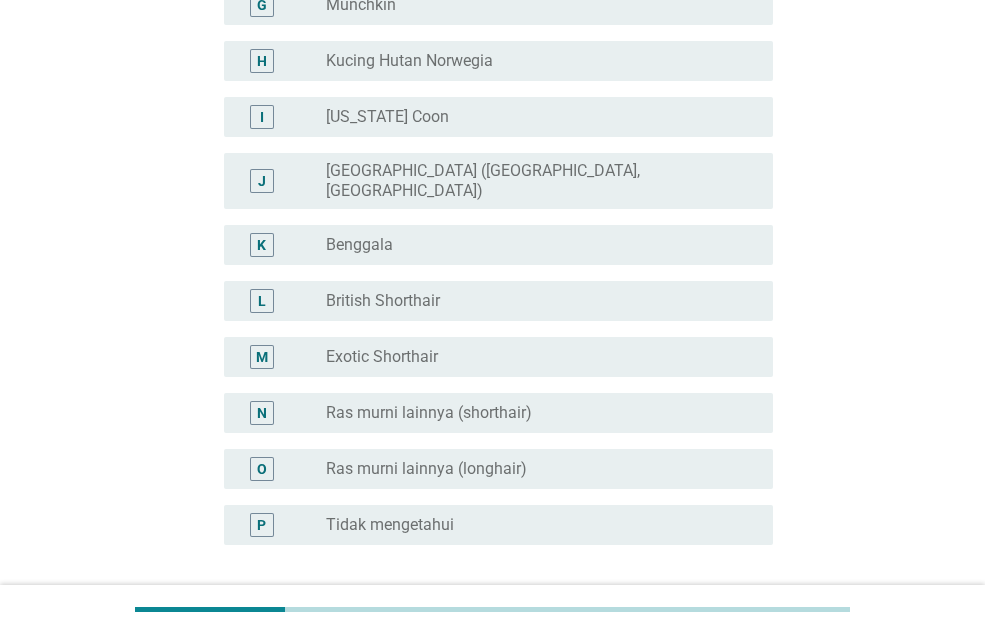 click on "radio_button_unchecked Tidak mengetahui" at bounding box center [533, 525] 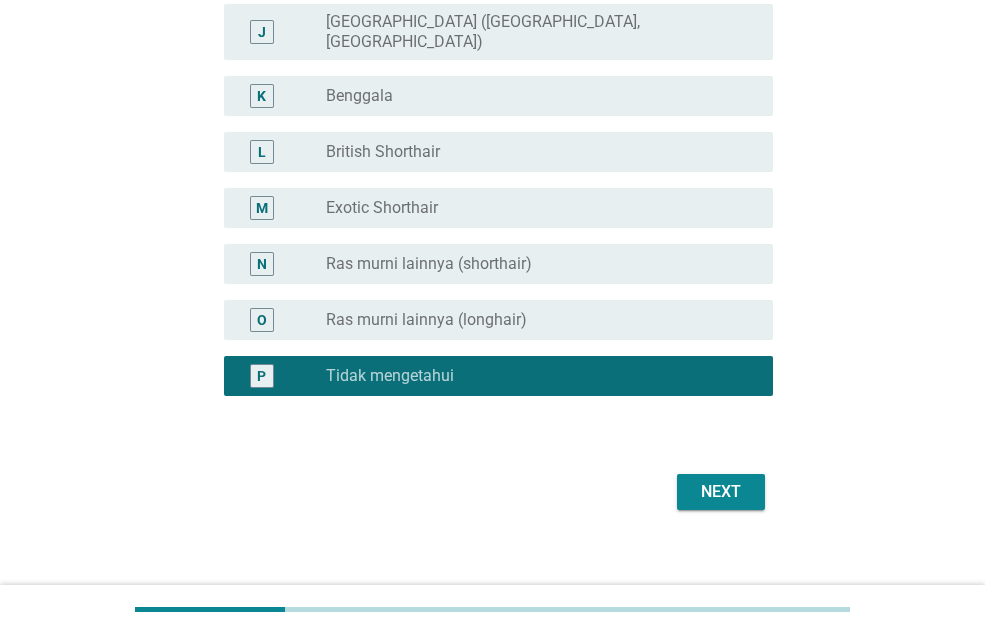 scroll, scrollTop: 752, scrollLeft: 0, axis: vertical 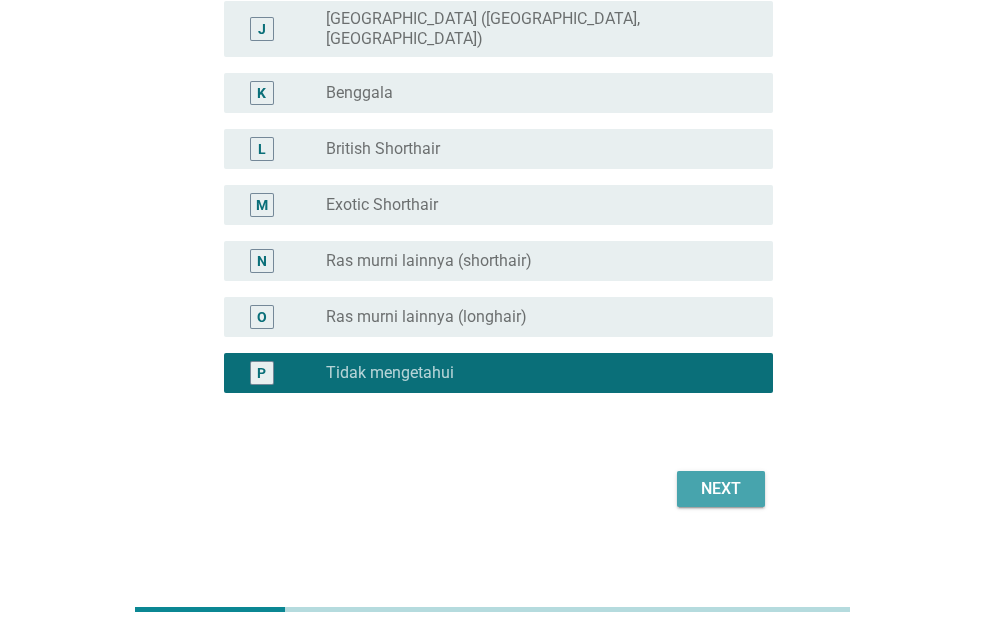 click on "Next" at bounding box center (721, 489) 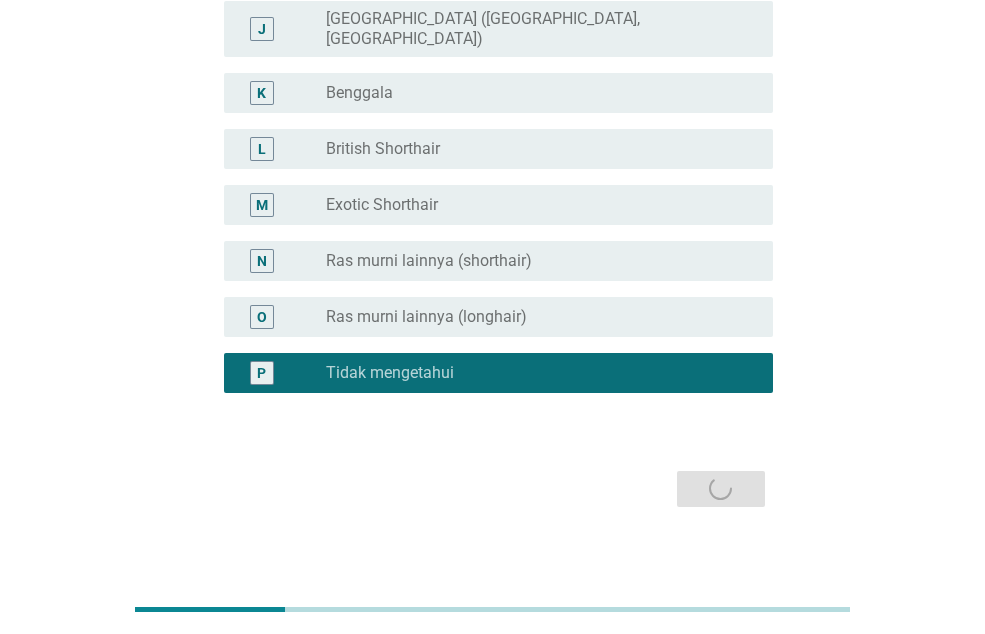 scroll, scrollTop: 0, scrollLeft: 0, axis: both 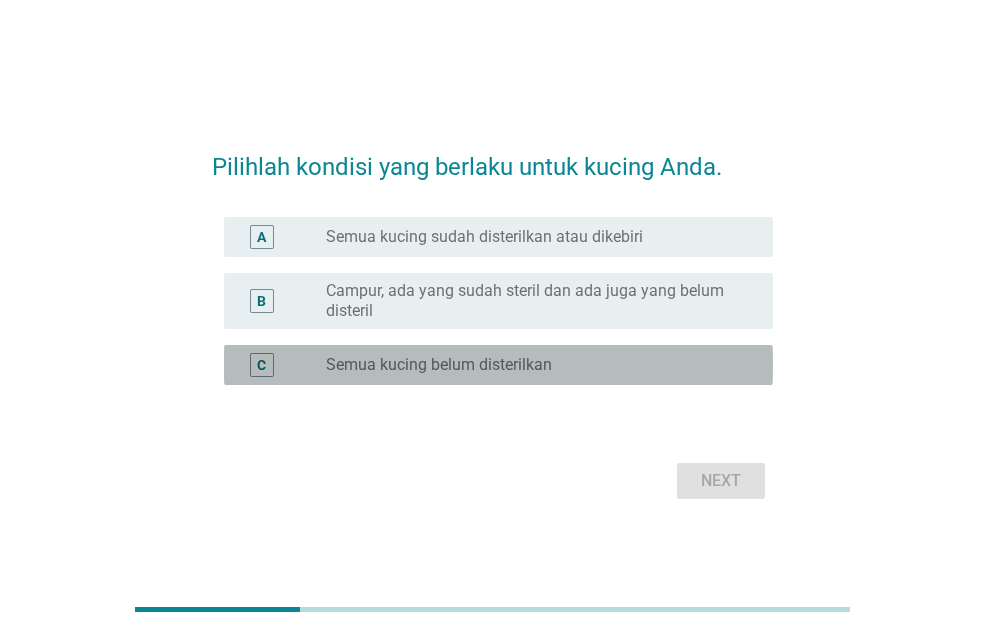 click on "Semua kucing belum disterilkan" at bounding box center [439, 365] 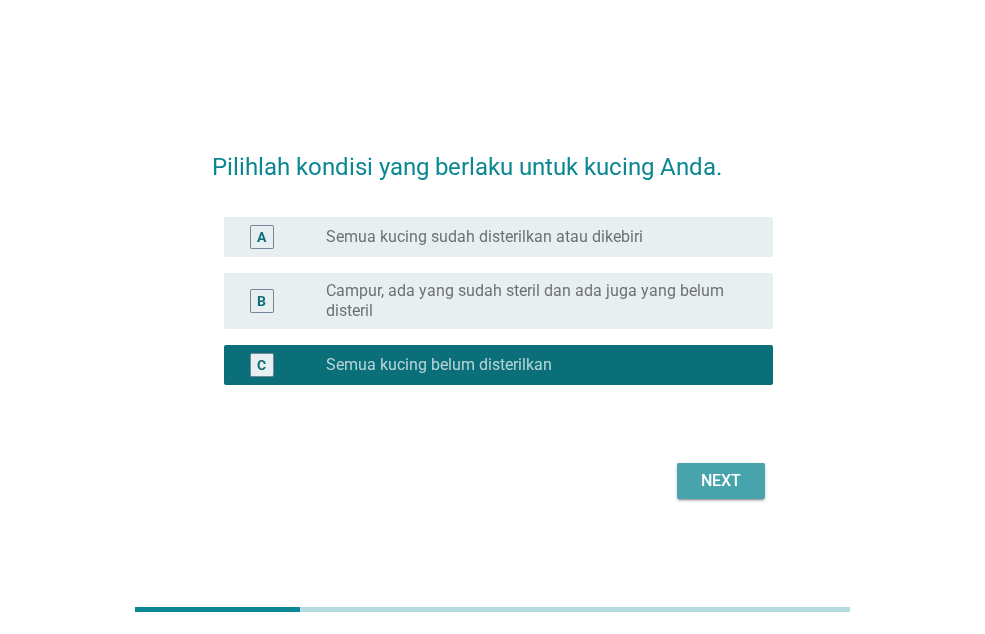 click on "Next" at bounding box center (721, 481) 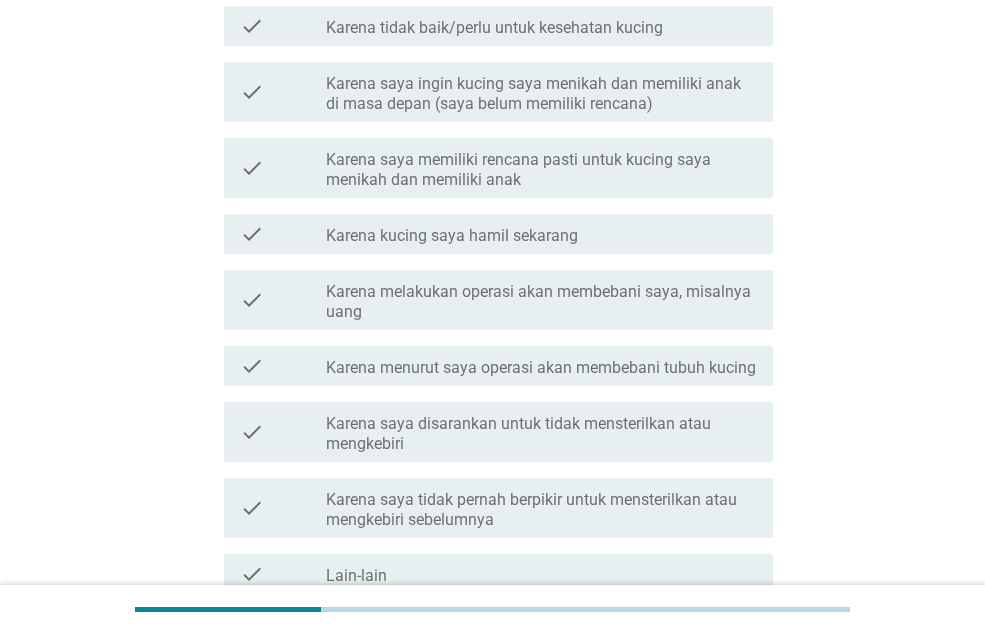 scroll, scrollTop: 500, scrollLeft: 0, axis: vertical 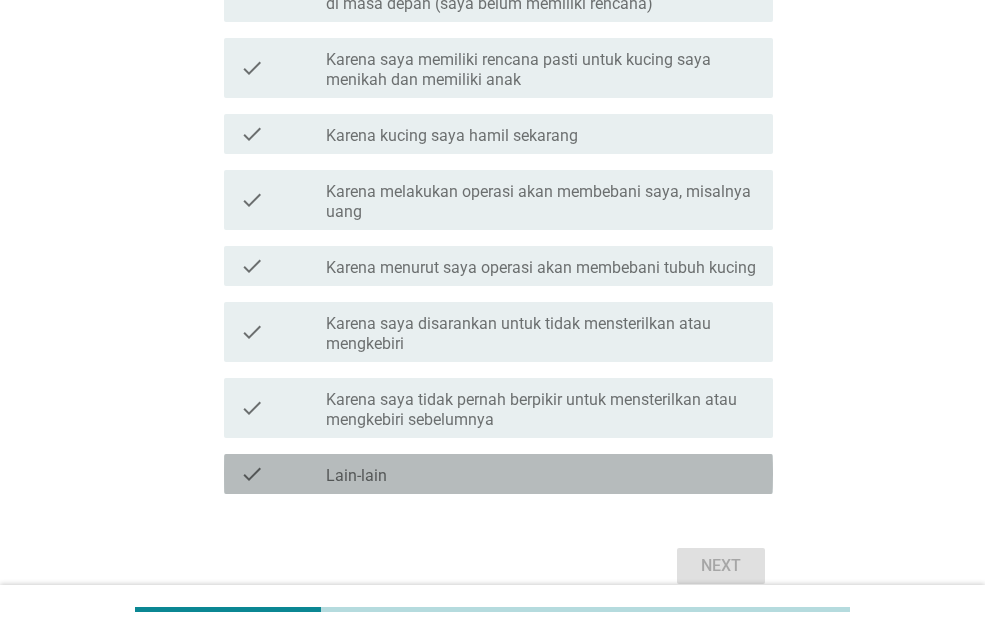 click on "check     check_box_outline_blank Lain-lain" at bounding box center (498, 474) 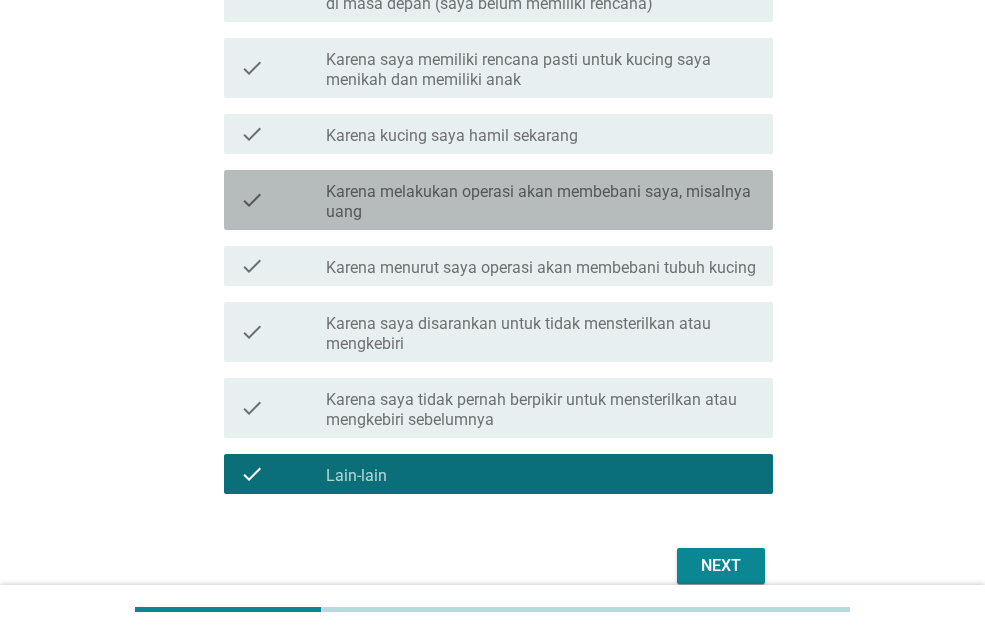 click on "Karena melakukan operasi akan membebani saya, misalnya uang" at bounding box center [541, 202] 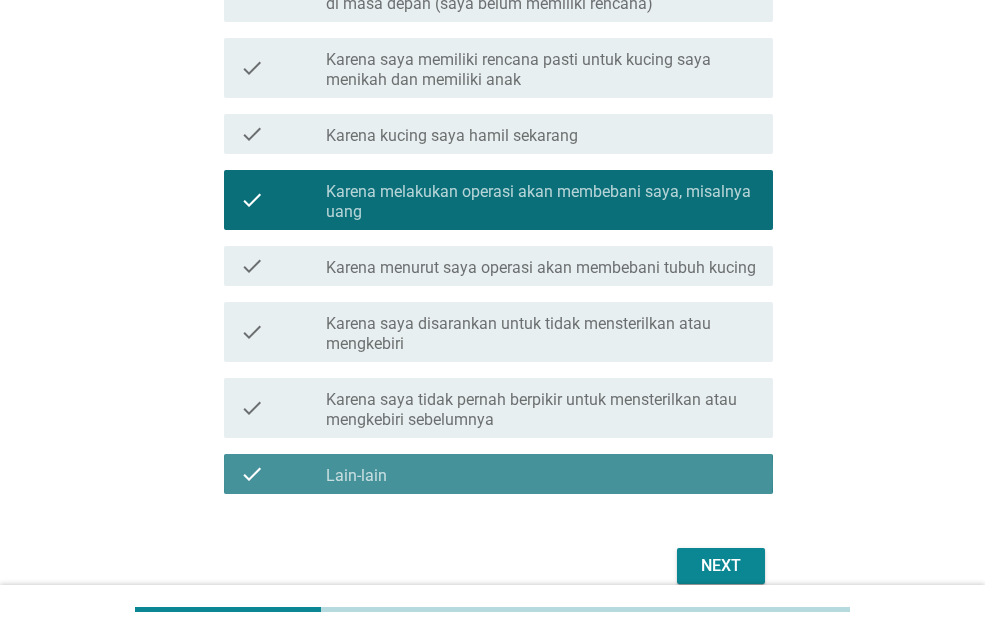 click on "check_box_outline_blank Lain-lain" at bounding box center (541, 474) 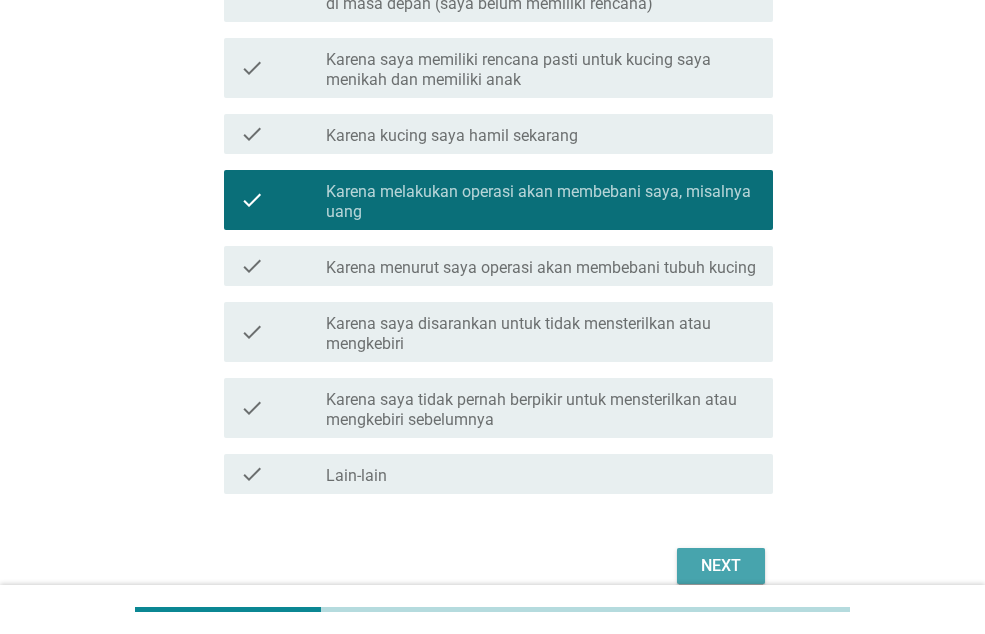 click on "Next" at bounding box center [721, 566] 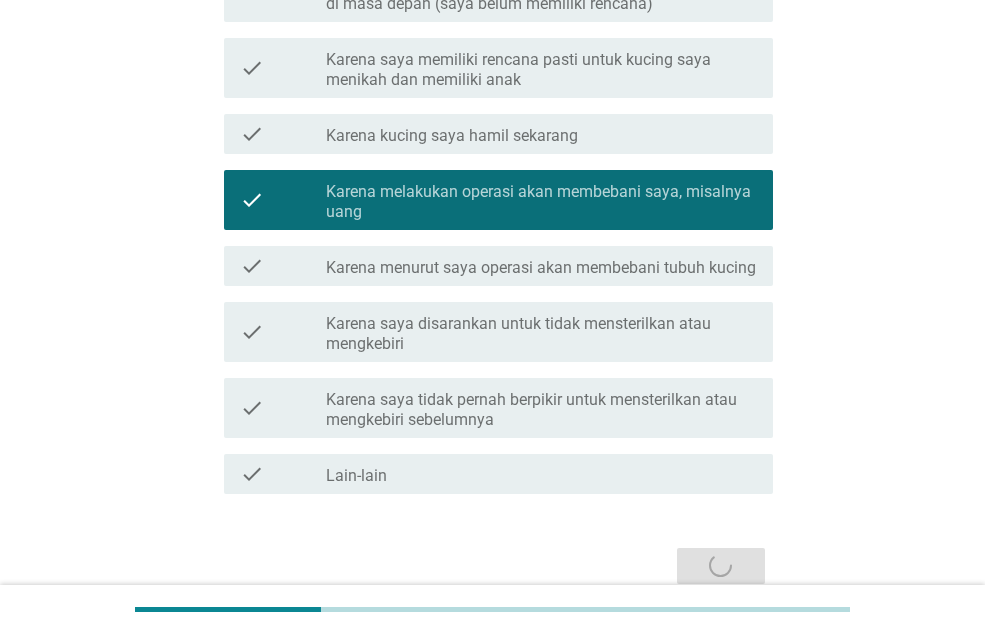 scroll, scrollTop: 0, scrollLeft: 0, axis: both 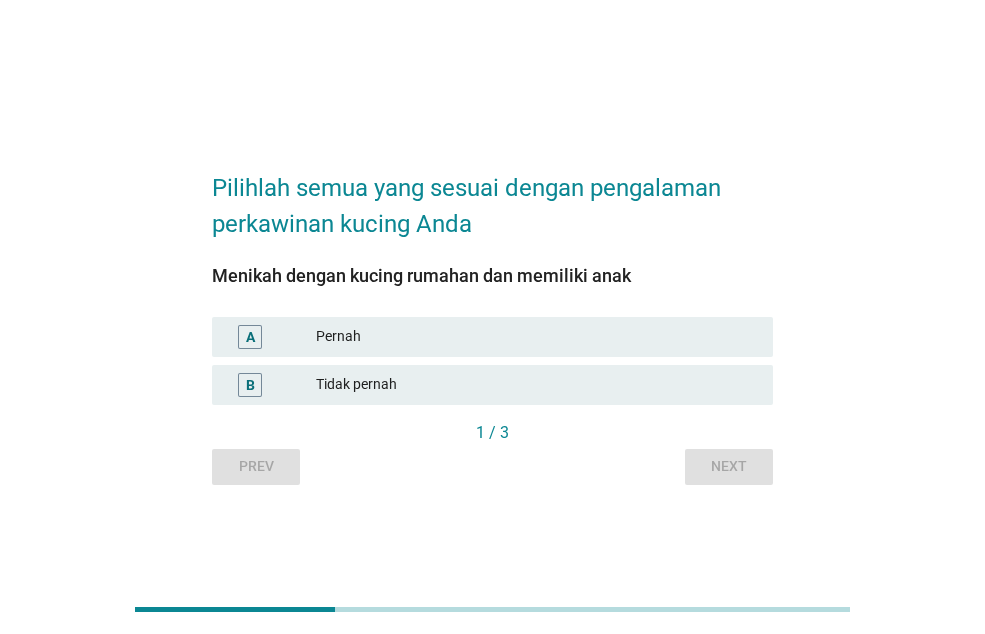 click on "Pernah" at bounding box center (536, 337) 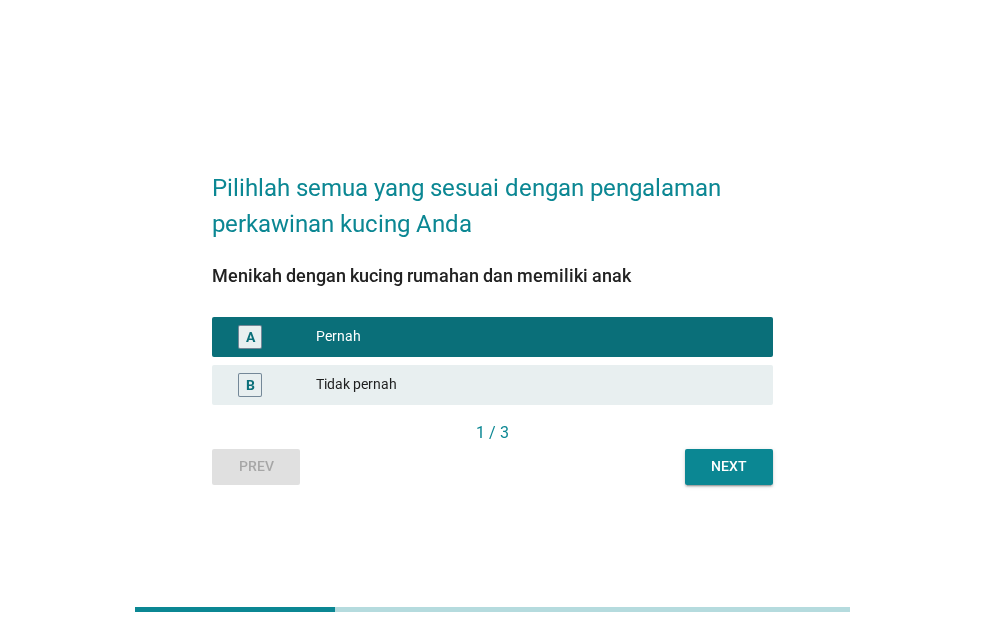 click on "Next" at bounding box center [729, 466] 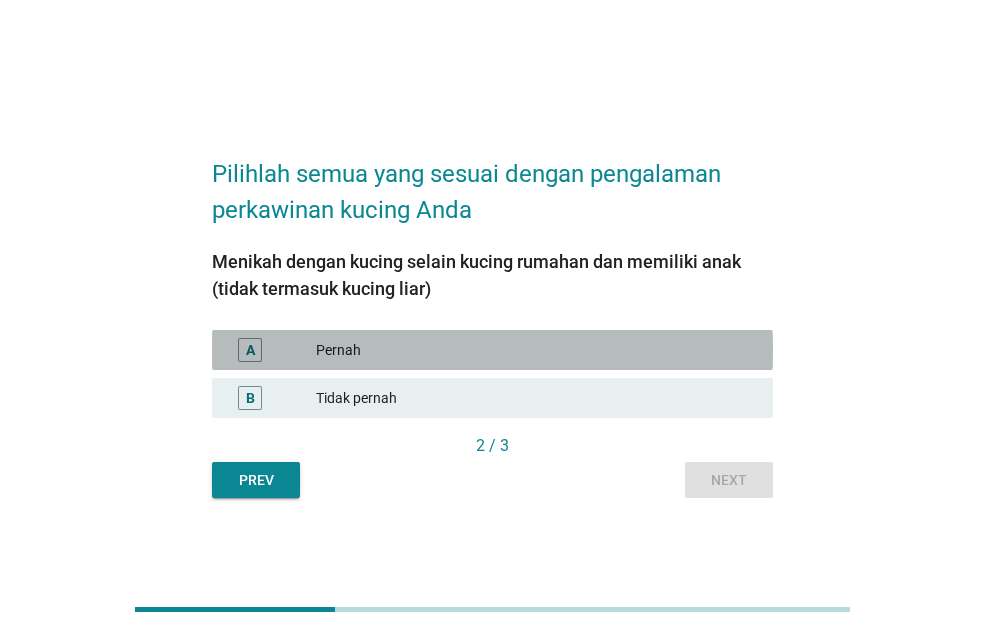 click on "Pernah" at bounding box center (536, 350) 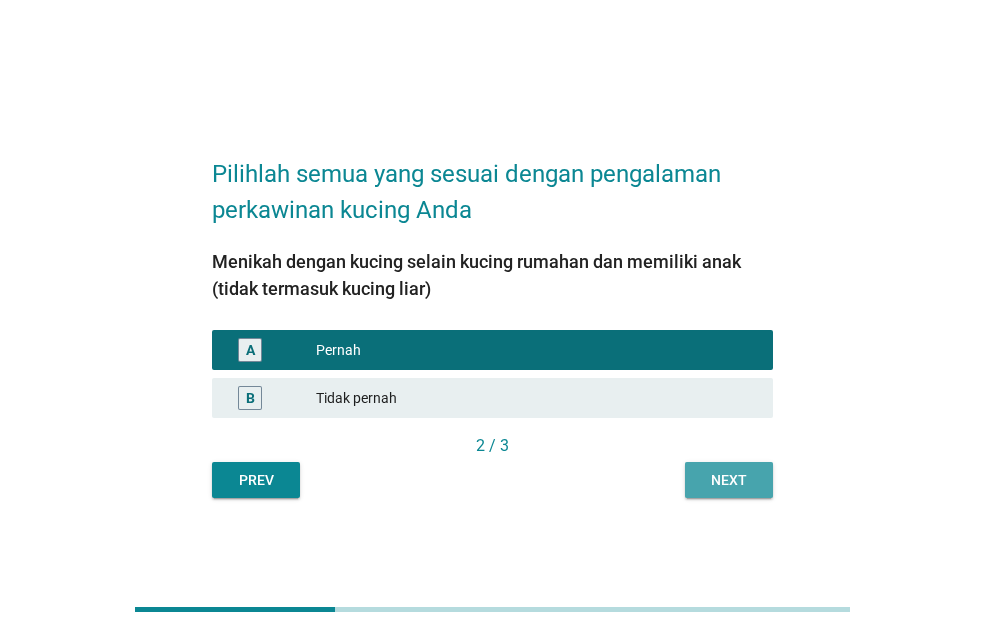 click on "Next" at bounding box center [729, 480] 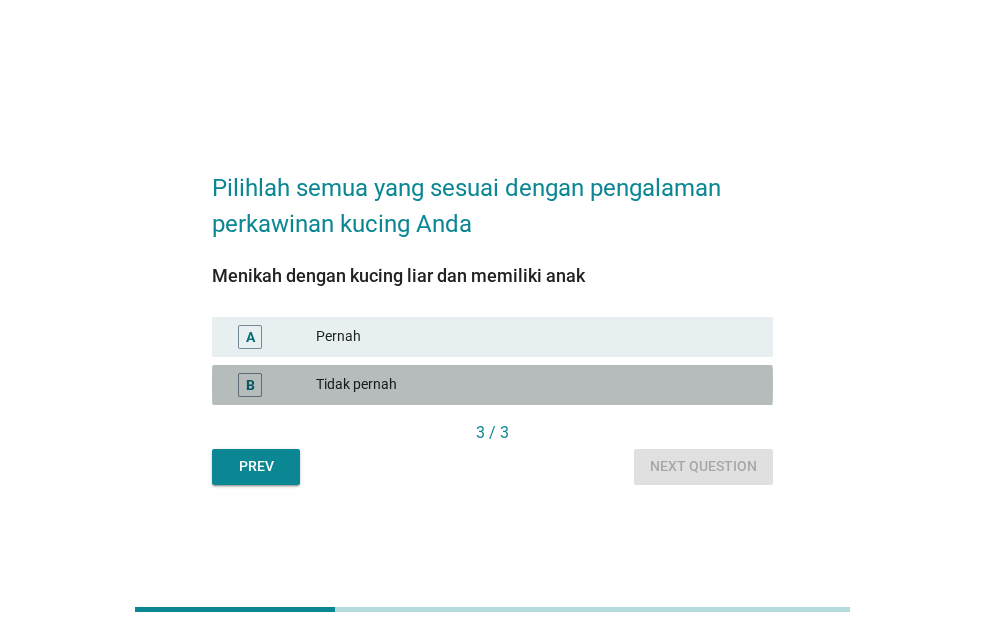 click on "Tidak pernah" at bounding box center [536, 385] 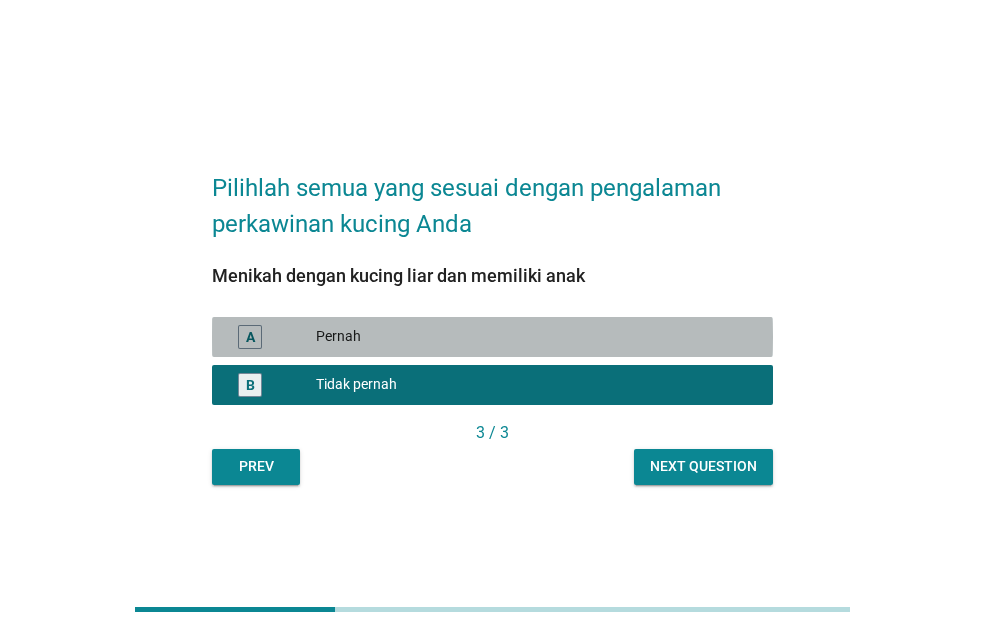 click on "A   Pernah" at bounding box center (492, 337) 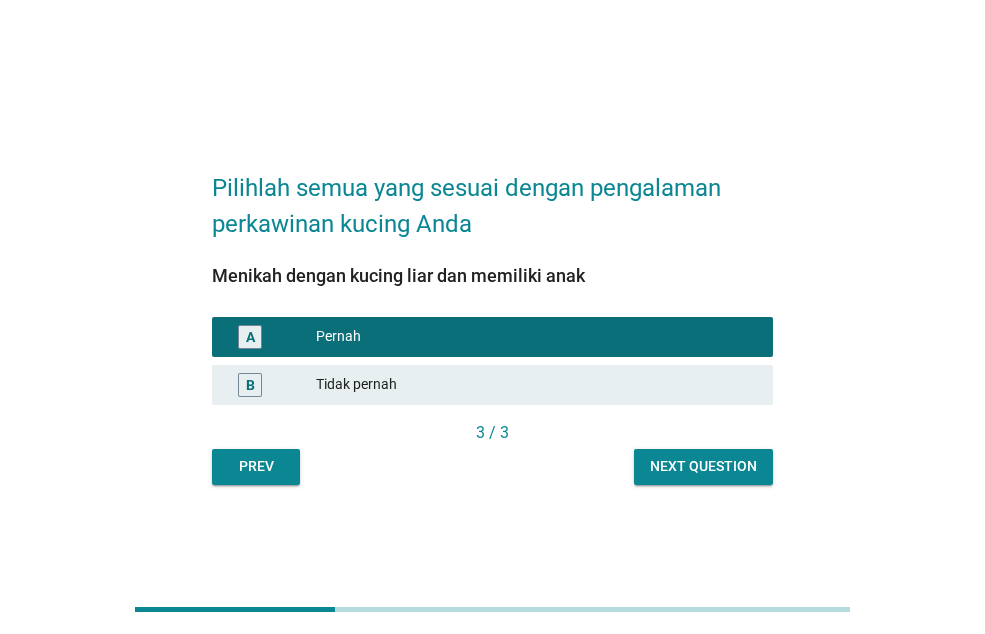 click on "Next question" at bounding box center (703, 467) 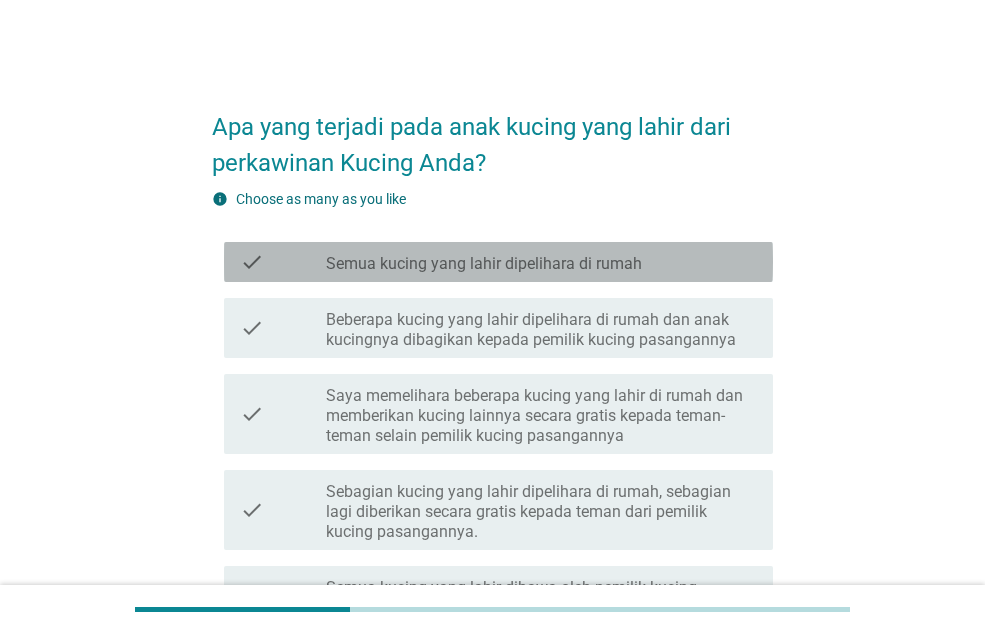 click on "Semua kucing yang lahir dipelihara di rumah" at bounding box center [484, 264] 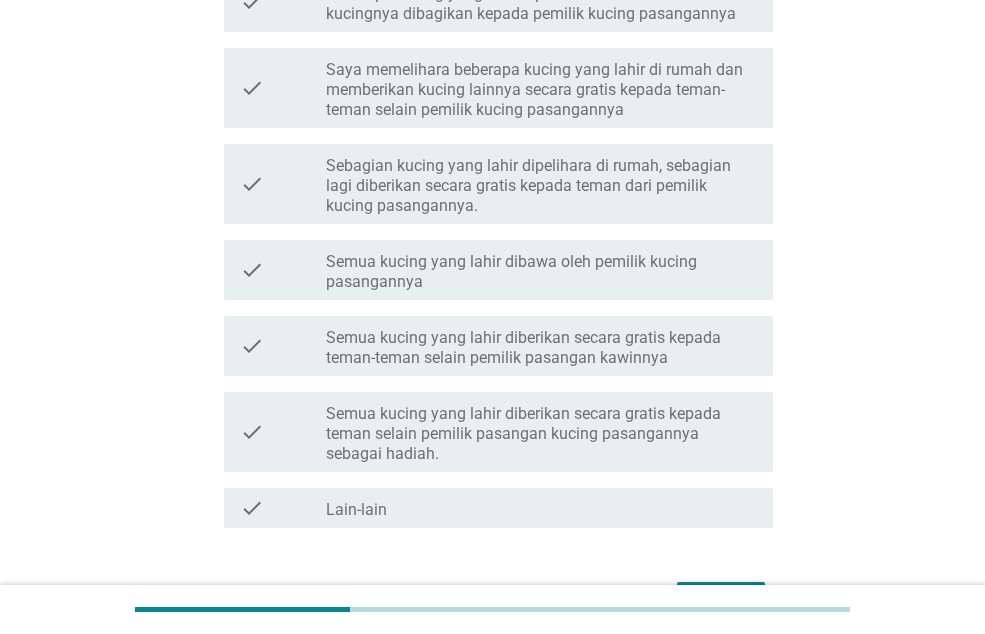 scroll, scrollTop: 400, scrollLeft: 0, axis: vertical 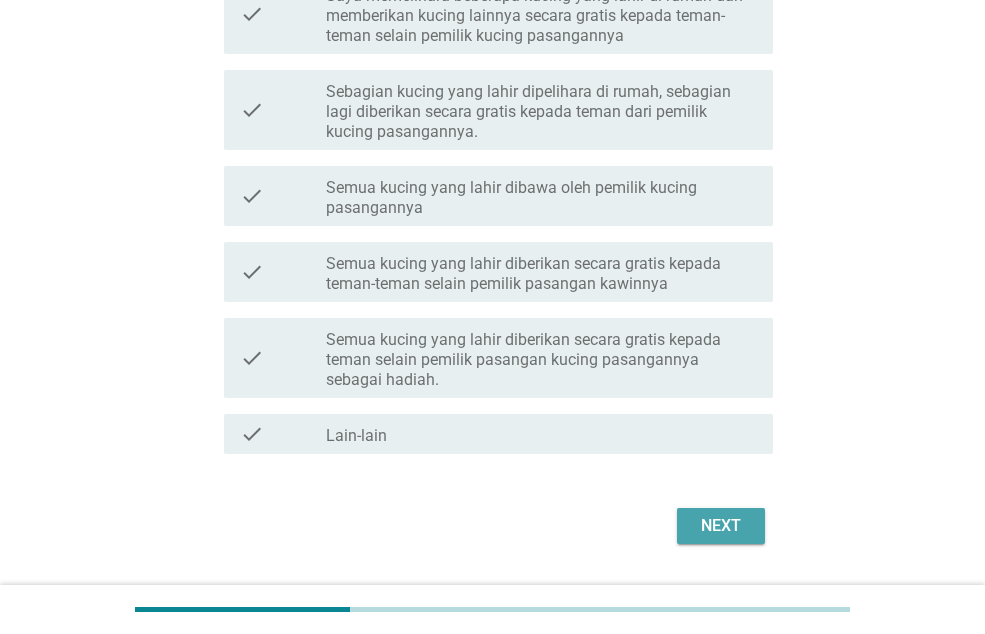 click on "Next" at bounding box center (721, 526) 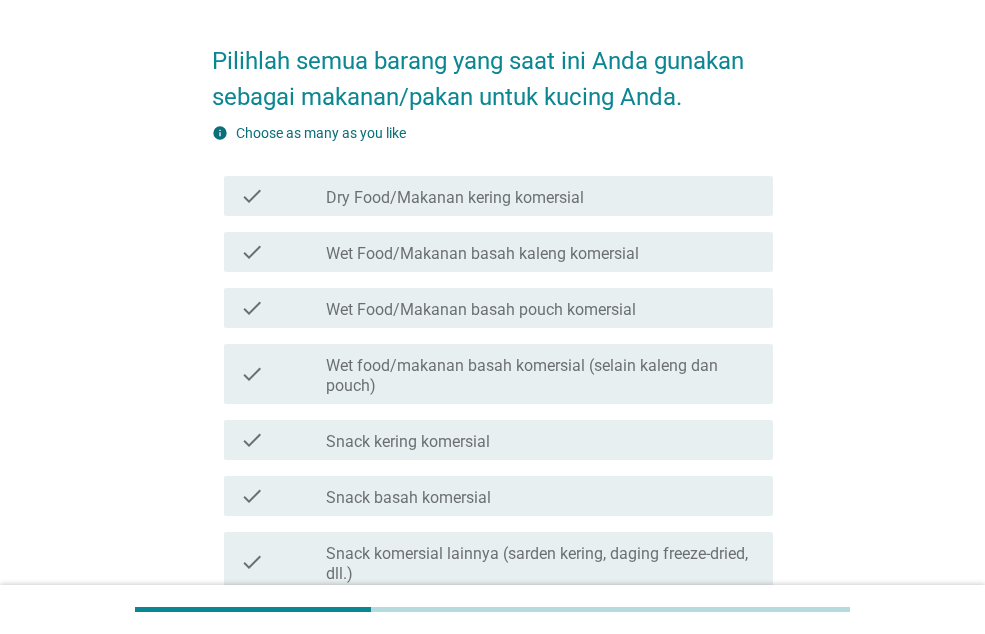 scroll, scrollTop: 100, scrollLeft: 0, axis: vertical 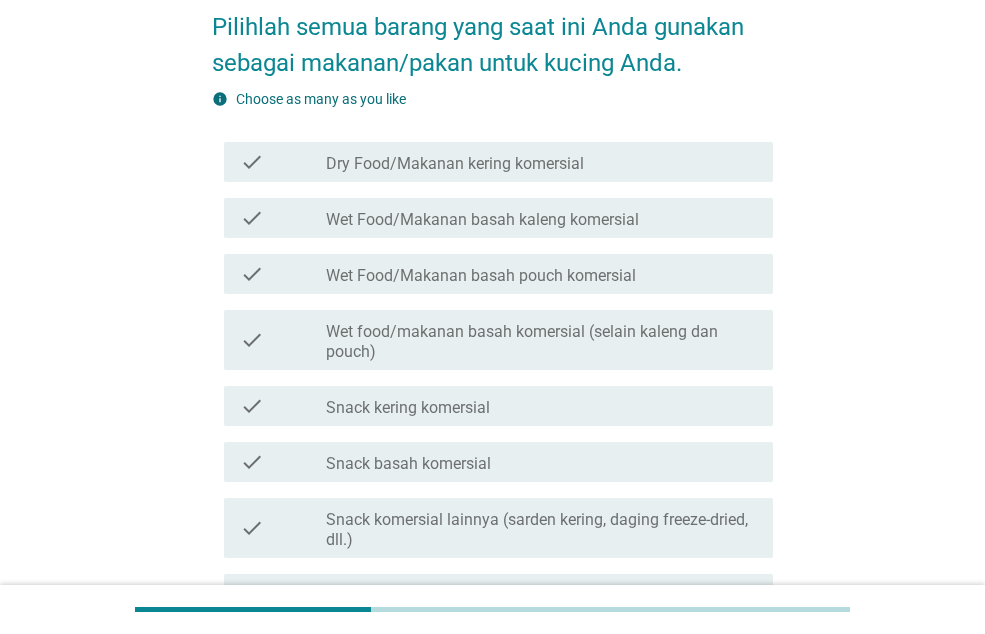 click on "Snack kering komersial" at bounding box center (408, 408) 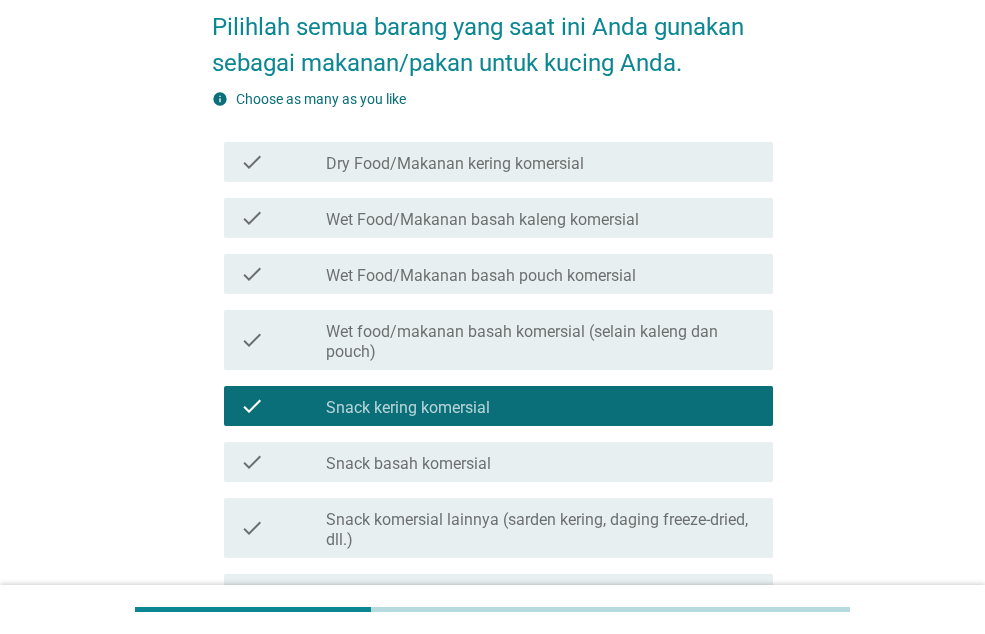 click on "Snack kering komersial" at bounding box center [408, 408] 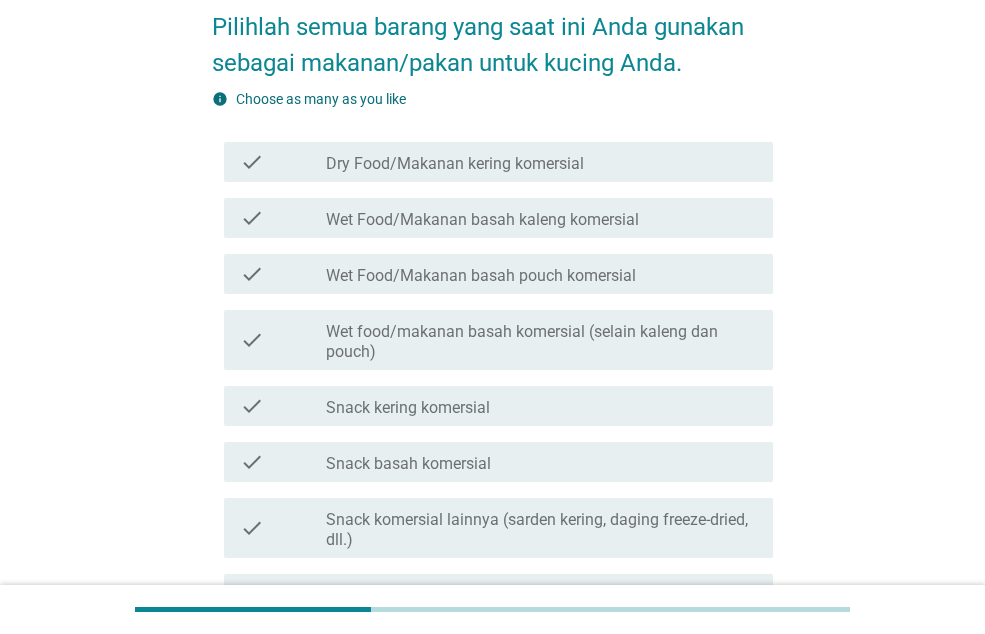 click on "check     check_box_outline_blank Dry Food/Makanan kering komersial" at bounding box center (498, 162) 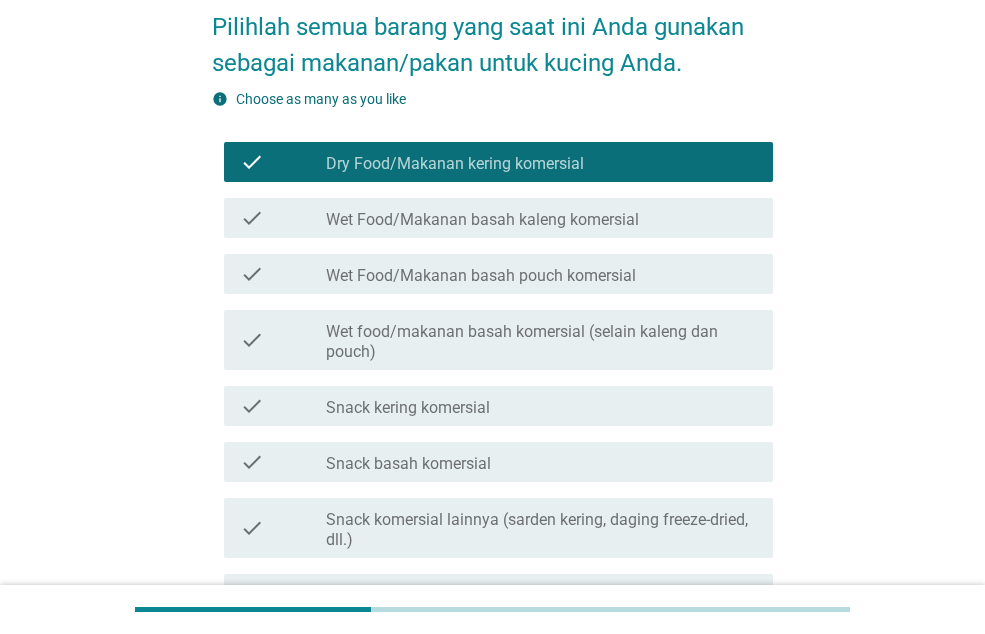click on "check     check_box_outline_blank Wet Food/Makanan basah kaleng komersial" at bounding box center [498, 218] 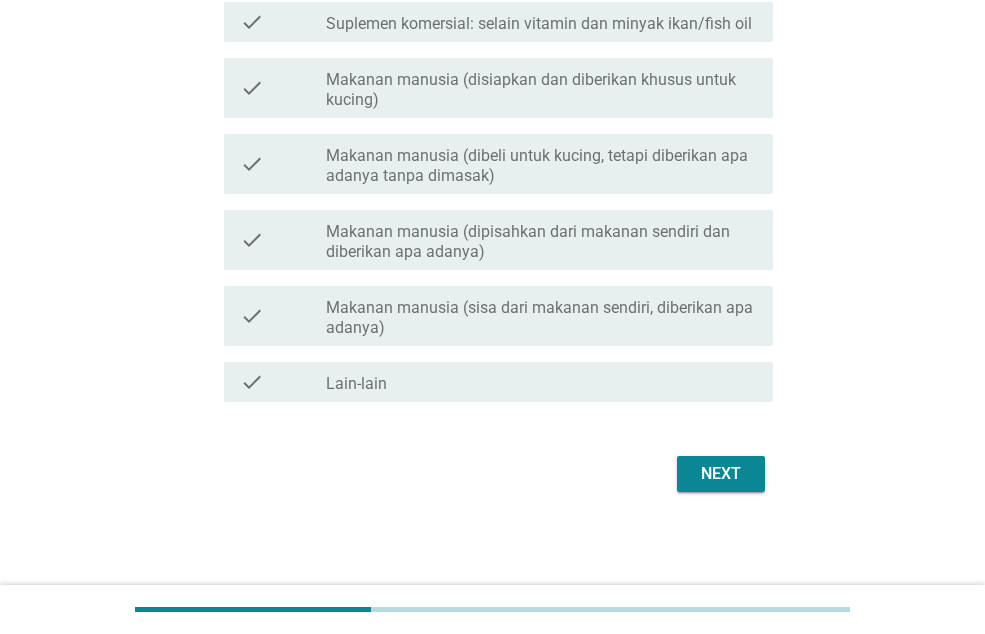 scroll, scrollTop: 785, scrollLeft: 0, axis: vertical 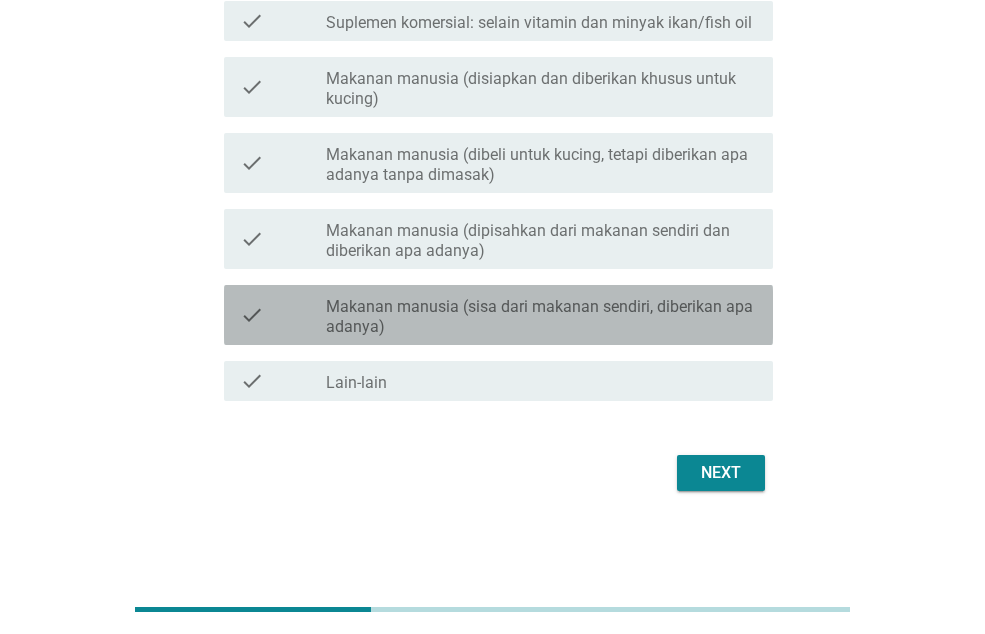 click on "Makanan manusia (sisa dari makanan sendiri, diberikan apa adanya)" at bounding box center (541, 317) 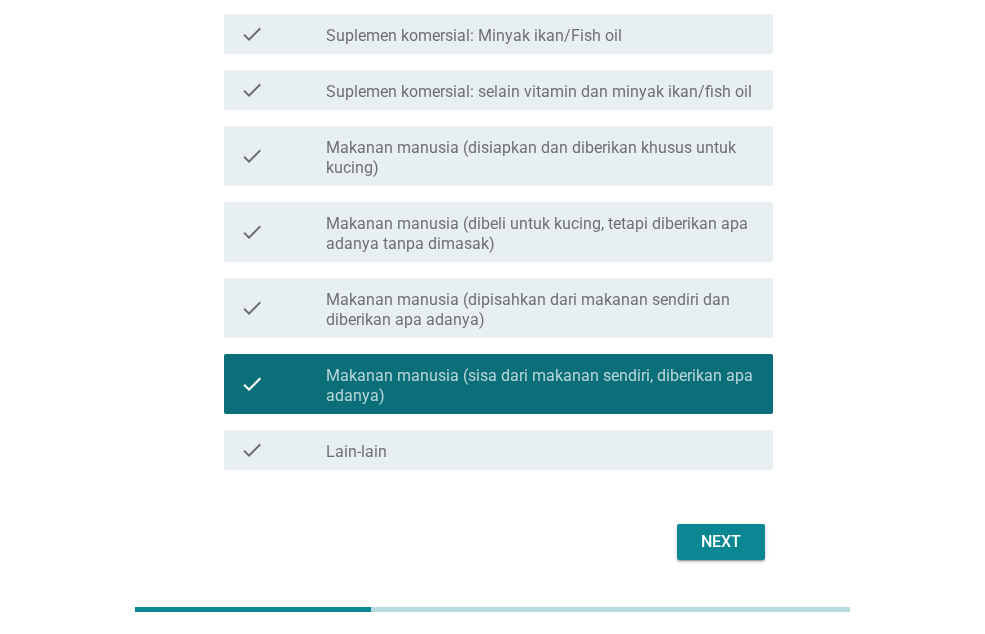 scroll, scrollTop: 685, scrollLeft: 0, axis: vertical 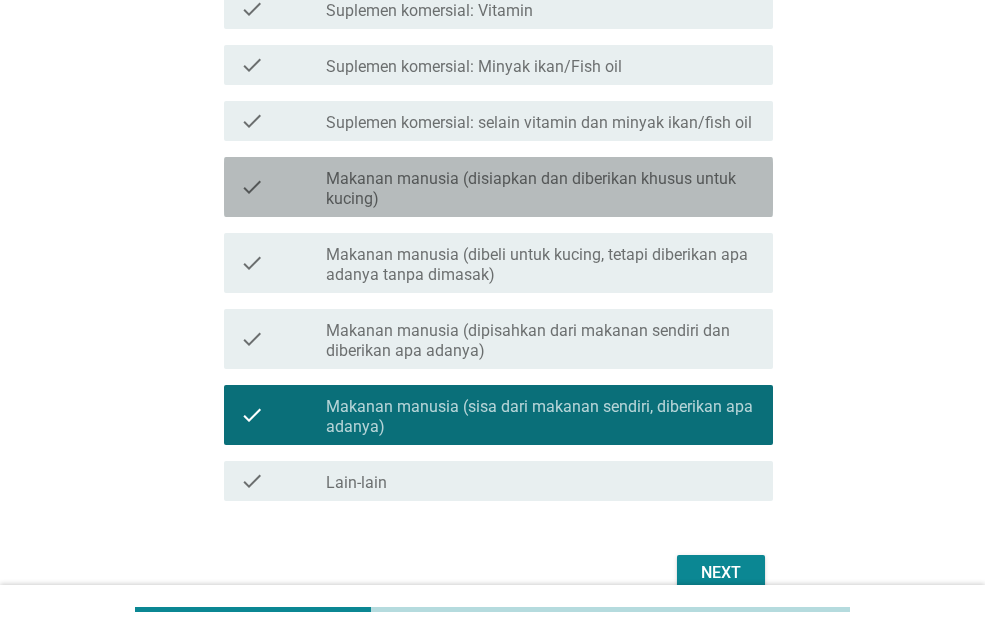 click on "Makanan manusia (disiapkan dan diberikan khusus untuk kucing)" at bounding box center (541, 189) 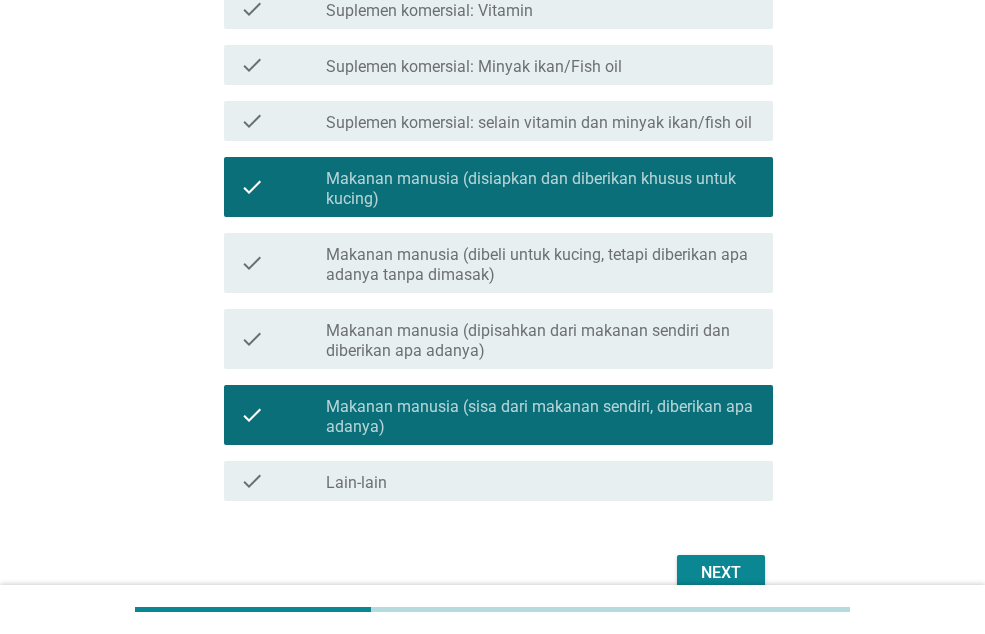 click on "Makanan manusia (sisa dari makanan sendiri, diberikan apa adanya)" at bounding box center [541, 417] 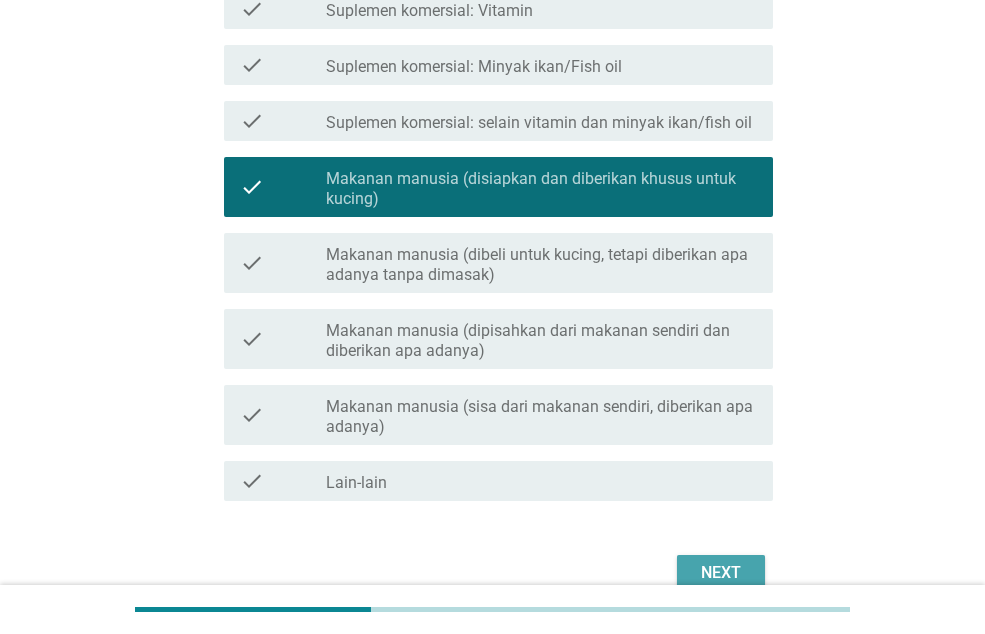 click on "Next" at bounding box center [721, 573] 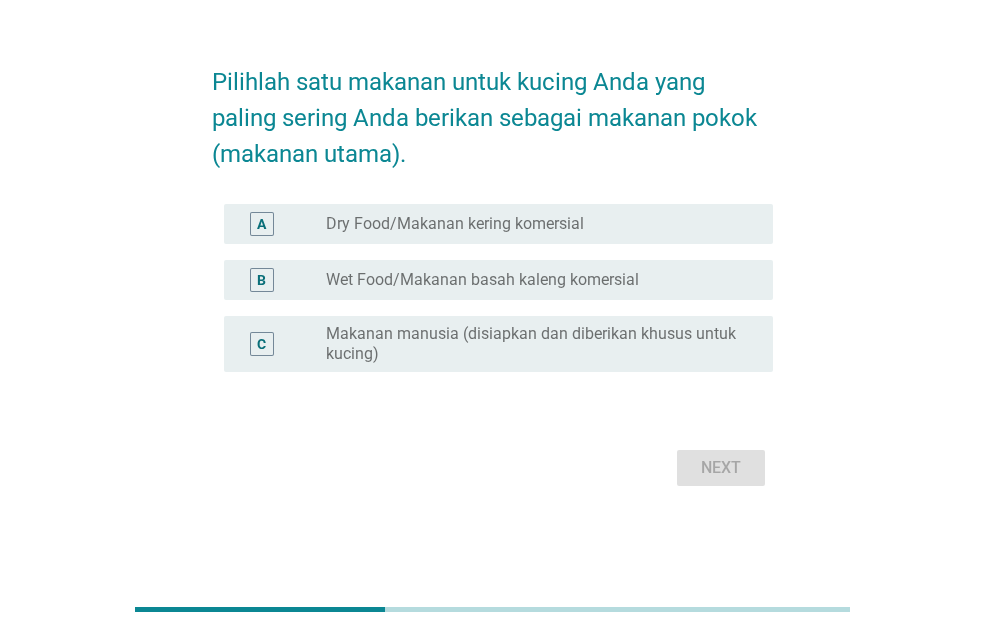 scroll, scrollTop: 0, scrollLeft: 0, axis: both 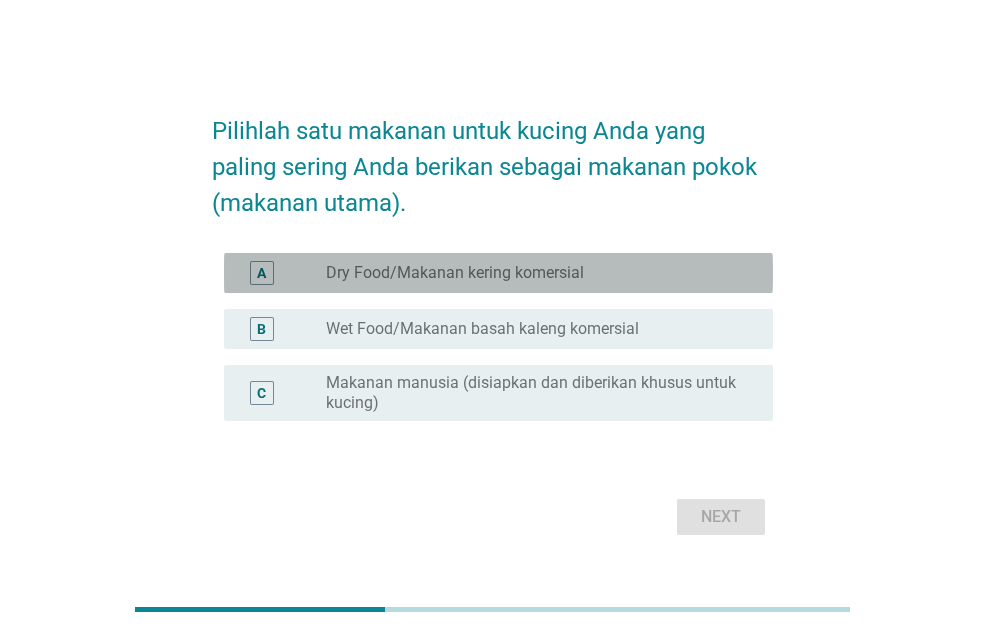 click on "Dry Food/Makanan kering komersial" at bounding box center (455, 273) 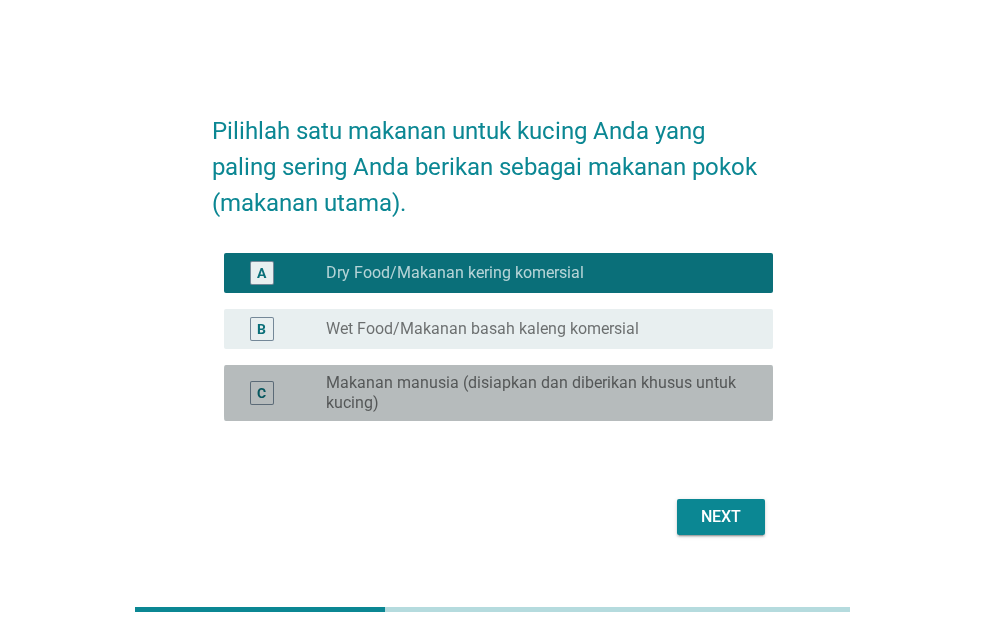 click on "Makanan manusia (disiapkan dan diberikan khusus untuk kucing)" at bounding box center (533, 393) 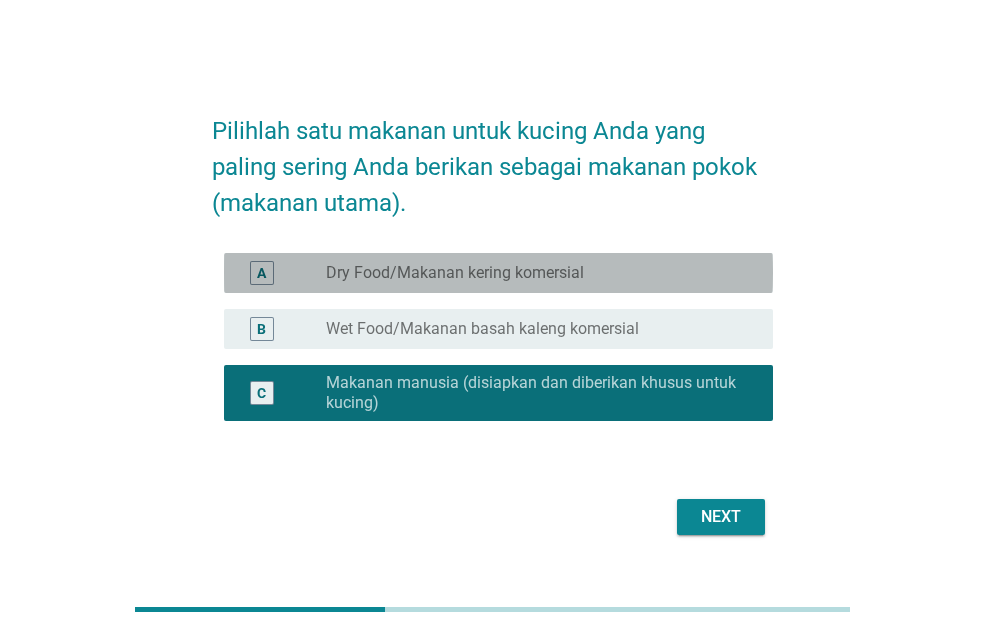 click on "radio_button_unchecked Dry Food/Makanan kering komersial" at bounding box center (533, 273) 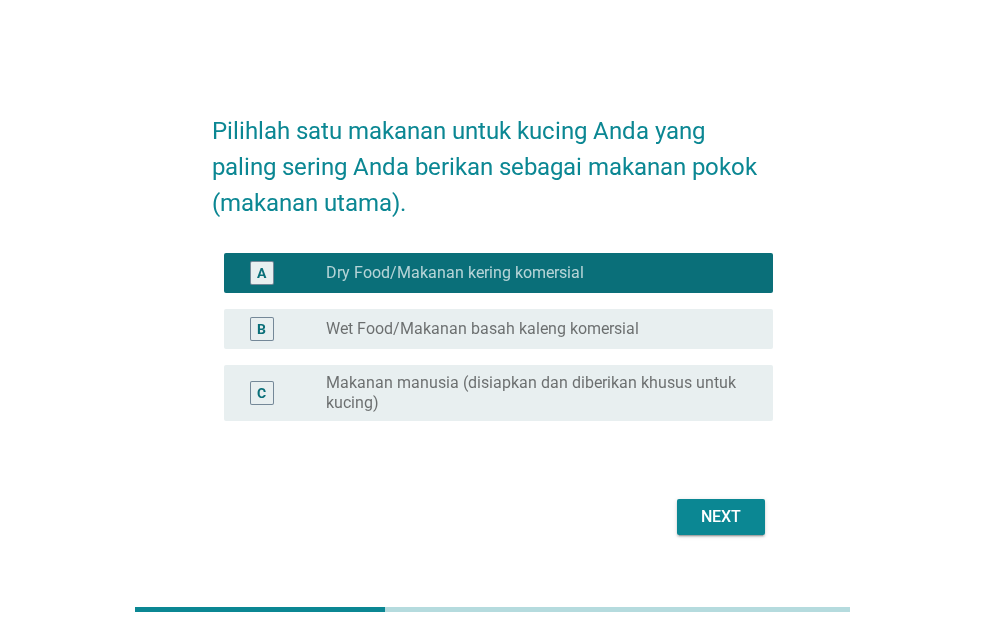 click on "Next" at bounding box center [721, 517] 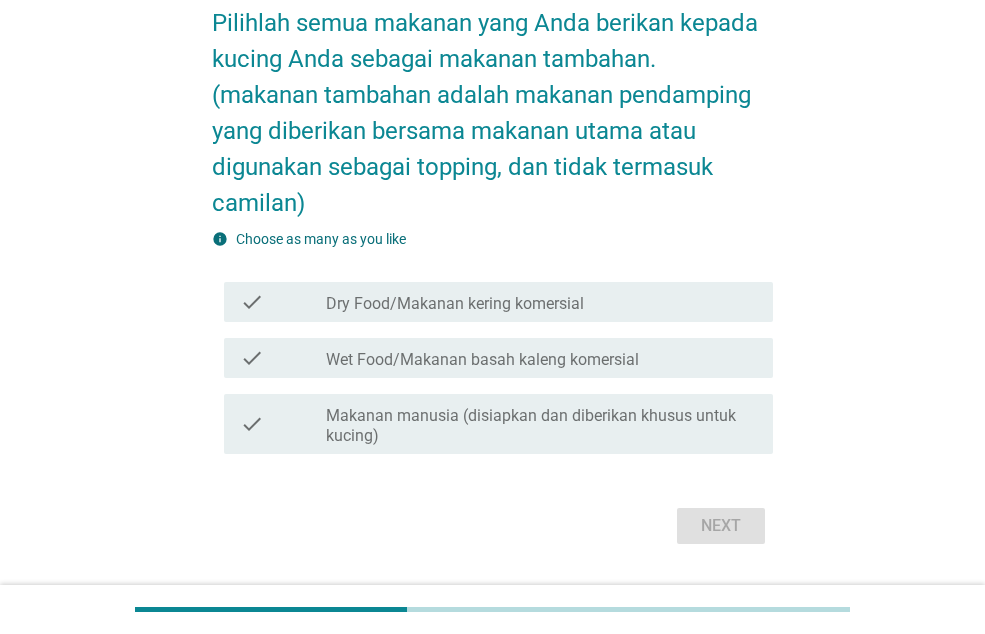 scroll, scrollTop: 157, scrollLeft: 0, axis: vertical 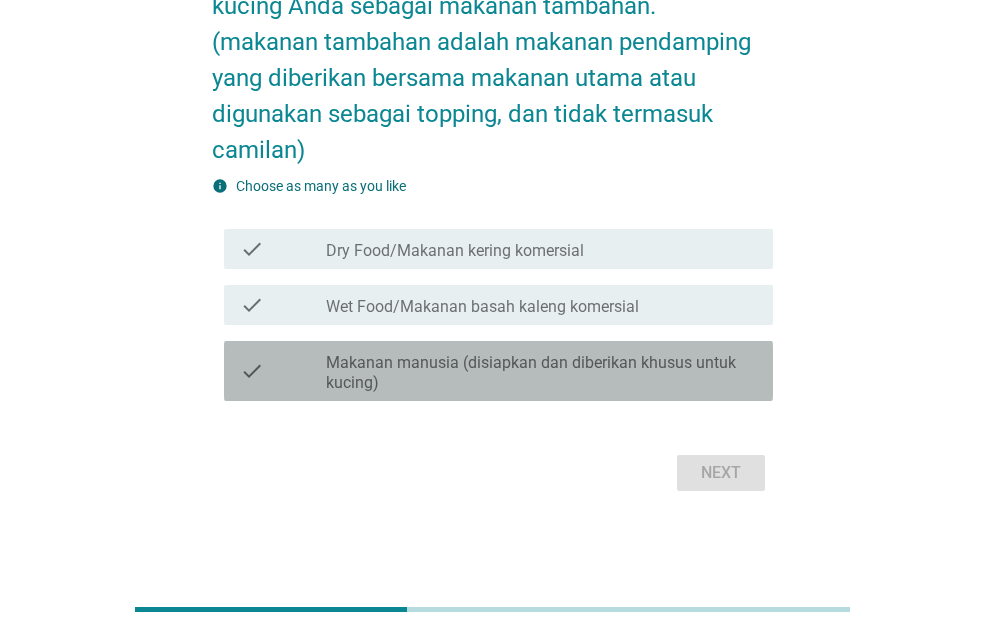 click on "check     check_box_outline_blank Makanan manusia (disiapkan dan diberikan khusus untuk kucing)" at bounding box center (498, 371) 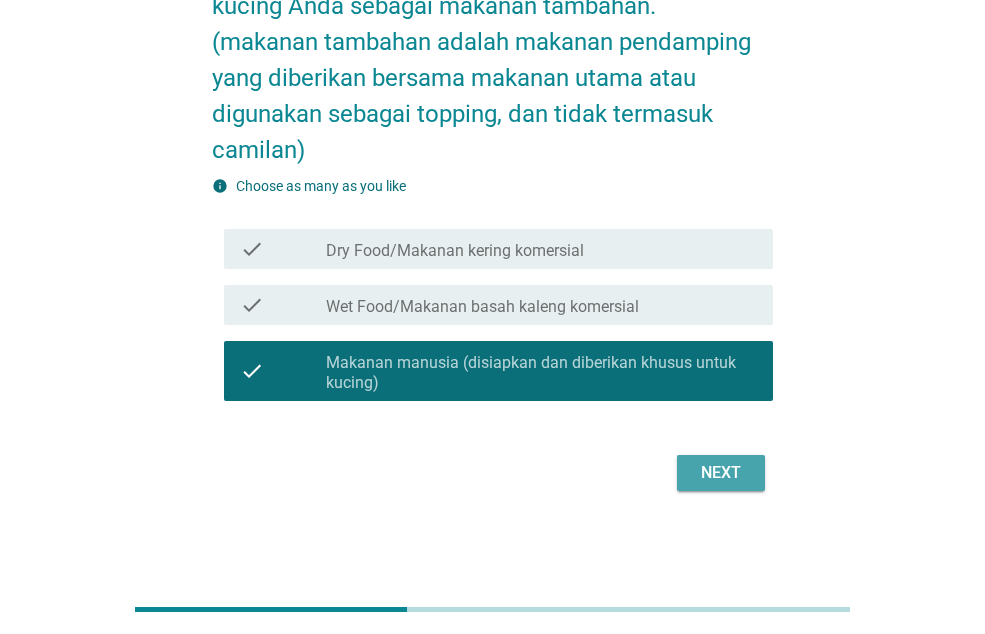 click on "Next" at bounding box center (721, 473) 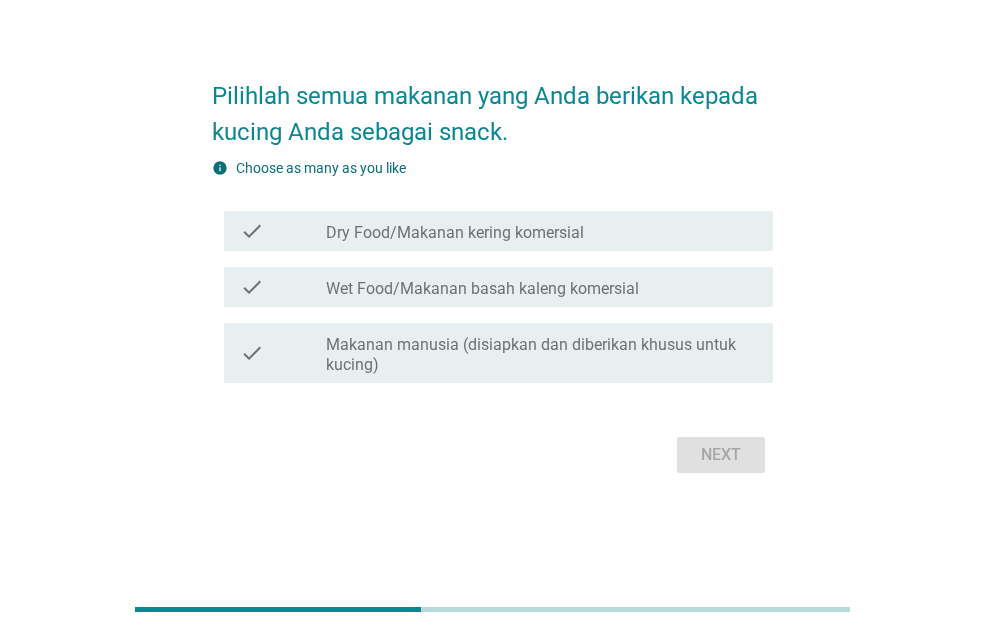 scroll, scrollTop: 0, scrollLeft: 0, axis: both 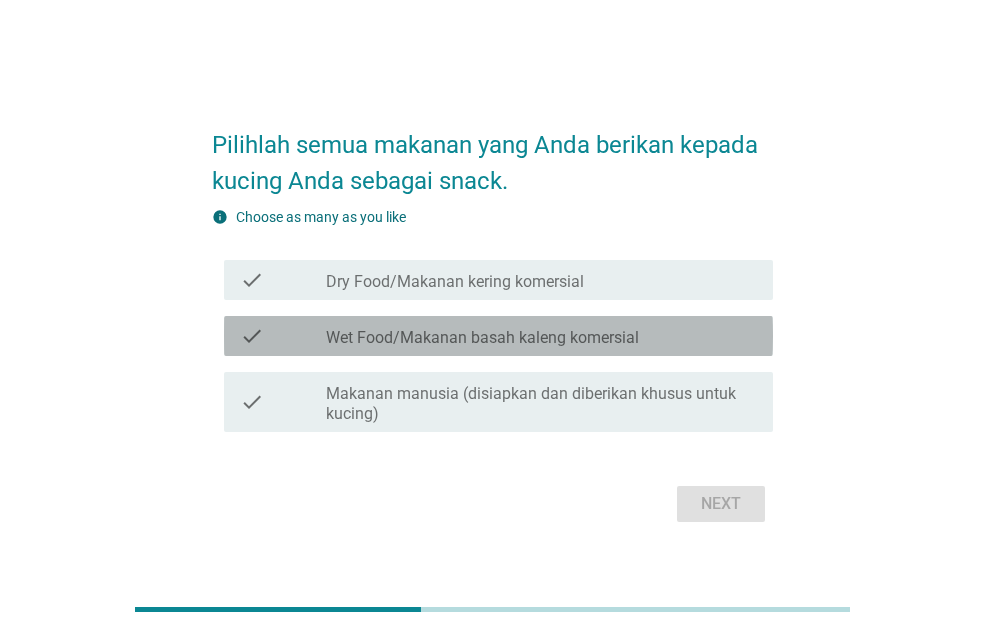 click on "Wet Food/Makanan basah kaleng komersial" at bounding box center [482, 338] 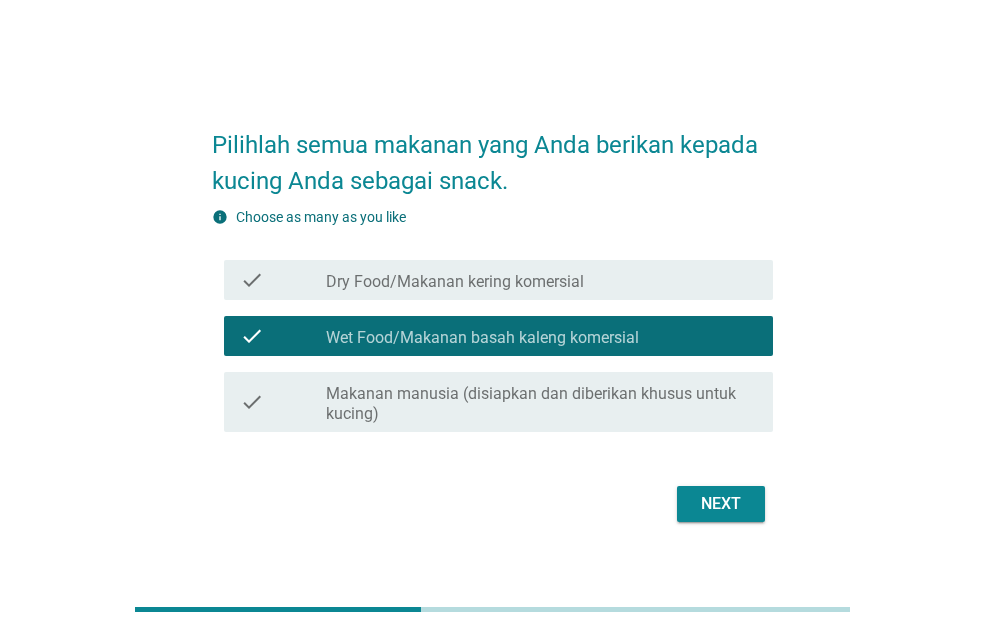 click on "Next" at bounding box center (721, 504) 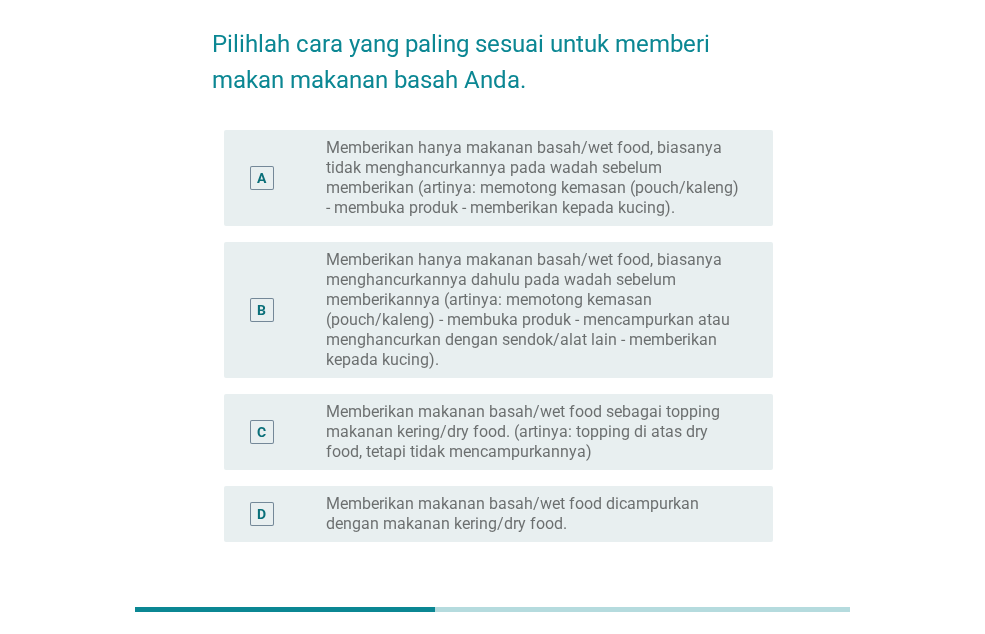 scroll, scrollTop: 0, scrollLeft: 0, axis: both 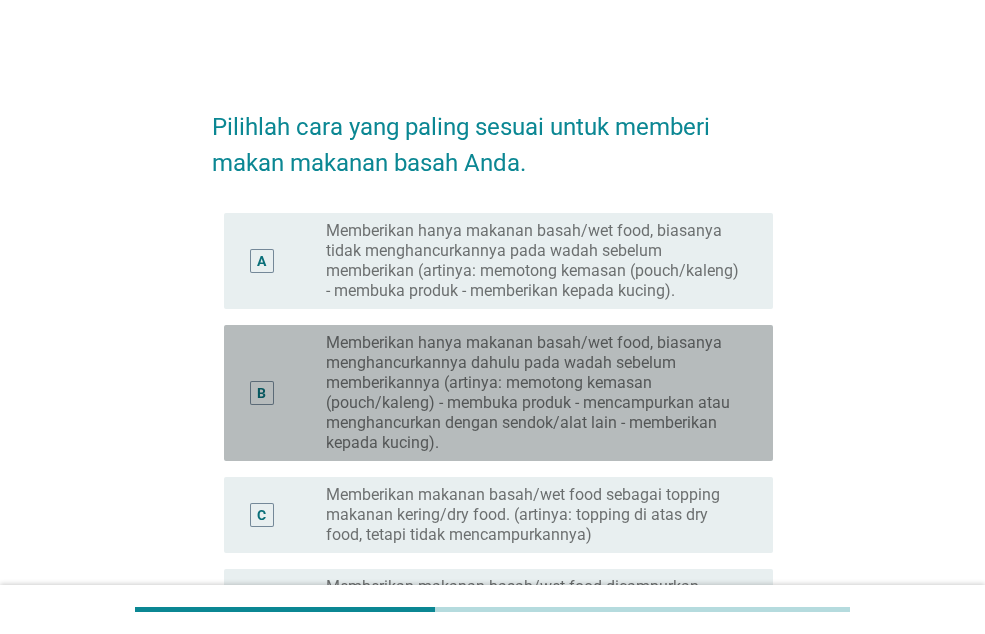 click on "Memberikan hanya makanan basah/wet food, biasanya menghancurkannya dahulu pada wadah sebelum memberikannya (artinya: memotong kemasan (pouch/kaleng) - membuka produk - mencampurkan atau menghancurkan dengan sendok/alat lain - memberikan kepada kucing)." at bounding box center [533, 393] 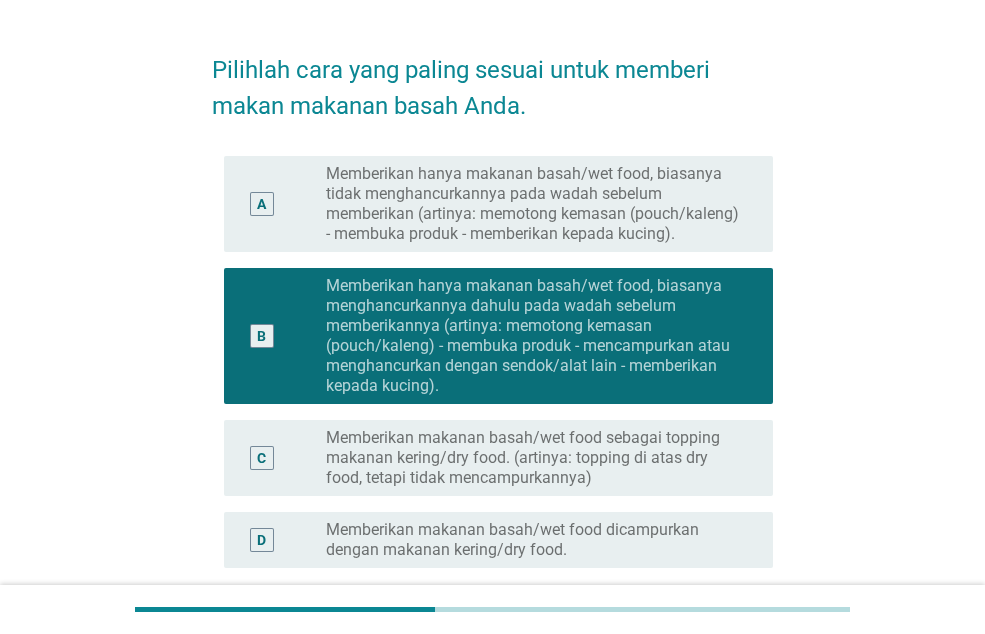 scroll, scrollTop: 200, scrollLeft: 0, axis: vertical 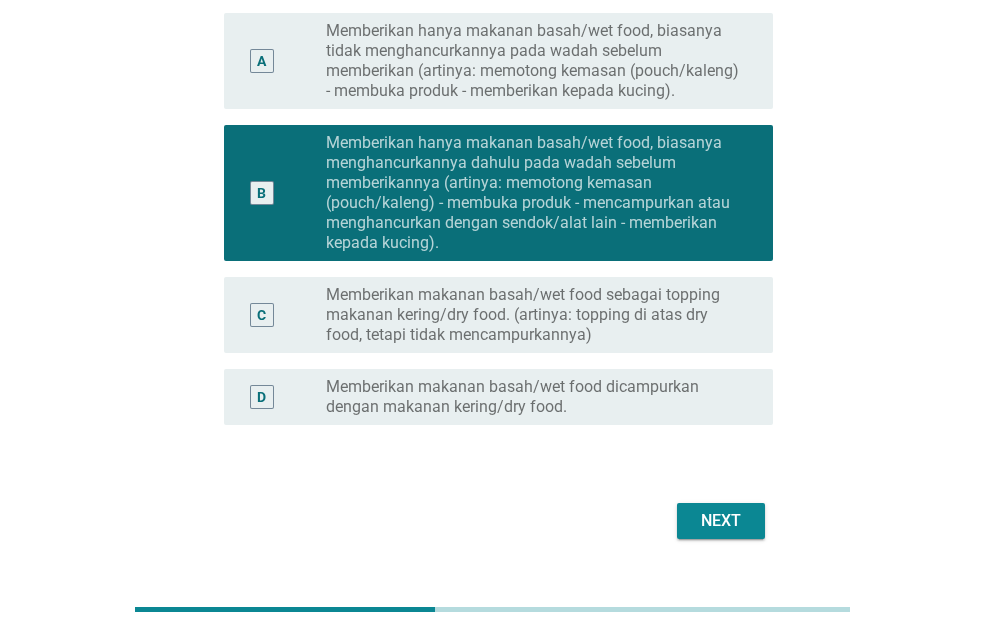 click on "Next" at bounding box center [721, 521] 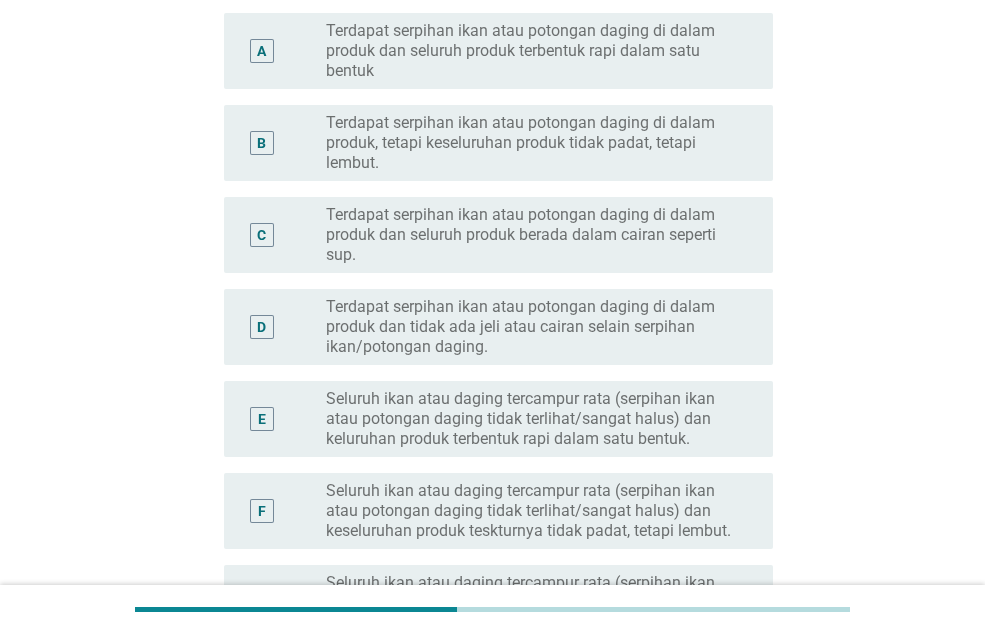 scroll, scrollTop: 0, scrollLeft: 0, axis: both 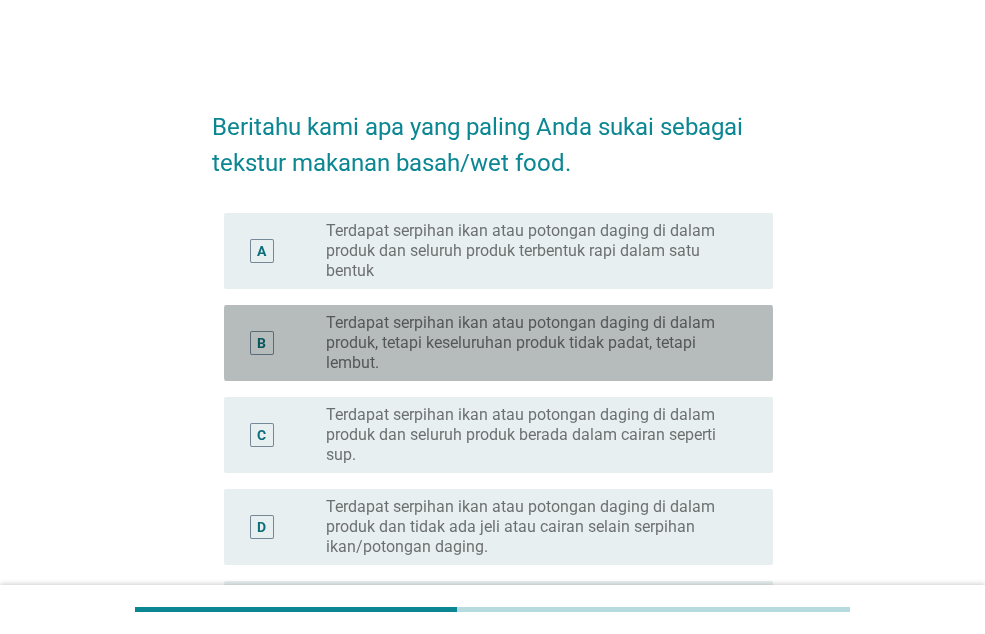 click on "Terdapat serpihan ikan atau potongan daging di dalam produk, tetapi keseluruhan produk tidak padat, tetapi lembut." at bounding box center [533, 343] 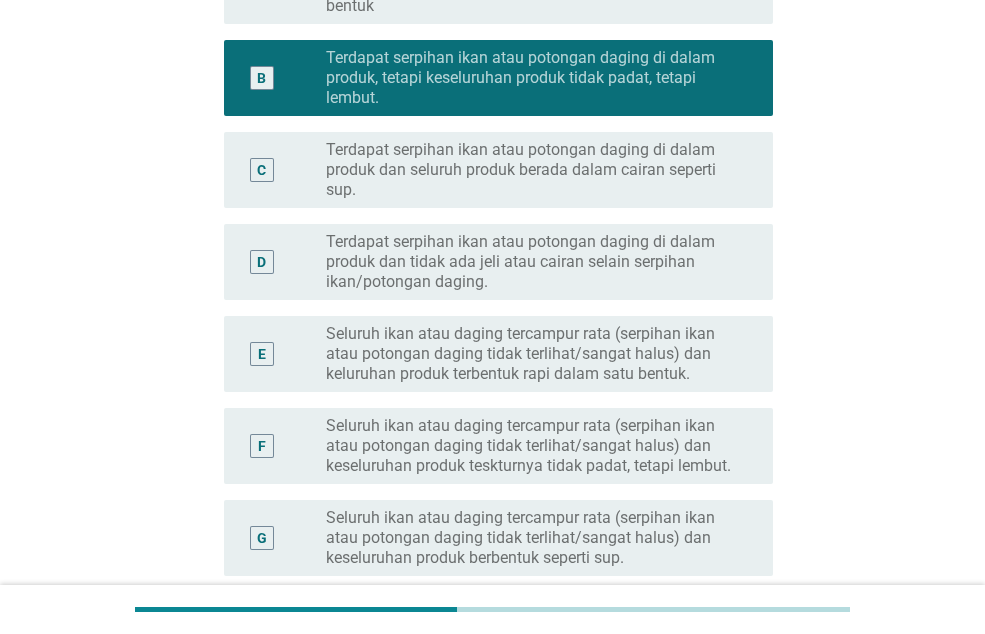scroll, scrollTop: 300, scrollLeft: 0, axis: vertical 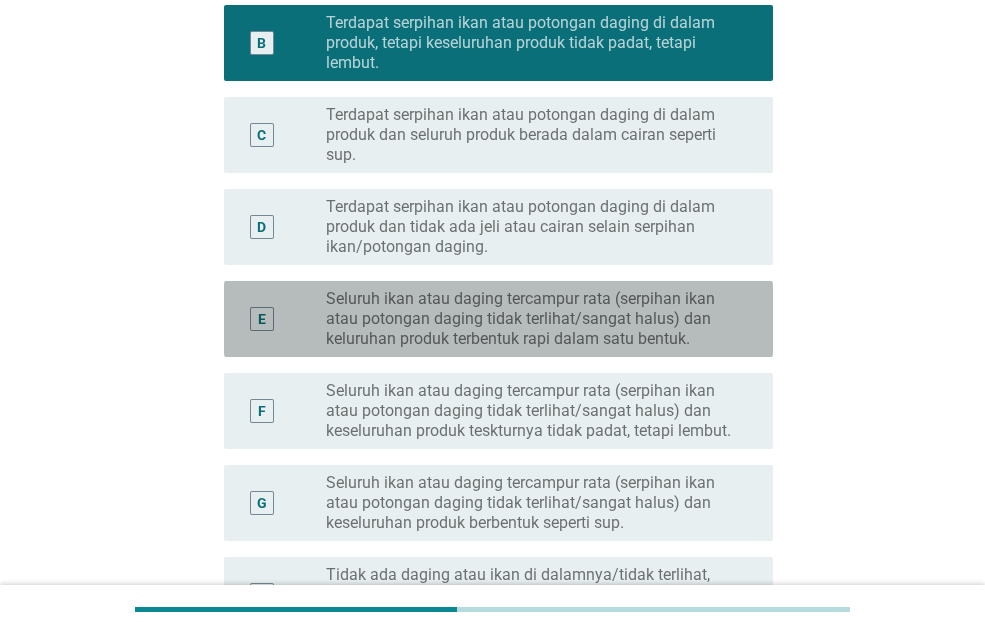 click on "Seluruh ikan atau daging tercampur rata (serpihan ikan atau potongan daging tidak terlihat/sangat halus) dan keluruhan produk terbentuk rapi dalam satu bentuk." at bounding box center [533, 319] 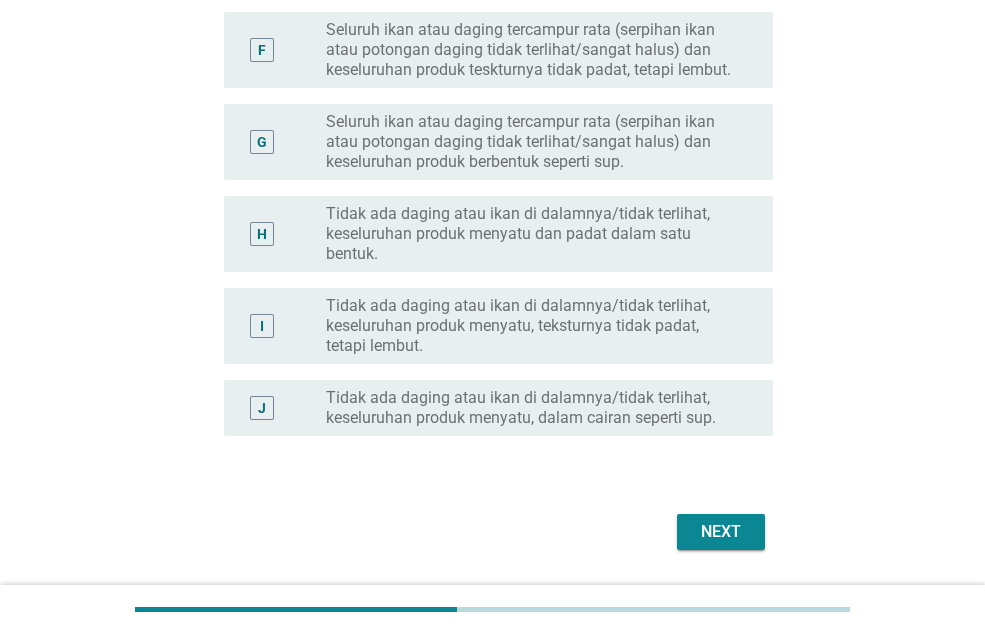 scroll, scrollTop: 720, scrollLeft: 0, axis: vertical 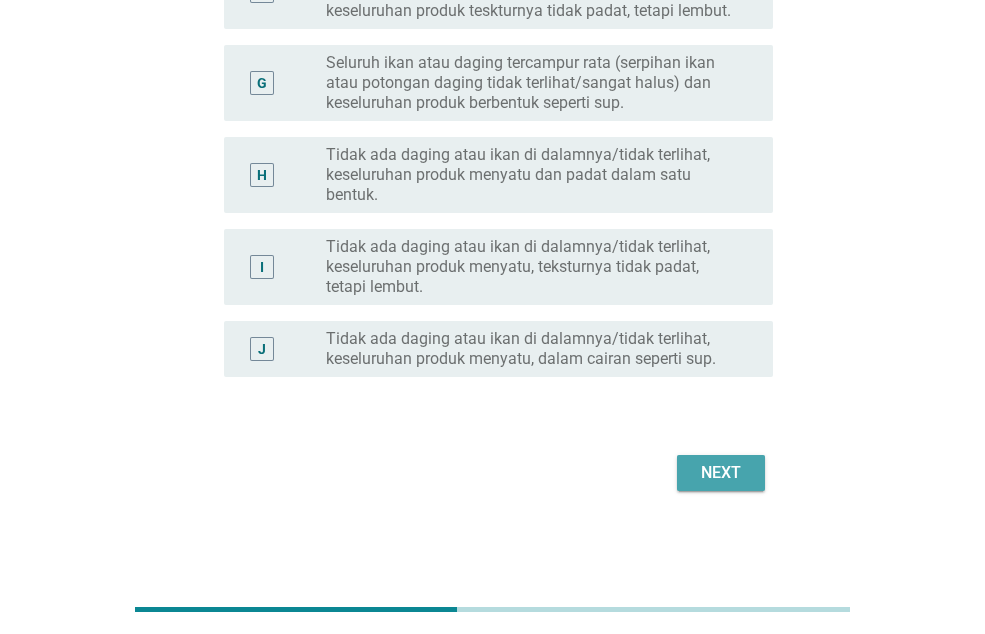 click on "Next" at bounding box center (721, 473) 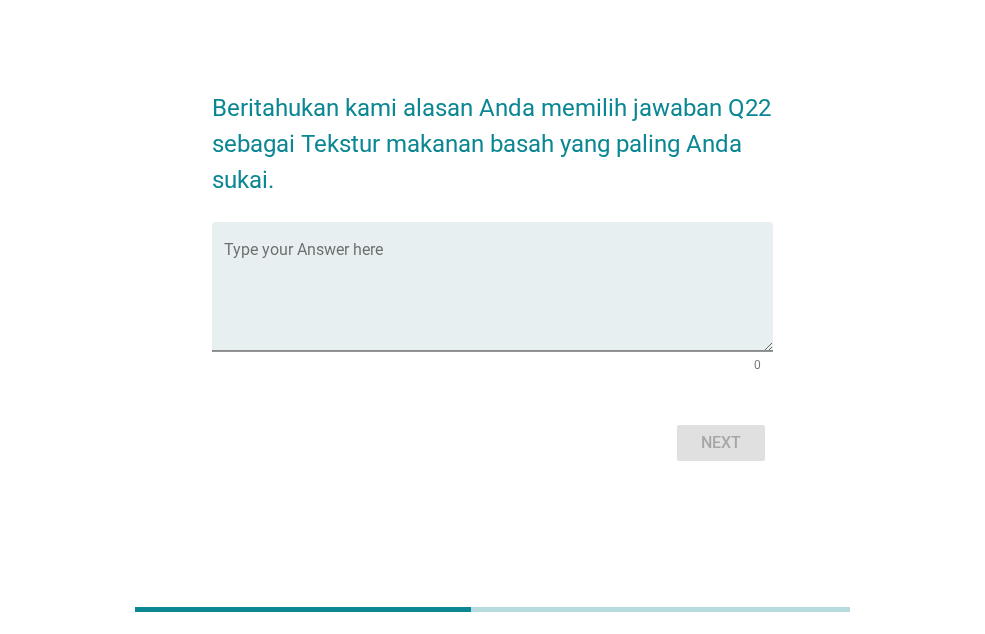 scroll, scrollTop: 0, scrollLeft: 0, axis: both 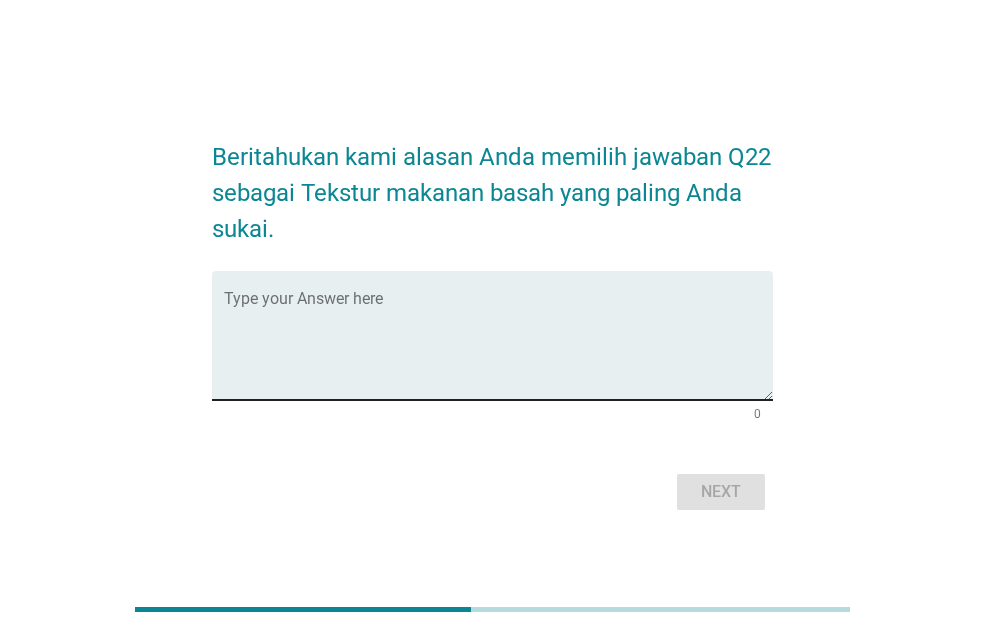 click at bounding box center (498, 347) 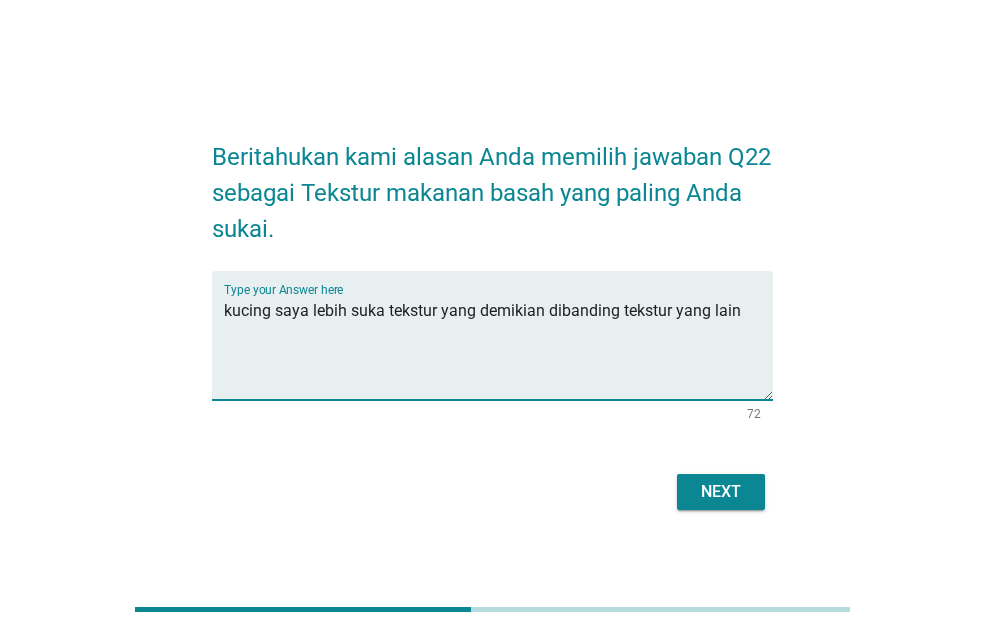 type on "kucing saya lebih suka tekstur yang demikian dibanding tekstur yang lain" 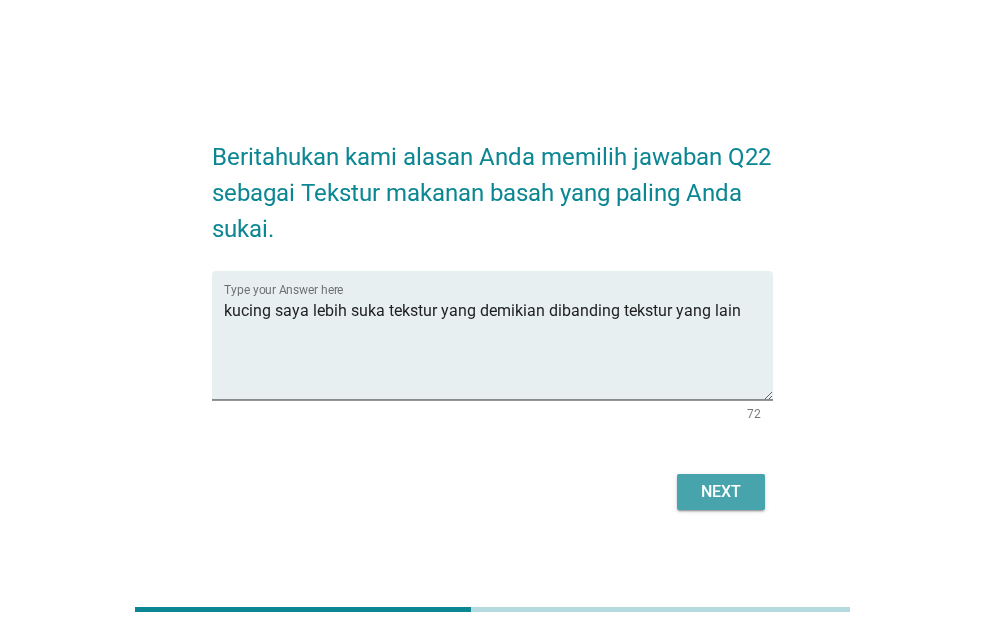 click on "Next" at bounding box center [721, 492] 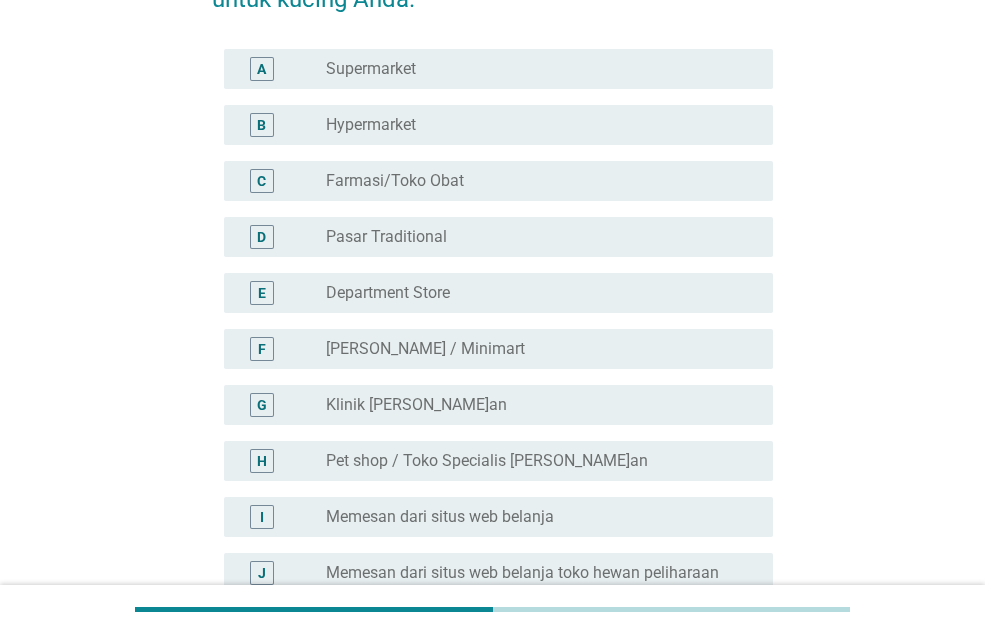 scroll, scrollTop: 300, scrollLeft: 0, axis: vertical 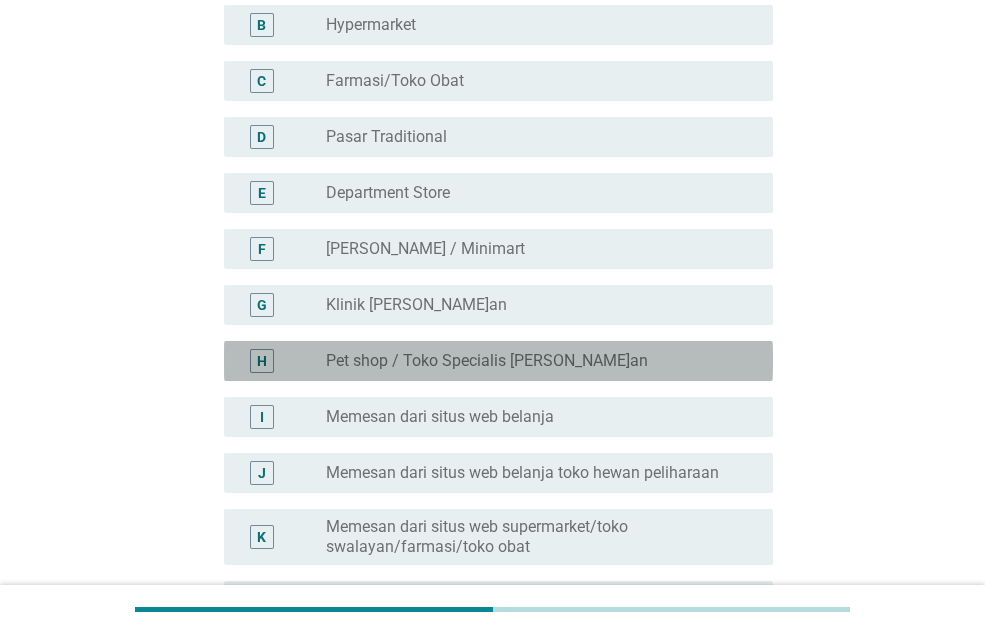 click on "Pet shop / Toko Specialis [PERSON_NAME]an" at bounding box center [487, 361] 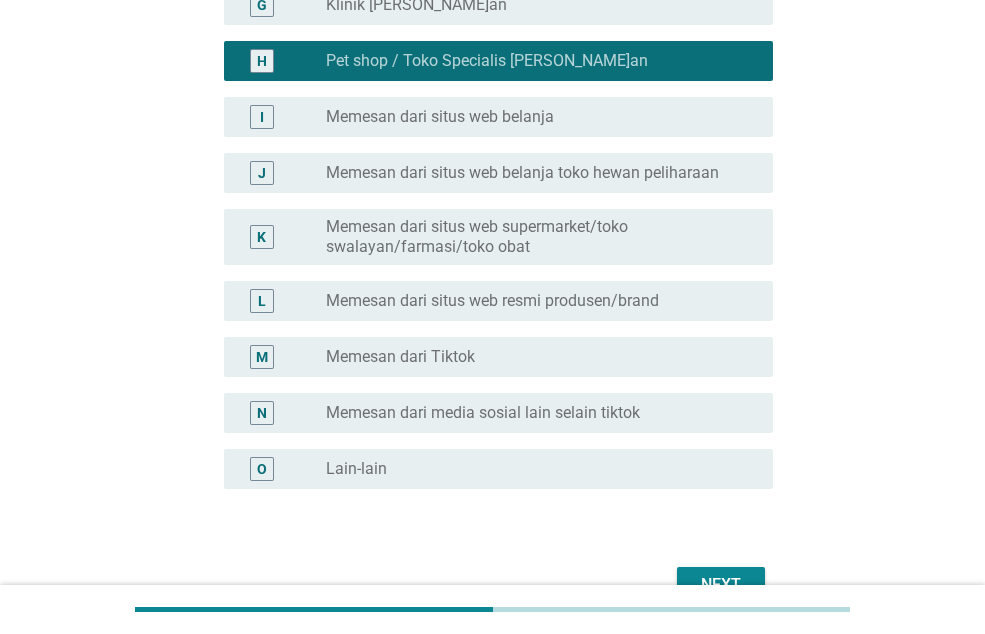 scroll, scrollTop: 700, scrollLeft: 0, axis: vertical 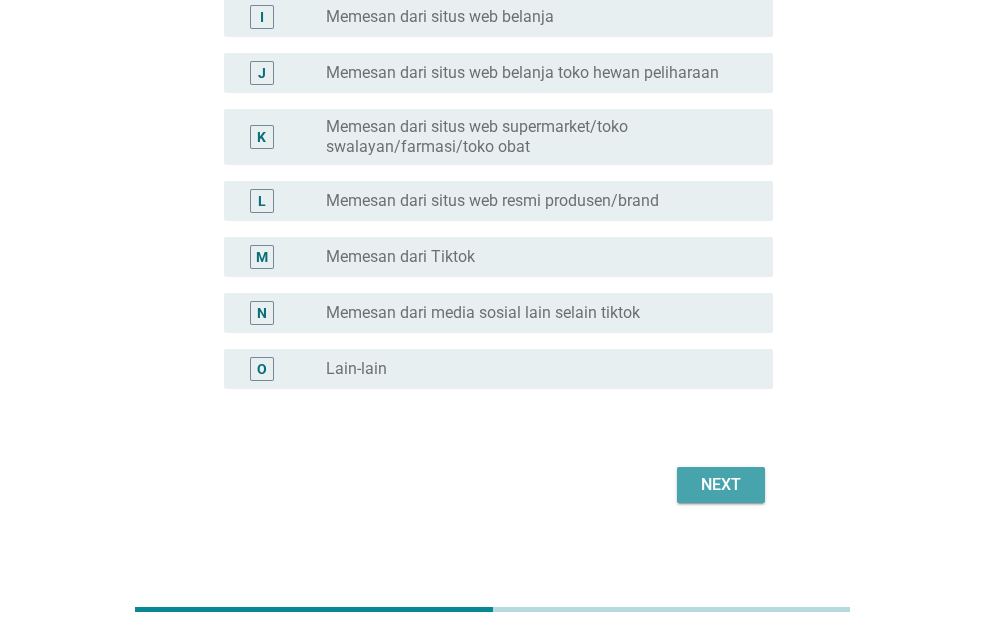 click on "Next" at bounding box center [721, 485] 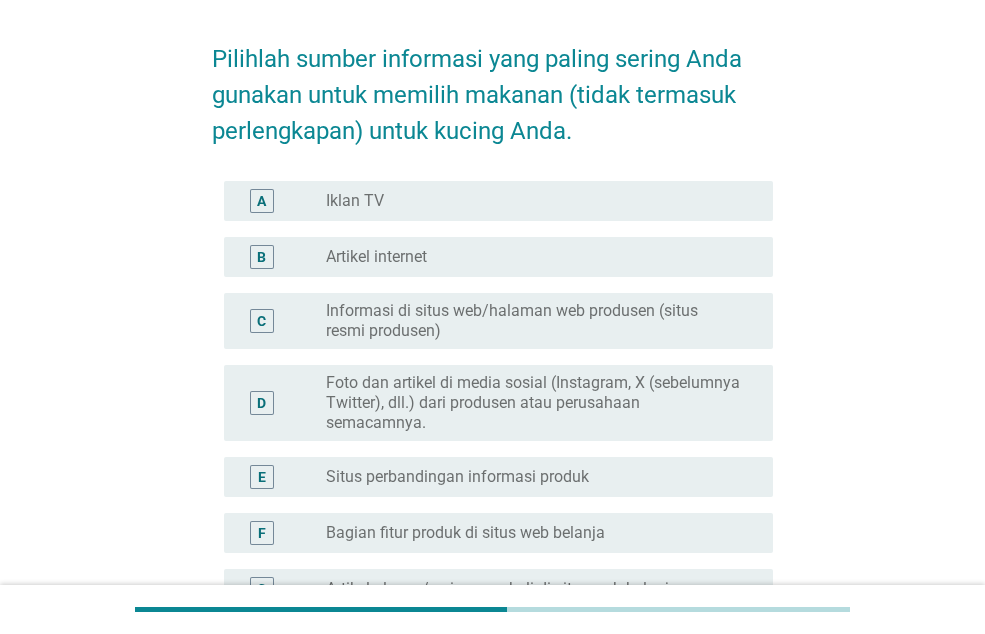 scroll, scrollTop: 100, scrollLeft: 0, axis: vertical 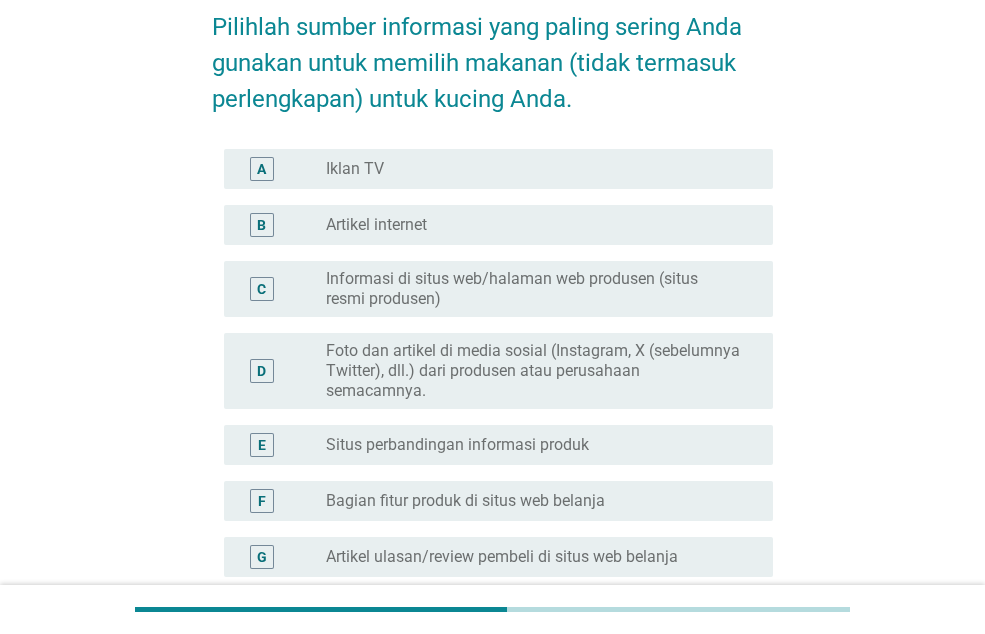 click on "Artikel internet" at bounding box center [376, 225] 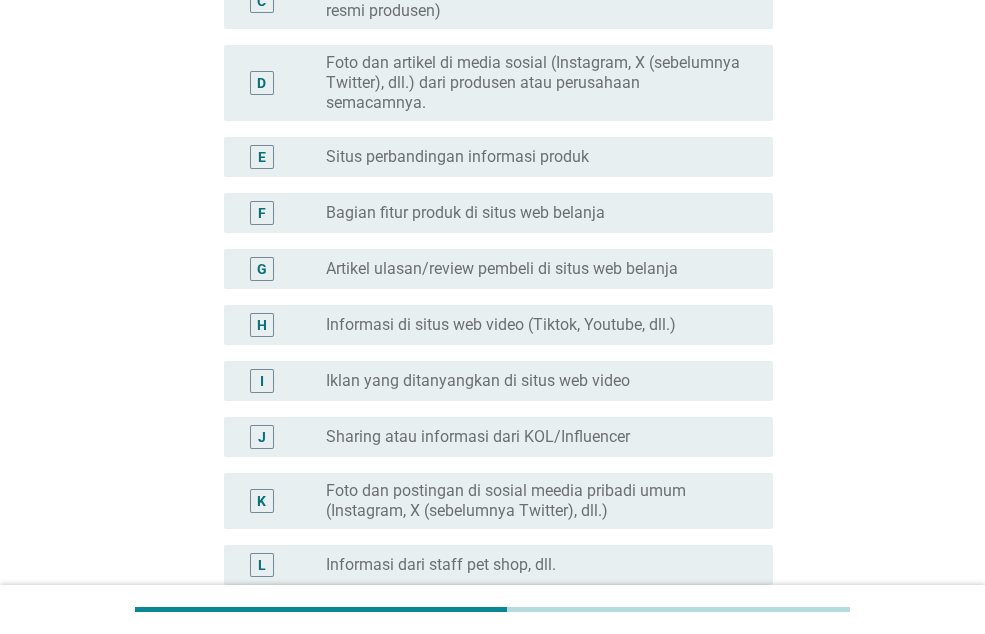 scroll, scrollTop: 400, scrollLeft: 0, axis: vertical 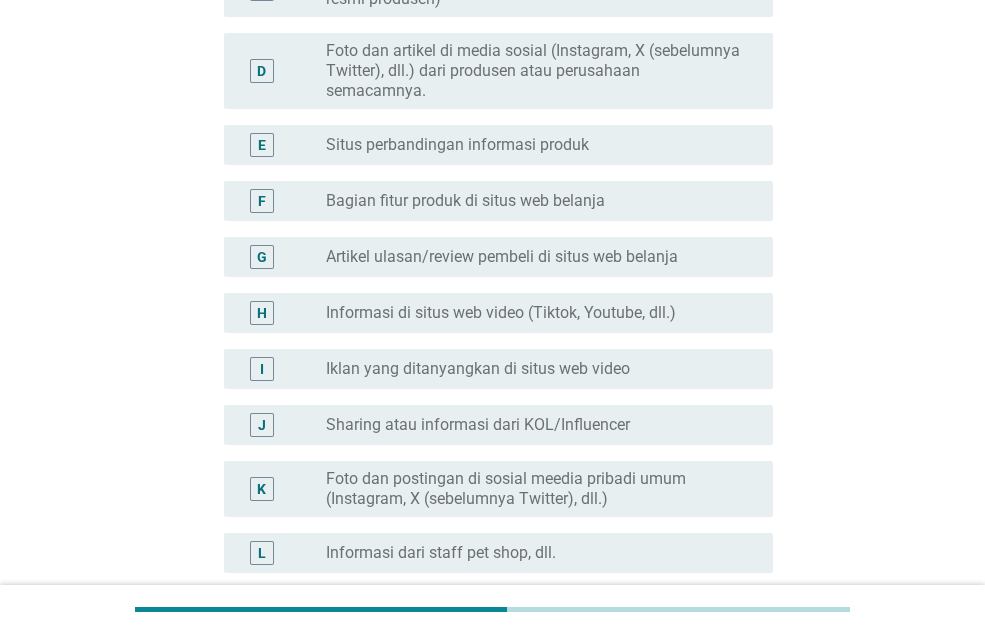 click on "Artikel ulasan/review pembeli di situs web belanja" at bounding box center (502, 257) 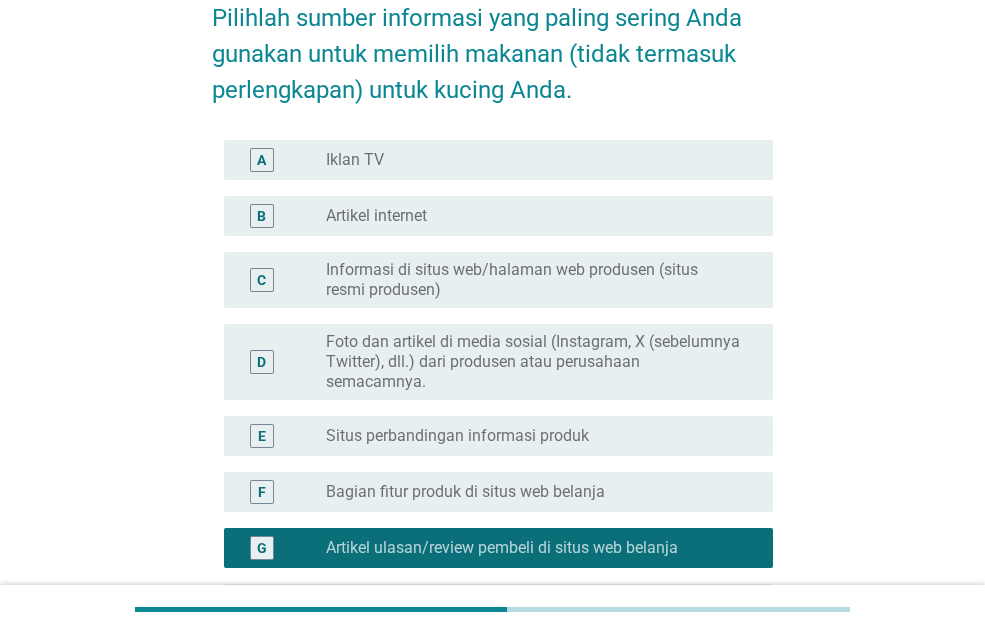 scroll, scrollTop: 100, scrollLeft: 0, axis: vertical 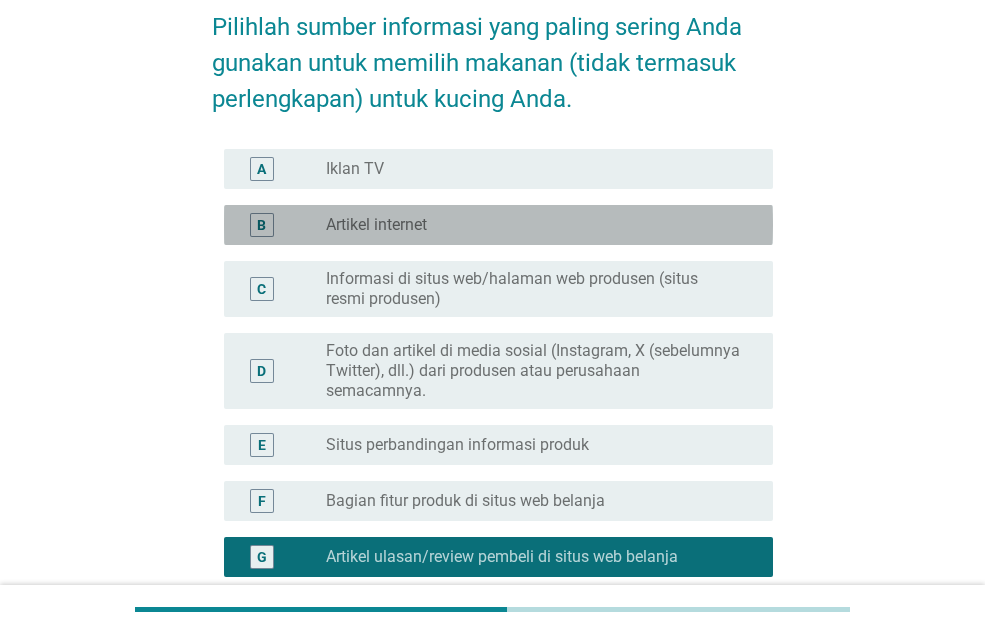 click on "Artikel internet" at bounding box center (376, 225) 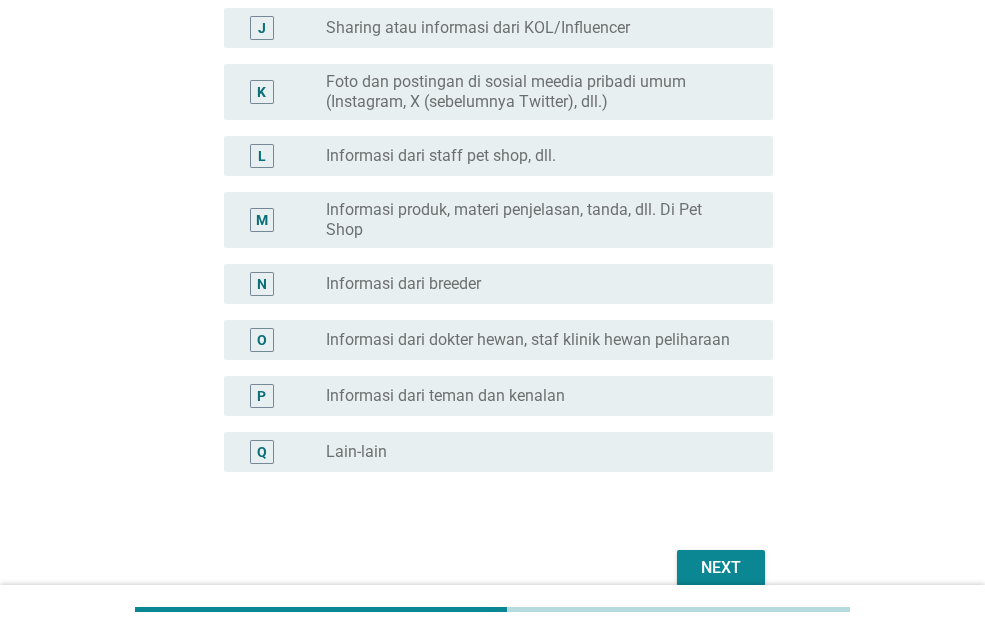 scroll, scrollTop: 800, scrollLeft: 0, axis: vertical 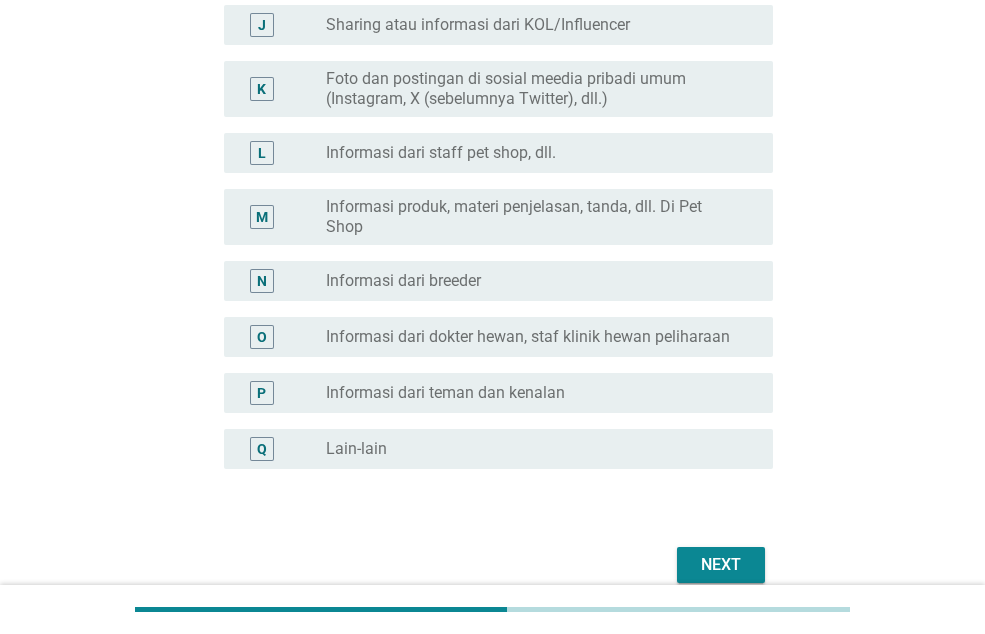 click on "Next" at bounding box center (721, 565) 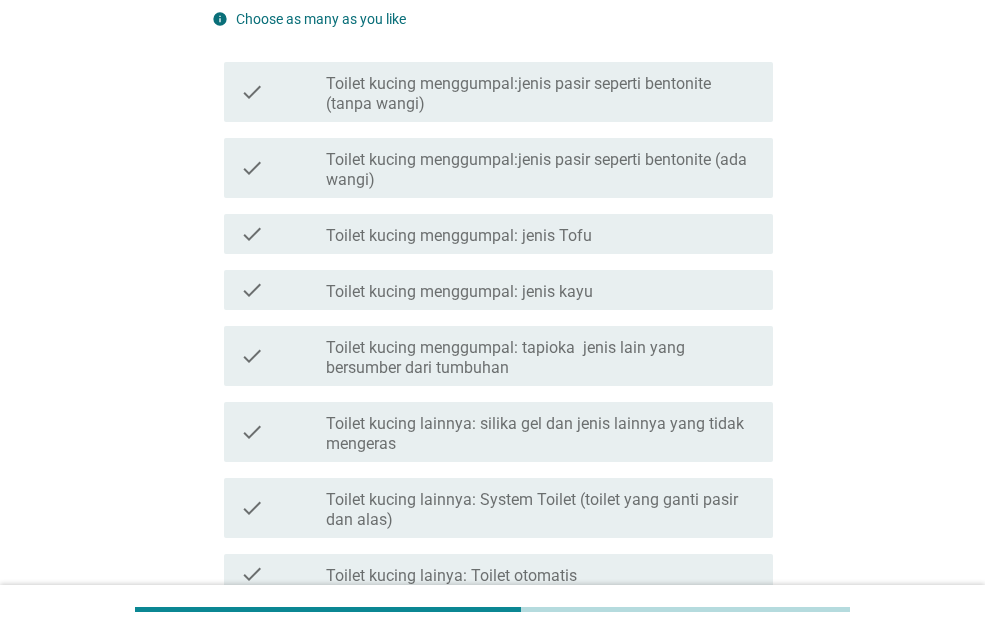 scroll, scrollTop: 200, scrollLeft: 0, axis: vertical 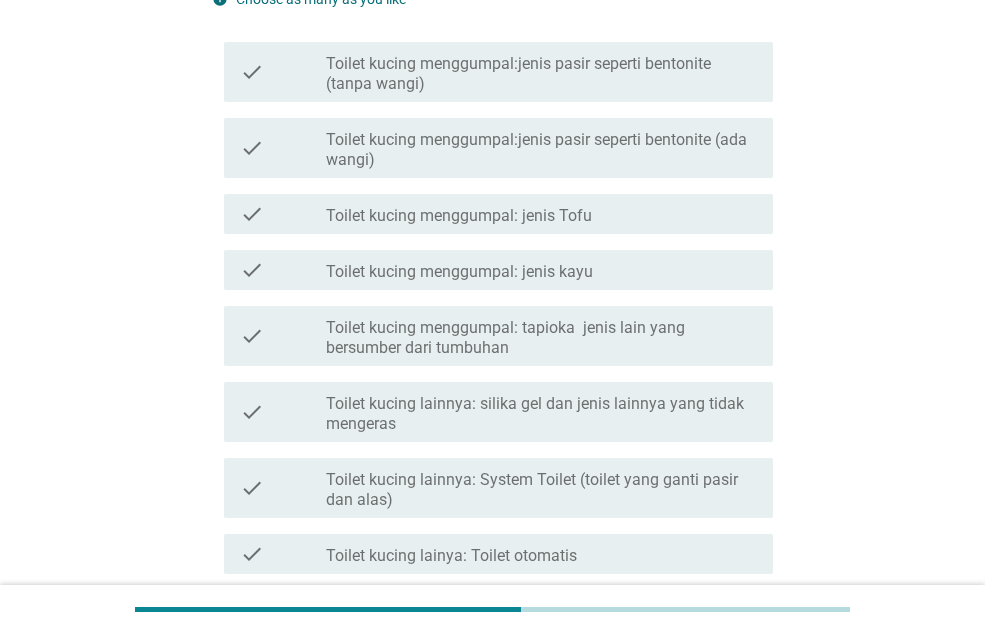 click on "Toilet kucing menggumpal: jenis kayu" at bounding box center [459, 272] 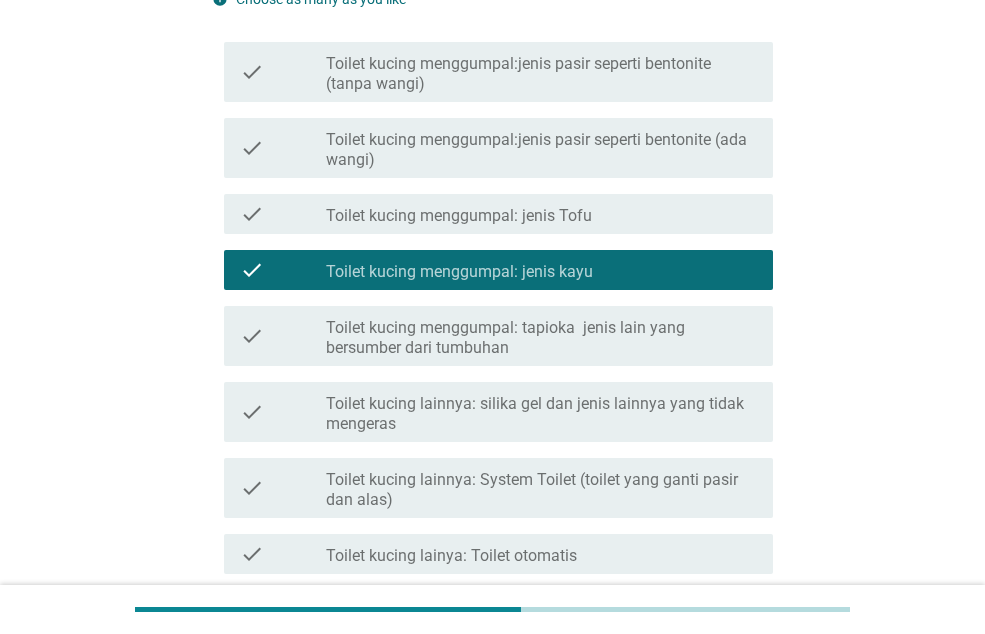 click on "Toilet kucing menggumpal: jenis kayu" at bounding box center (459, 272) 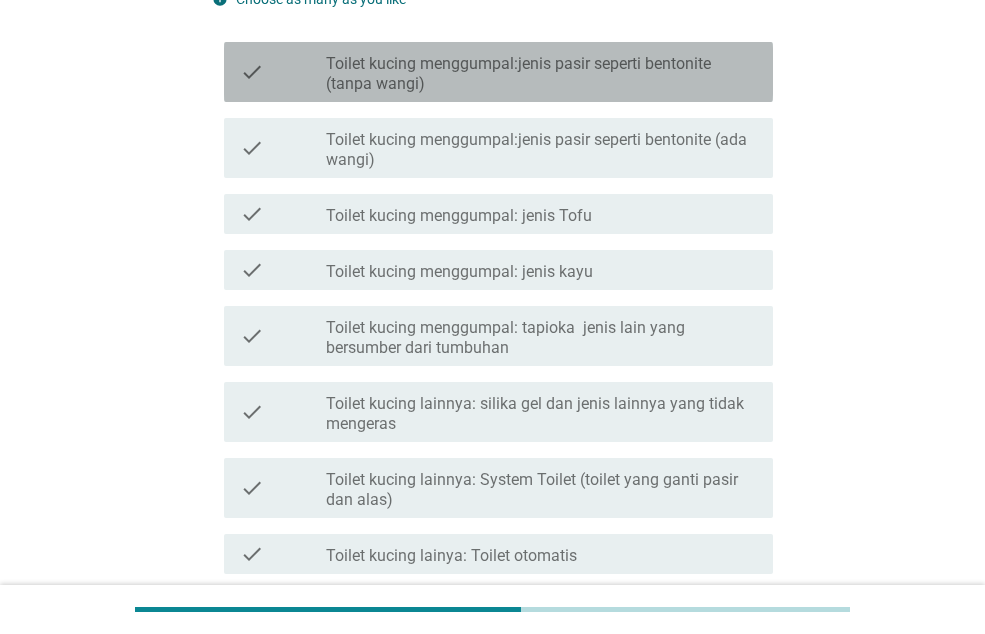 click on "Toilet kucing menggumpal:jenis pasir seperti bentonite (tanpa wangi)" at bounding box center [541, 74] 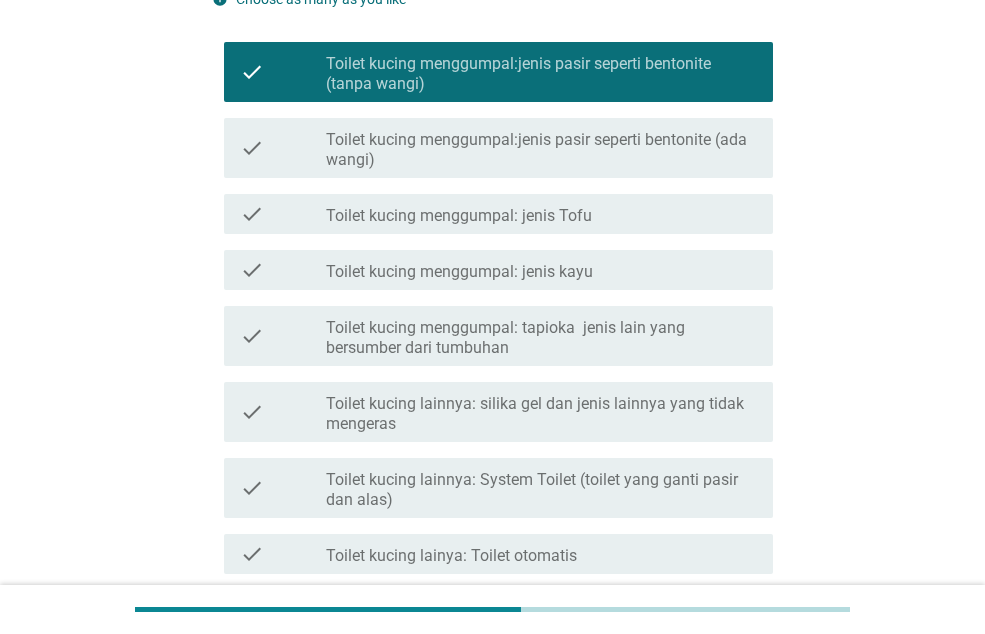 click on "Toilet kucing menggumpal:jenis pasir seperti bentonite (ada wangi)" at bounding box center (541, 150) 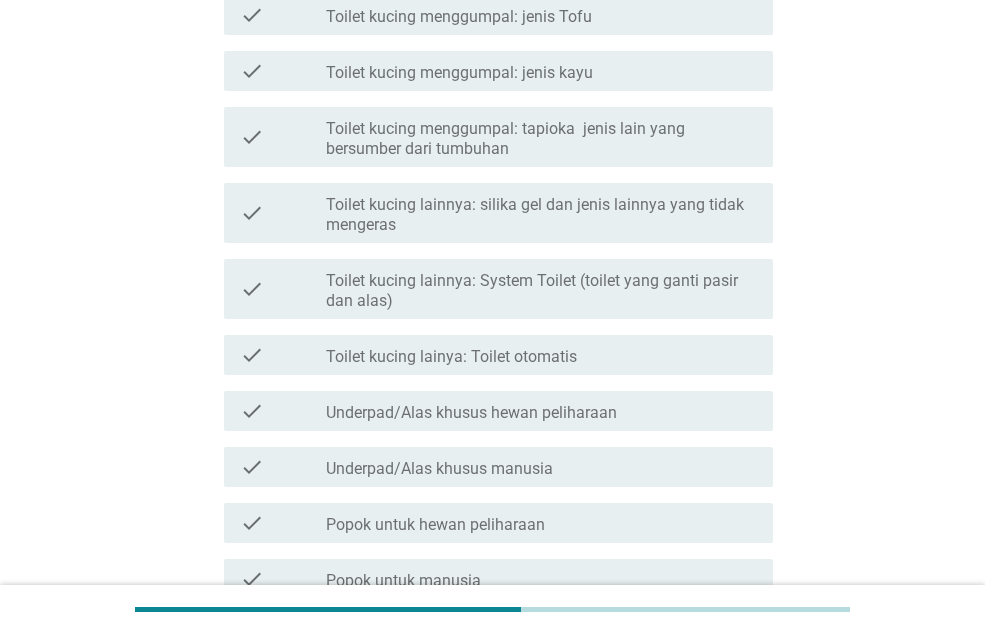 scroll, scrollTop: 400, scrollLeft: 0, axis: vertical 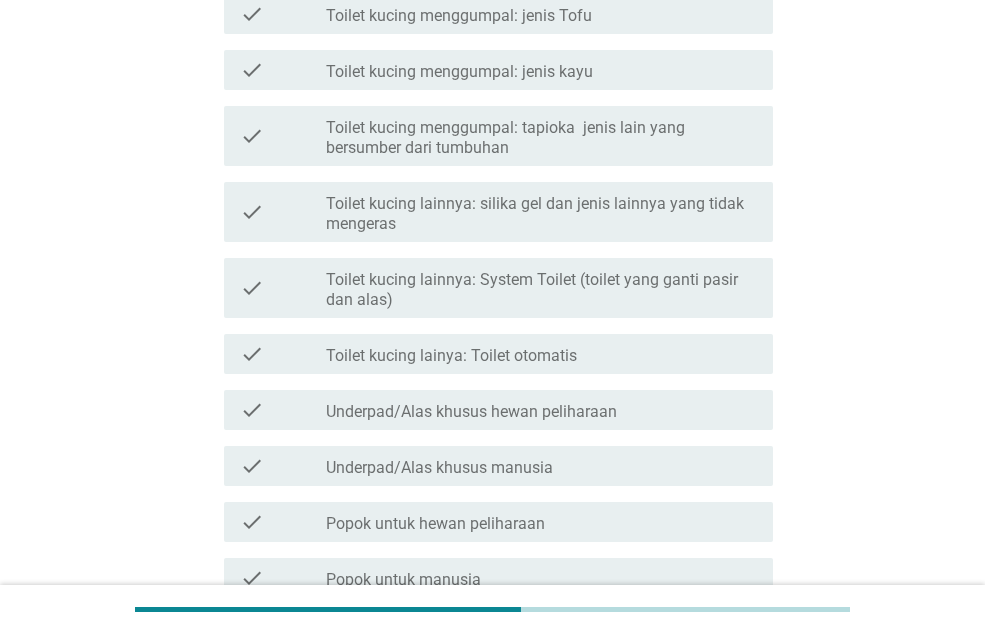 click on "Underpad/Alas khusus hewan peliharaan" at bounding box center (471, 412) 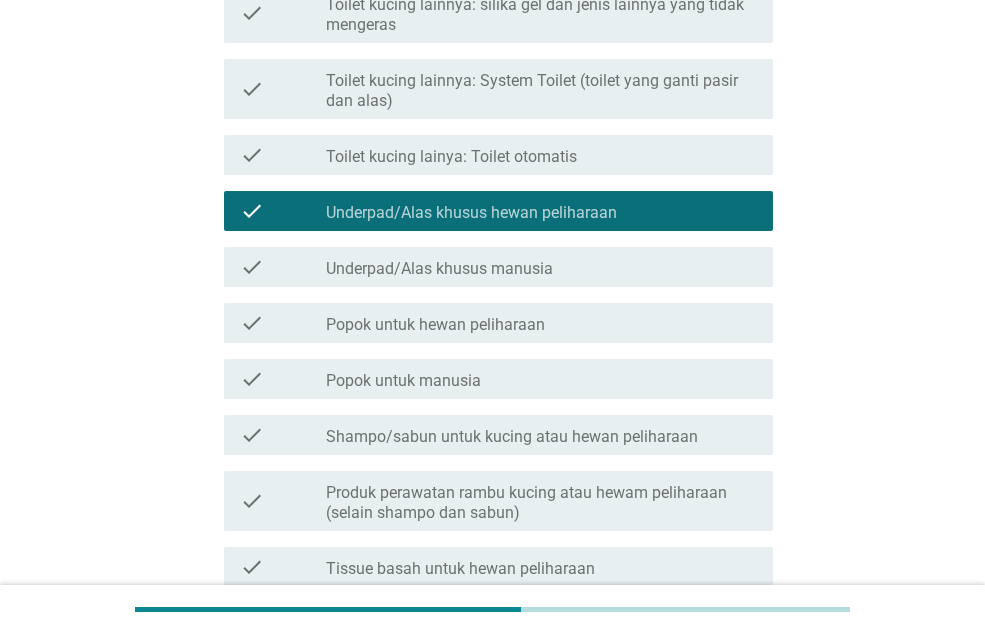 scroll, scrollTop: 600, scrollLeft: 0, axis: vertical 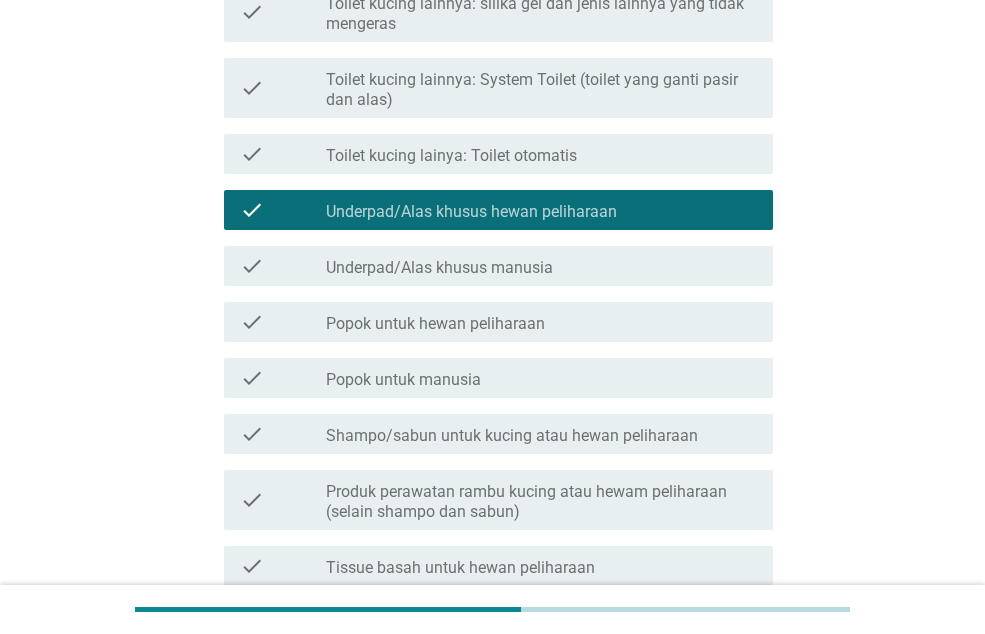 click on "Popok untuk hewan peliharaan" at bounding box center [435, 324] 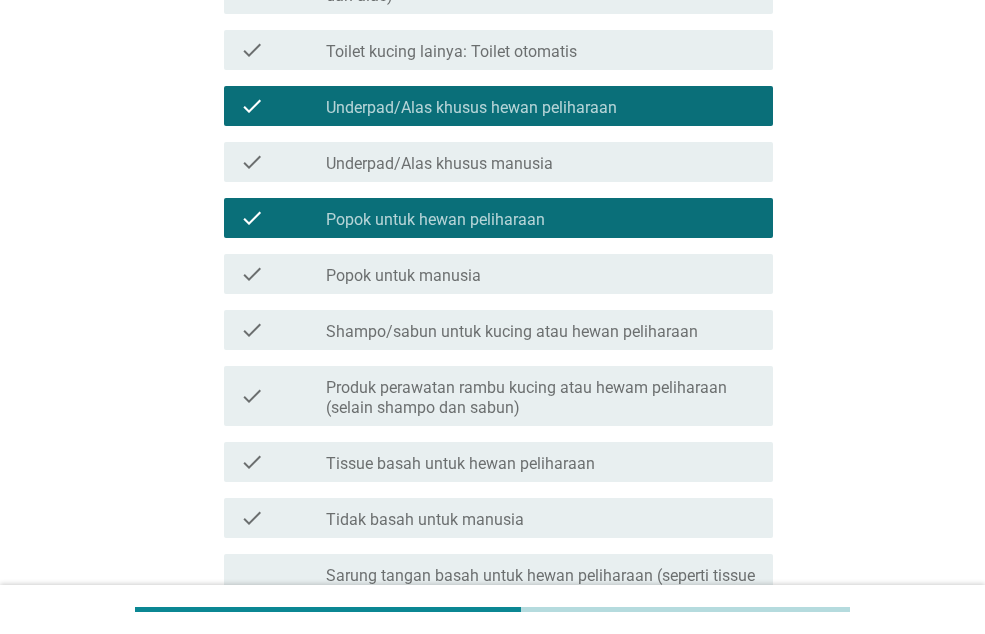 scroll, scrollTop: 800, scrollLeft: 0, axis: vertical 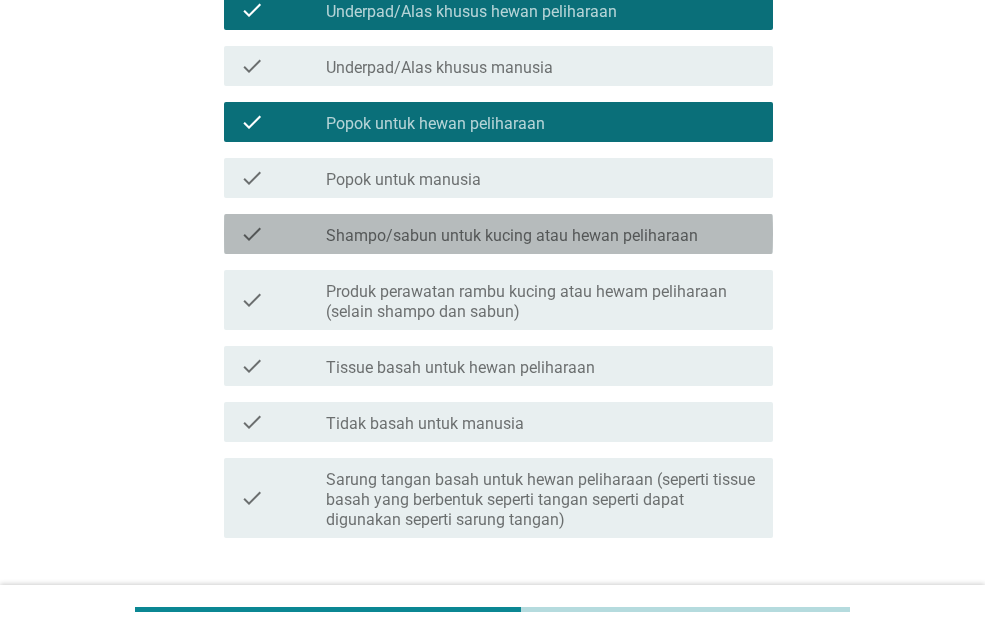 click on "Shampo/sabun untuk kucing atau hewan peliharaan" at bounding box center (512, 236) 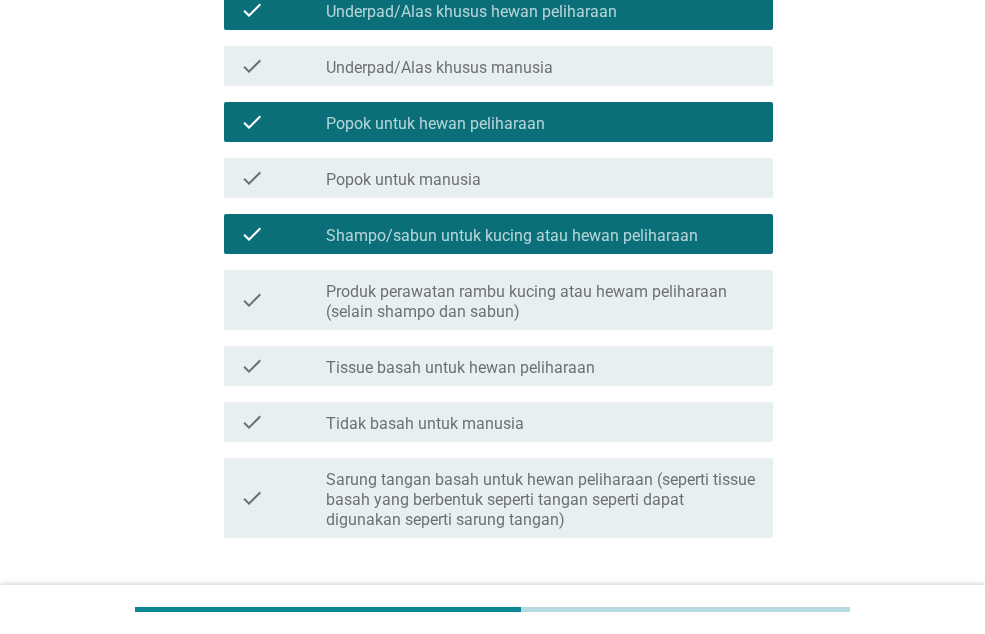 click on "Tissue basah untuk hewan peliharaan" at bounding box center (460, 368) 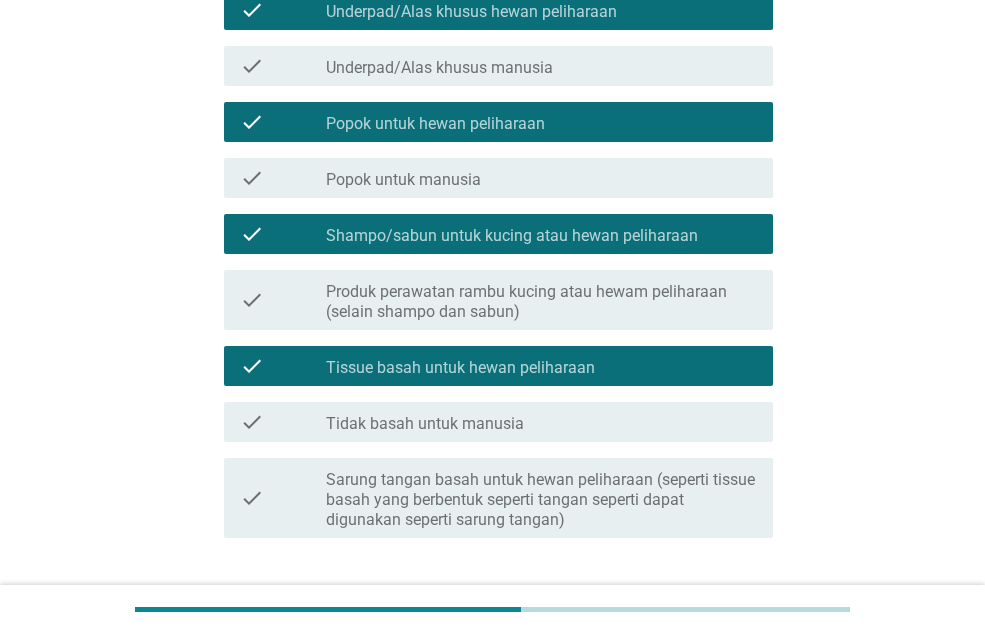 scroll, scrollTop: 900, scrollLeft: 0, axis: vertical 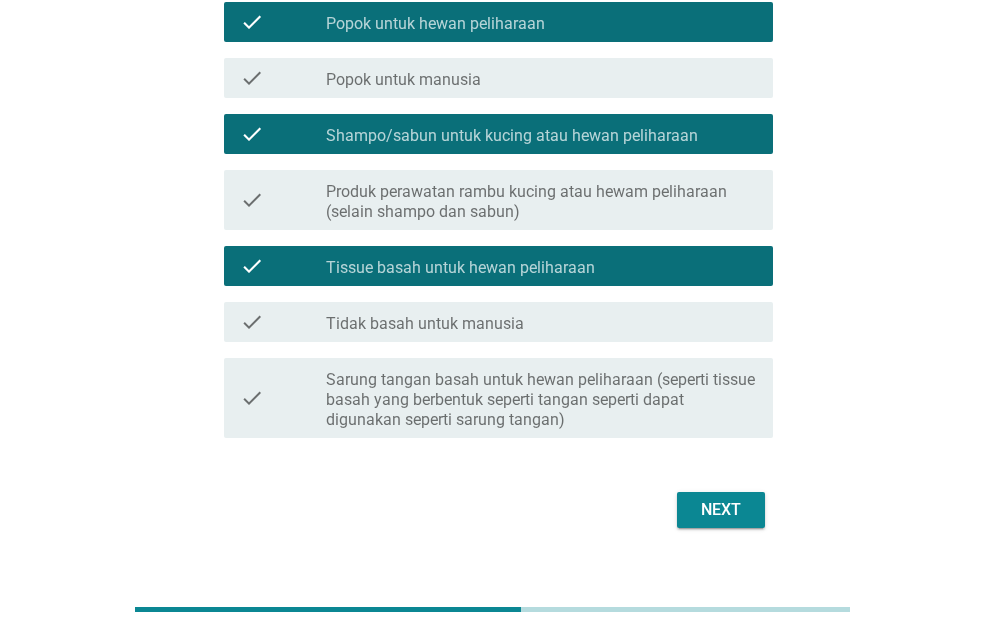 click on "Sarung tangan basah untuk hewan peliharaan (seperti tissue basah yang berbentuk seperti tangan seperti dapat digunakan seperti sarung tangan)" at bounding box center [541, 400] 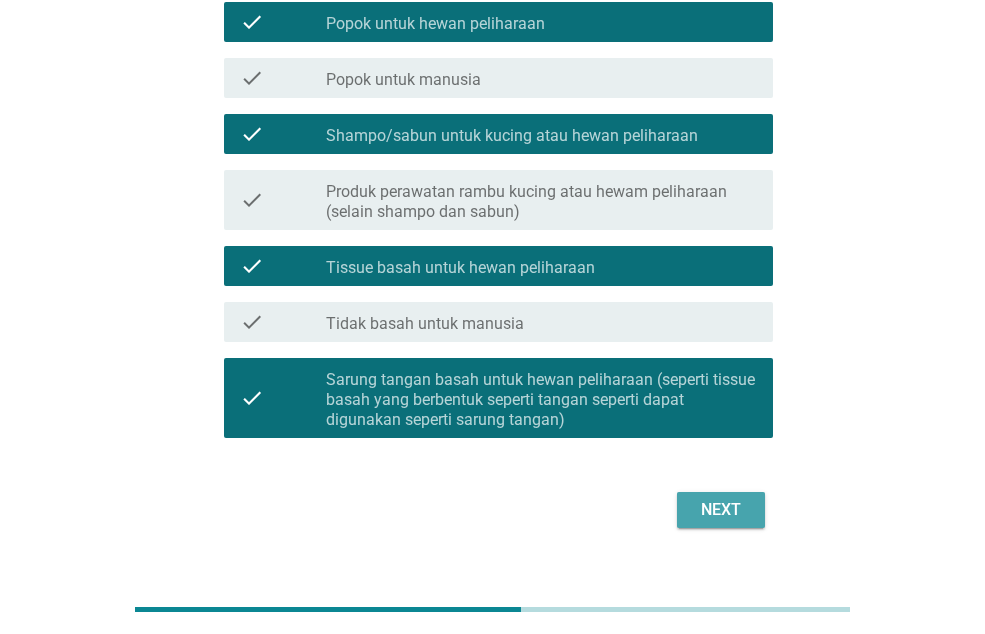 click on "Next" at bounding box center [721, 510] 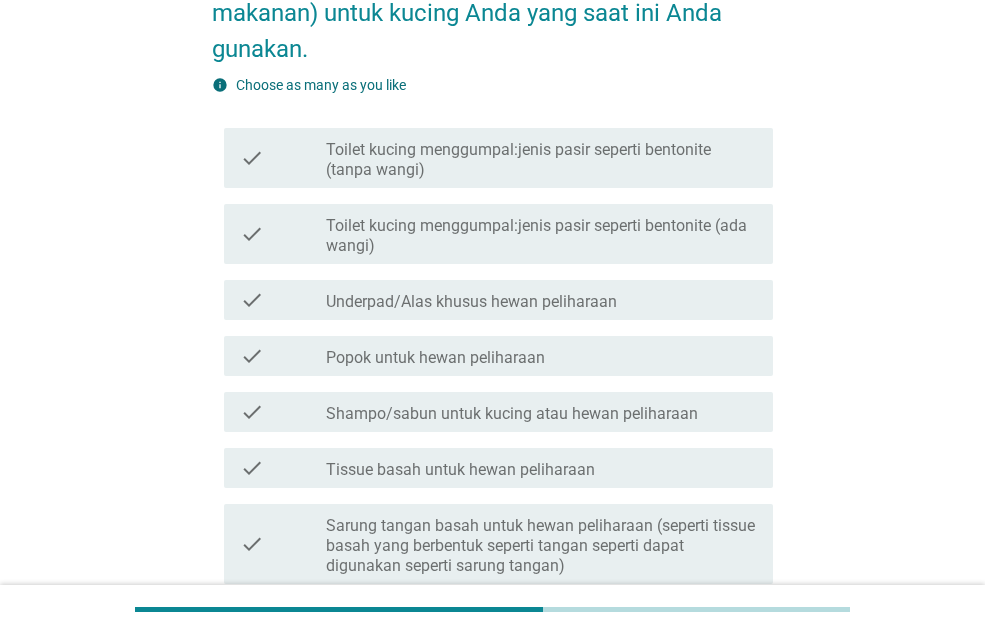scroll, scrollTop: 200, scrollLeft: 0, axis: vertical 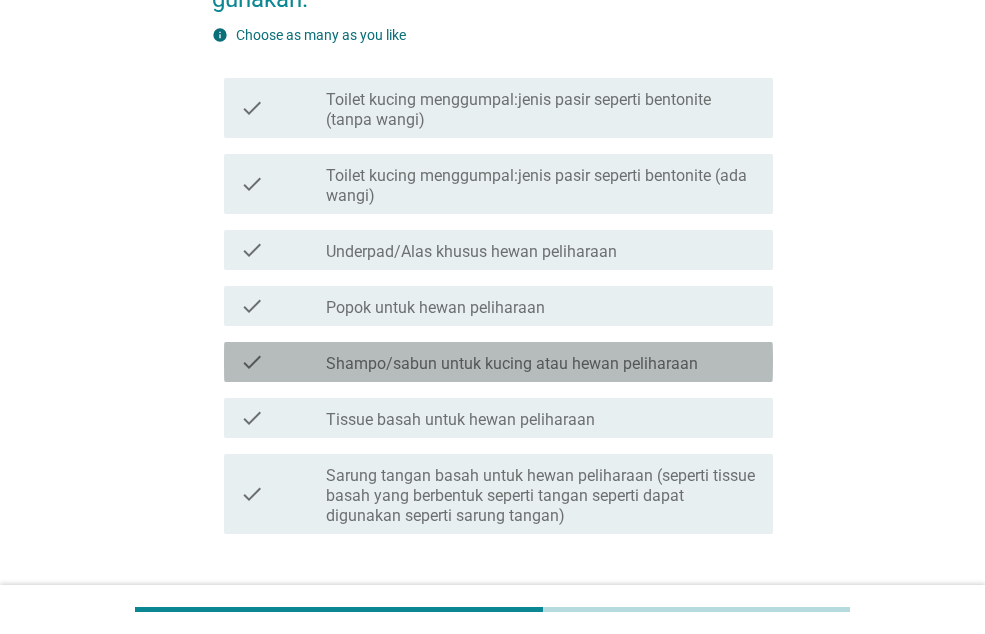 click on "Shampo/sabun untuk kucing atau hewan peliharaan" at bounding box center [512, 364] 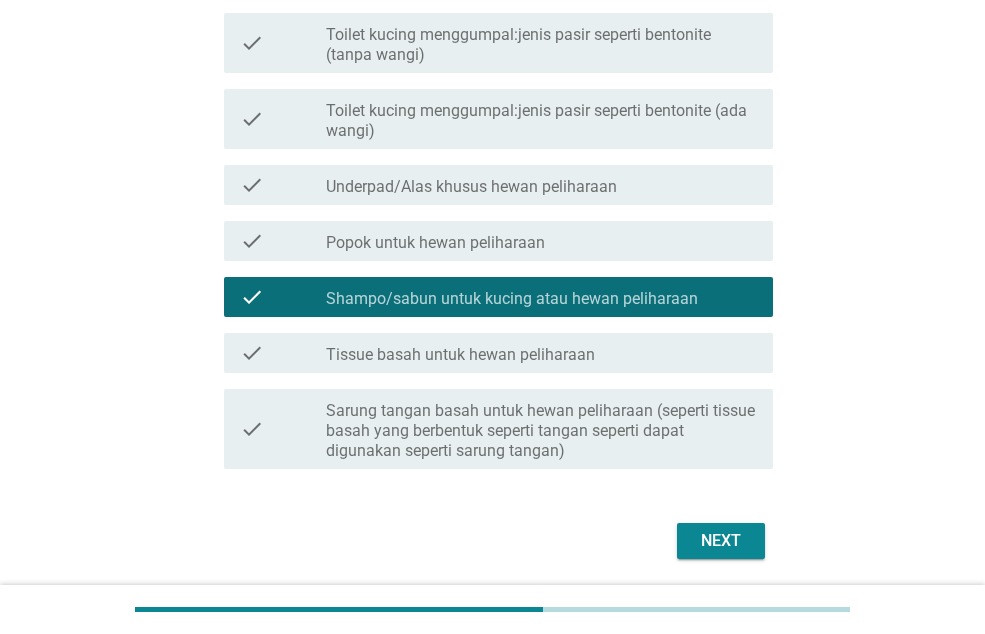 scroll, scrollTop: 300, scrollLeft: 0, axis: vertical 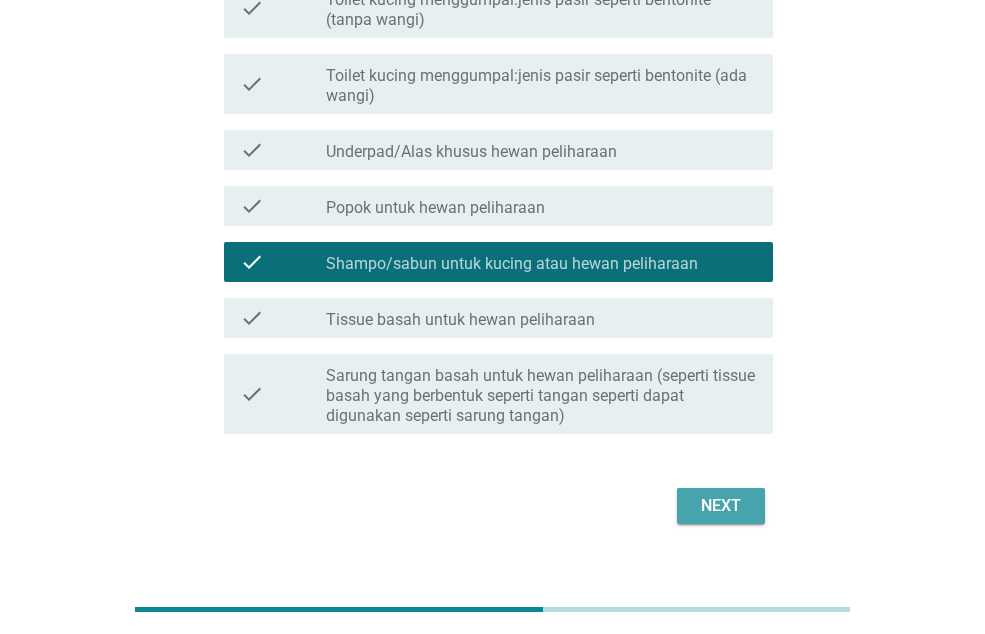 click on "Next" at bounding box center (721, 506) 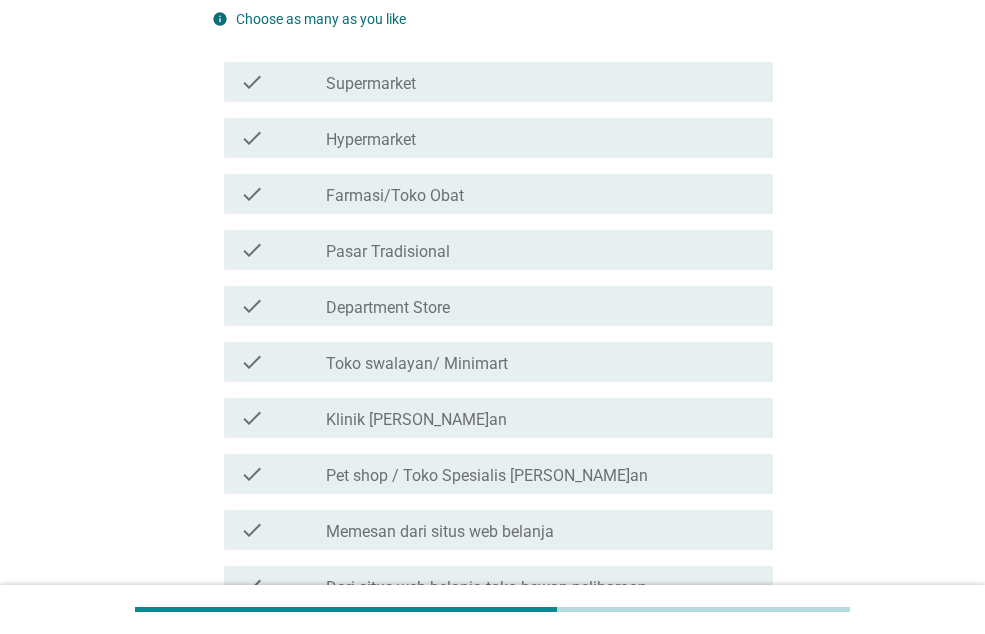 scroll, scrollTop: 300, scrollLeft: 0, axis: vertical 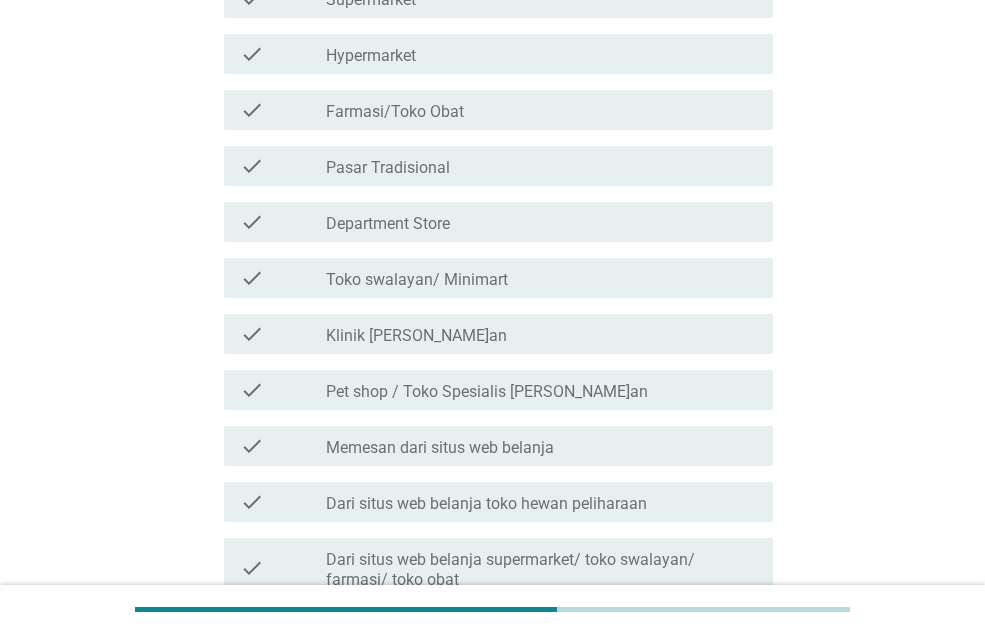 click on "Pet shop / Toko Spesialis [PERSON_NAME]an" at bounding box center (487, 392) 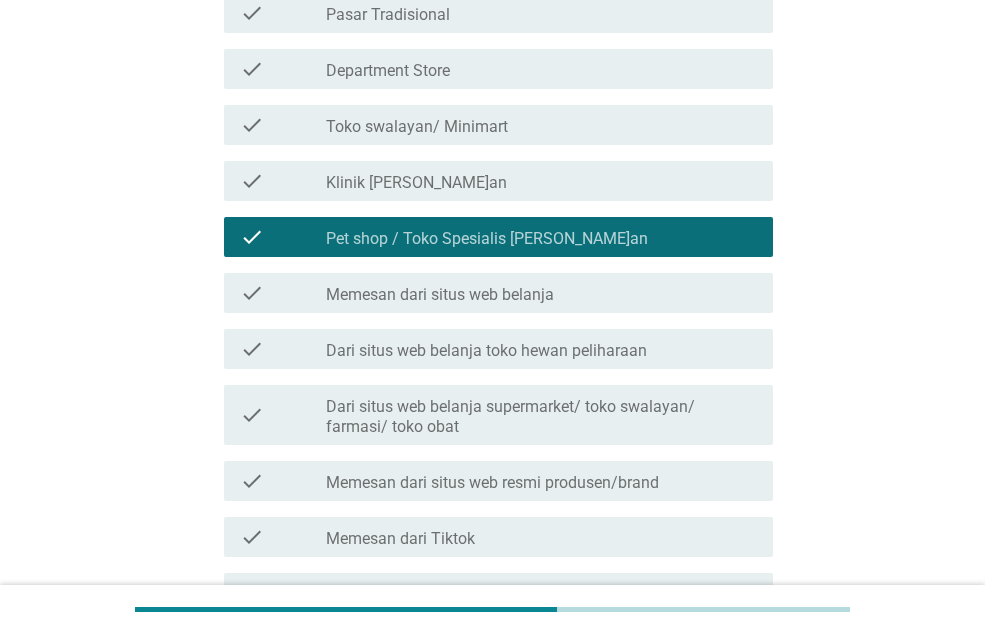 scroll, scrollTop: 700, scrollLeft: 0, axis: vertical 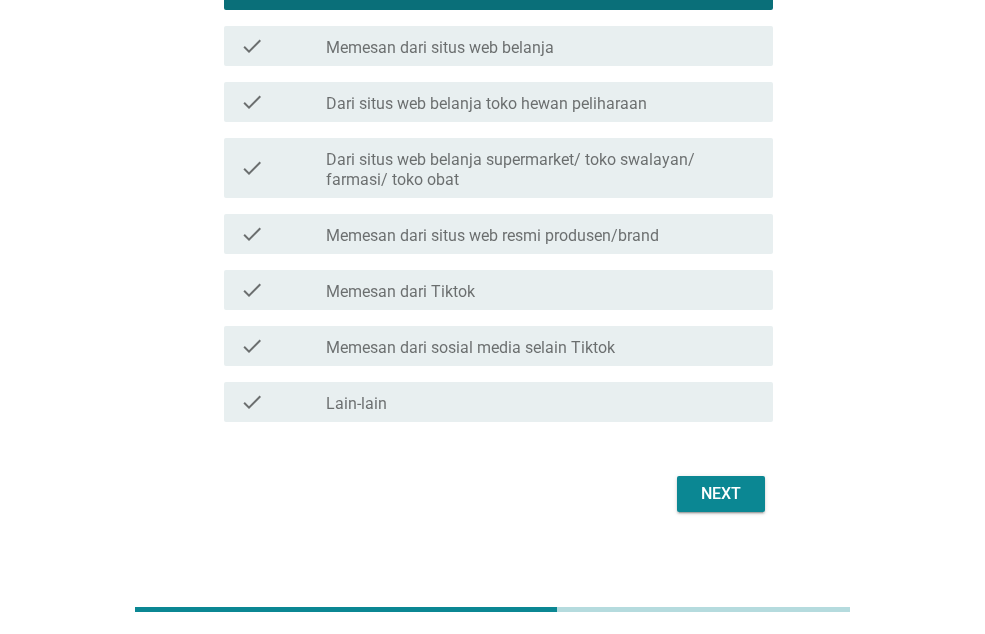 click on "Next" at bounding box center [721, 494] 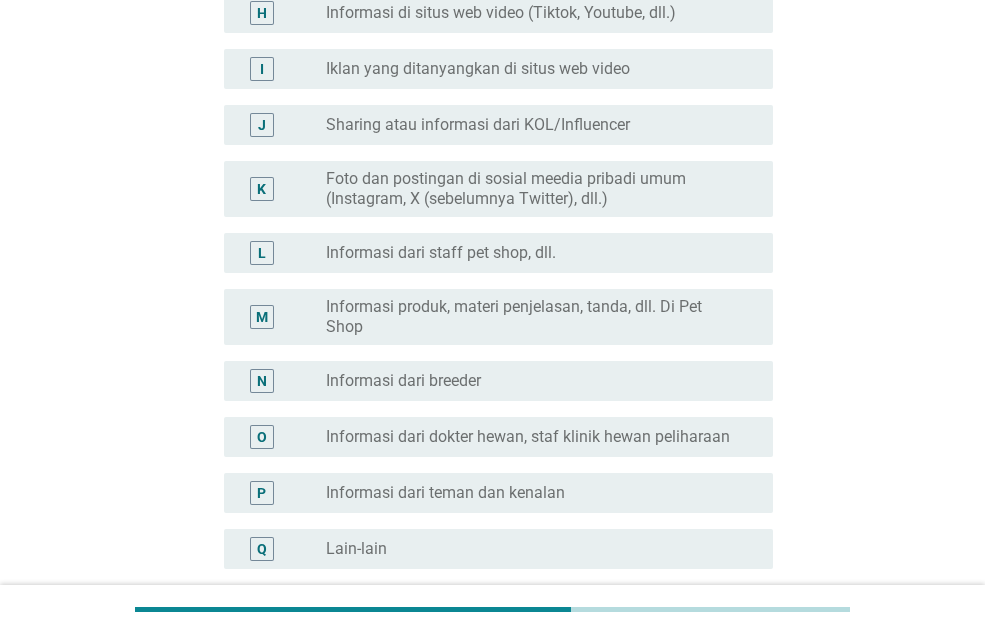 scroll, scrollTop: 0, scrollLeft: 0, axis: both 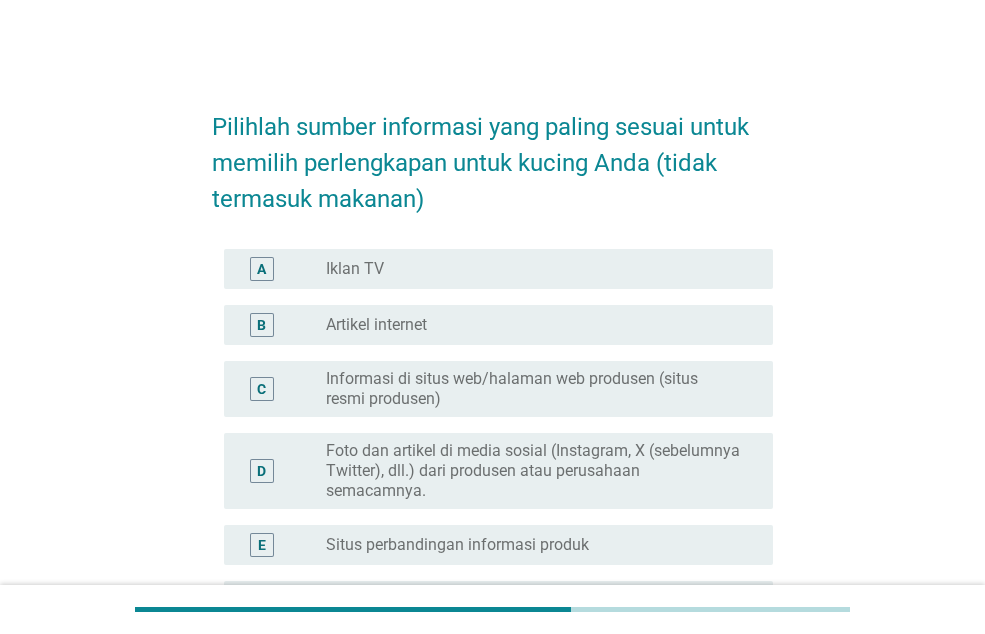 click on "radio_button_unchecked Artikel internet" at bounding box center [533, 325] 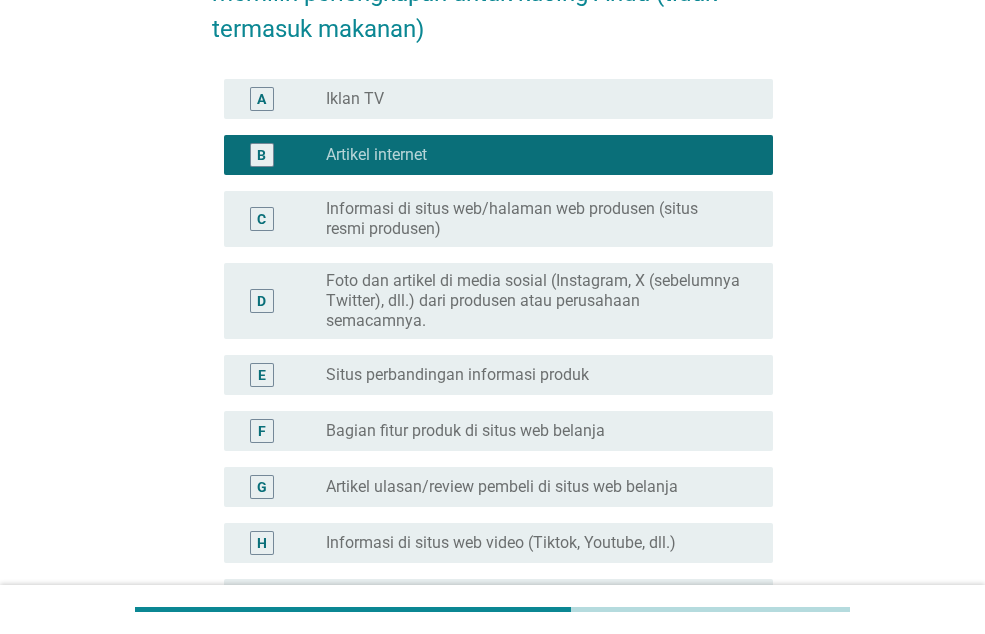 scroll, scrollTop: 0, scrollLeft: 0, axis: both 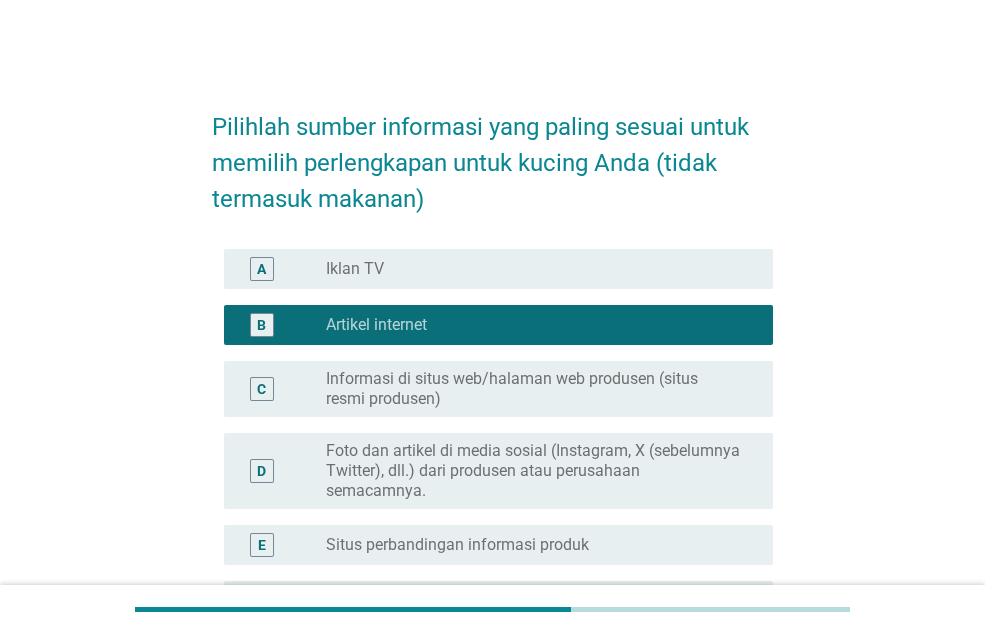click on "Informasi di situs web/halaman web produsen (situs resmi produsen)" at bounding box center (533, 389) 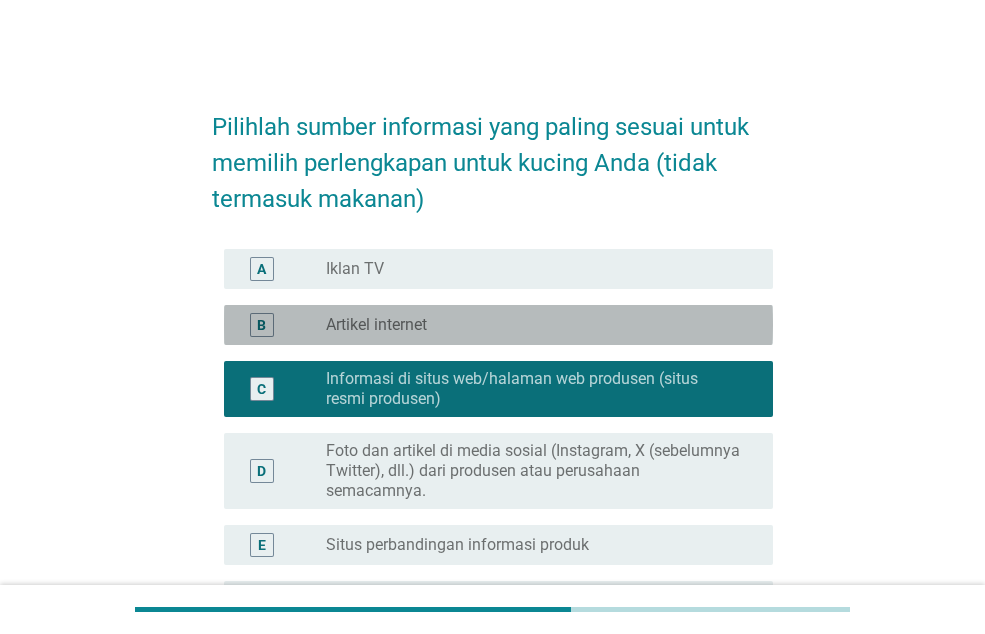 click on "radio_button_unchecked Artikel internet" at bounding box center [533, 325] 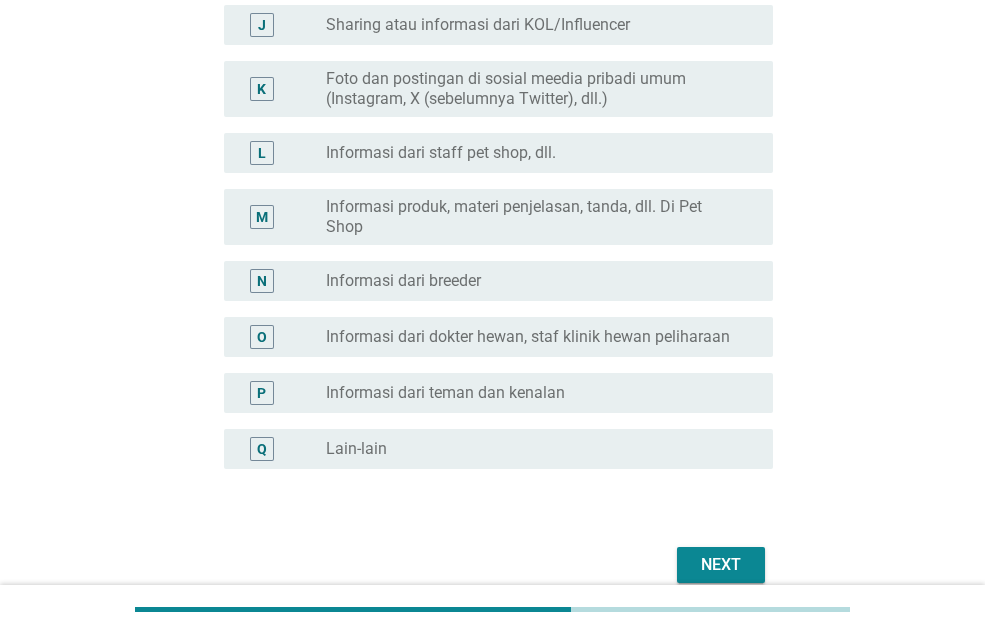 scroll, scrollTop: 892, scrollLeft: 0, axis: vertical 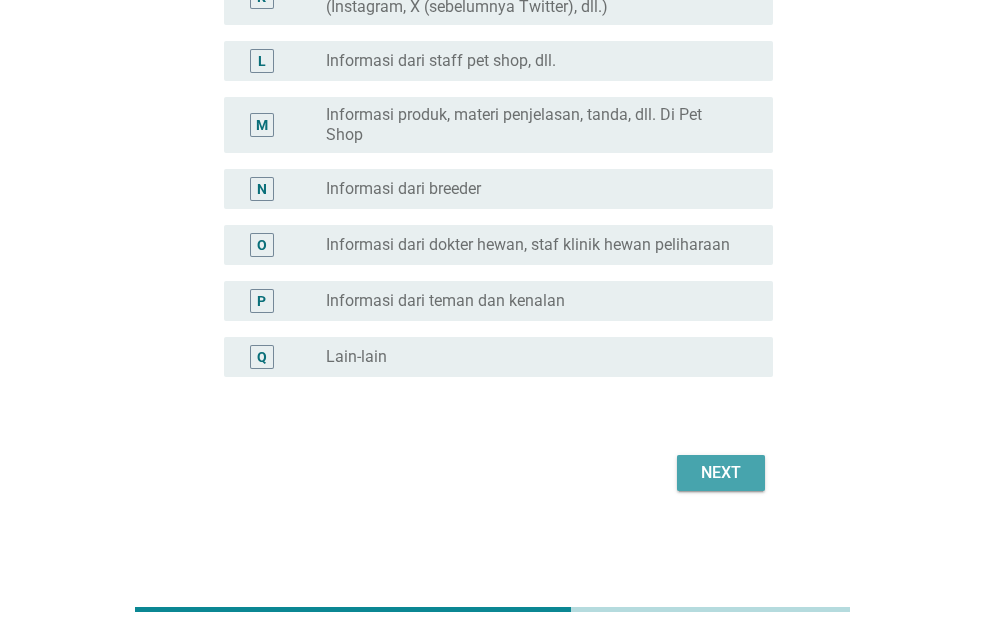 click on "Next" at bounding box center (721, 473) 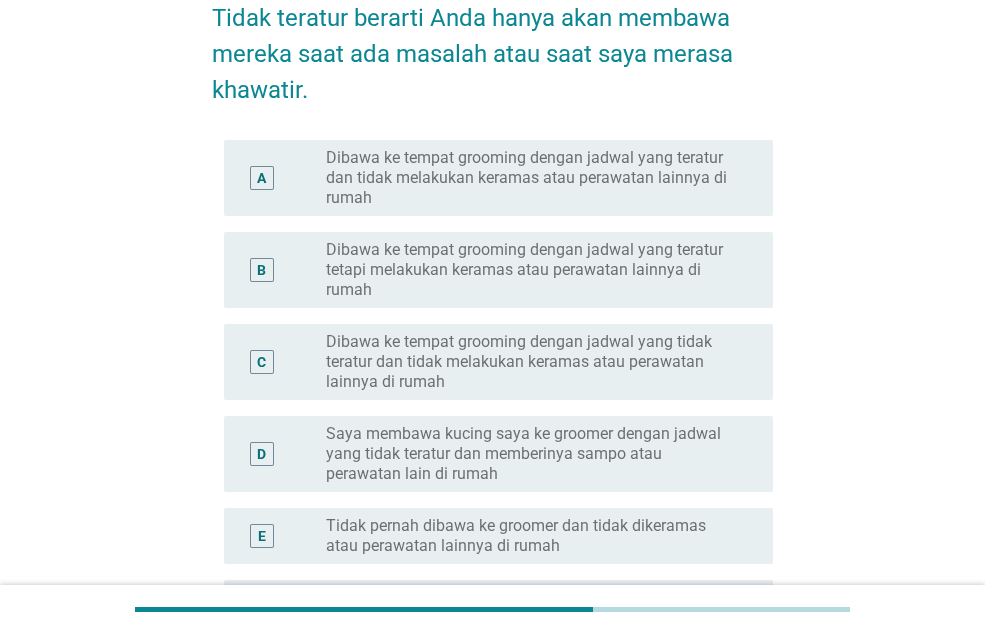scroll, scrollTop: 300, scrollLeft: 0, axis: vertical 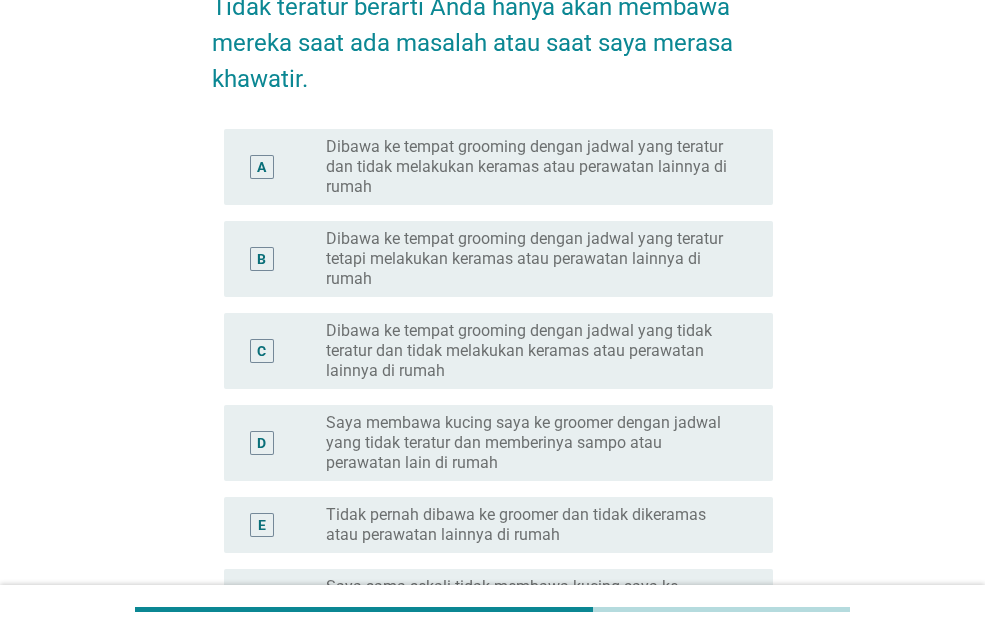 click on "Dibawa ke tempat grooming dengan jadwal yang tidak teratur dan tidak melakukan keramas atau perawatan lainnya di rumah" at bounding box center [533, 351] 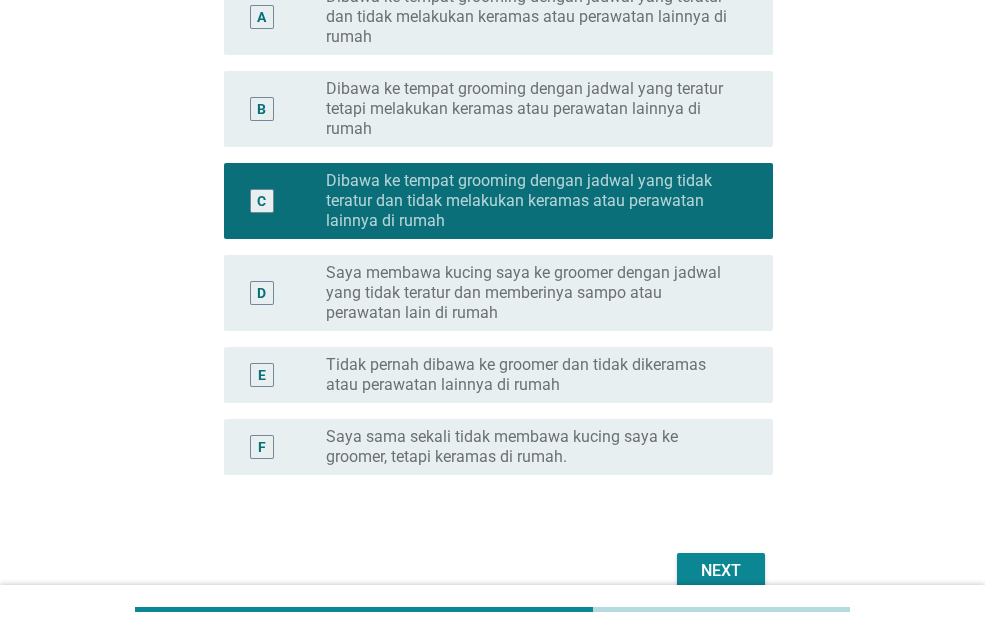 scroll, scrollTop: 500, scrollLeft: 0, axis: vertical 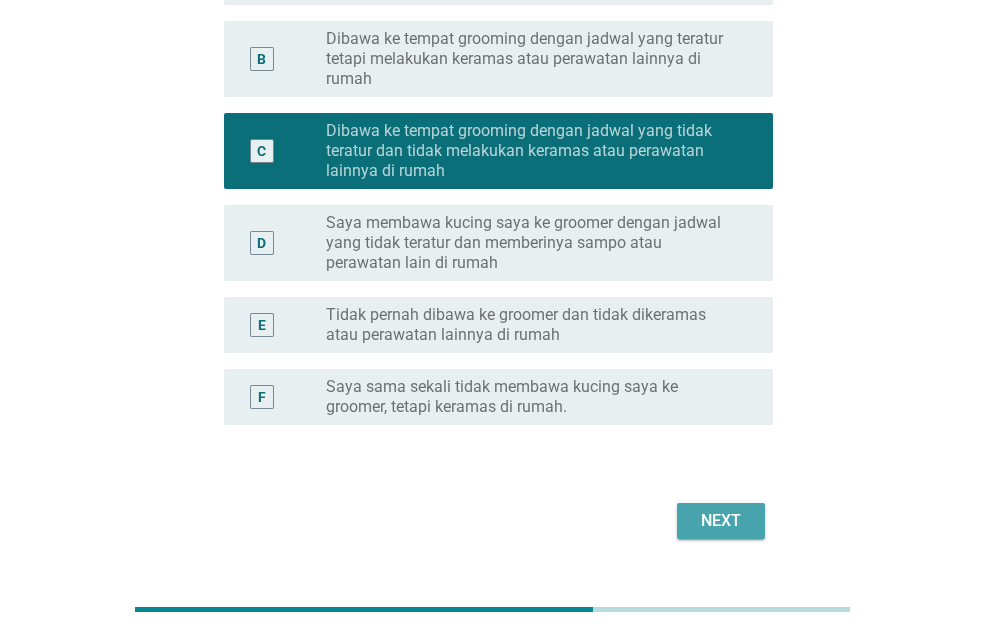 click on "Next" at bounding box center (721, 521) 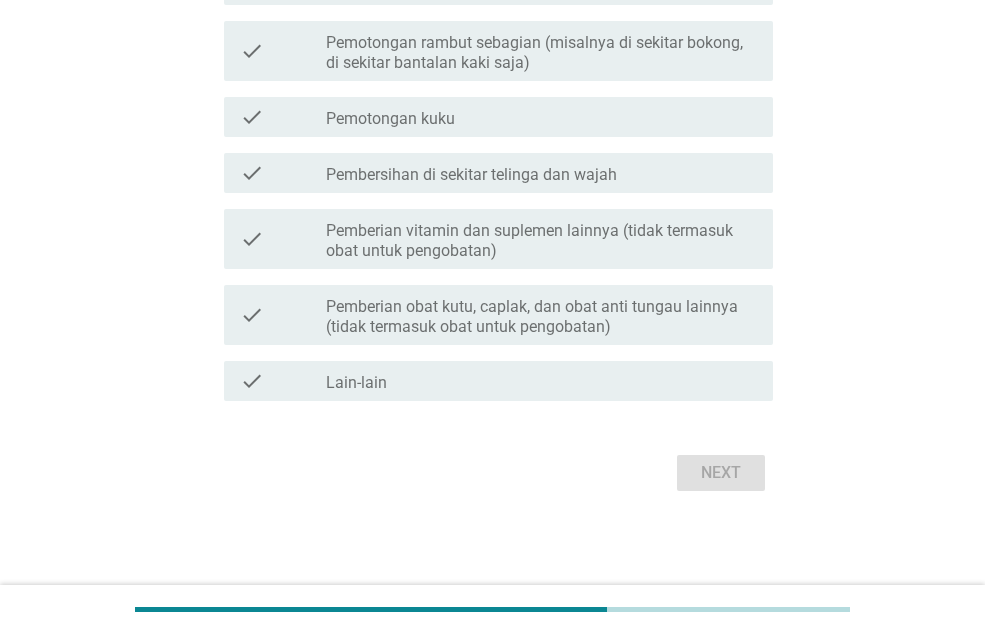 scroll, scrollTop: 0, scrollLeft: 0, axis: both 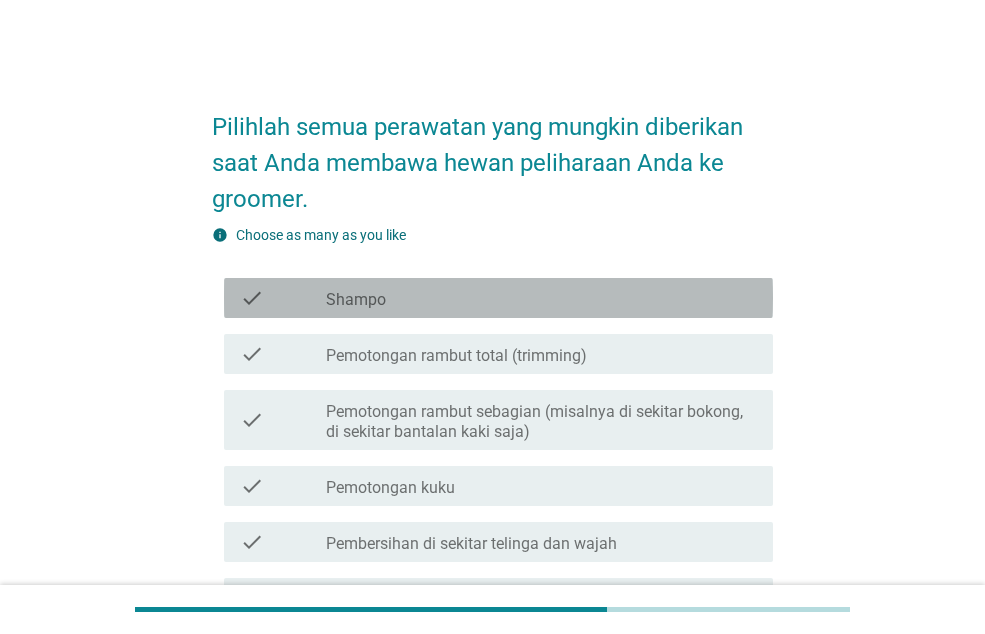 click on "check_box_outline_blank Shampo" at bounding box center [541, 298] 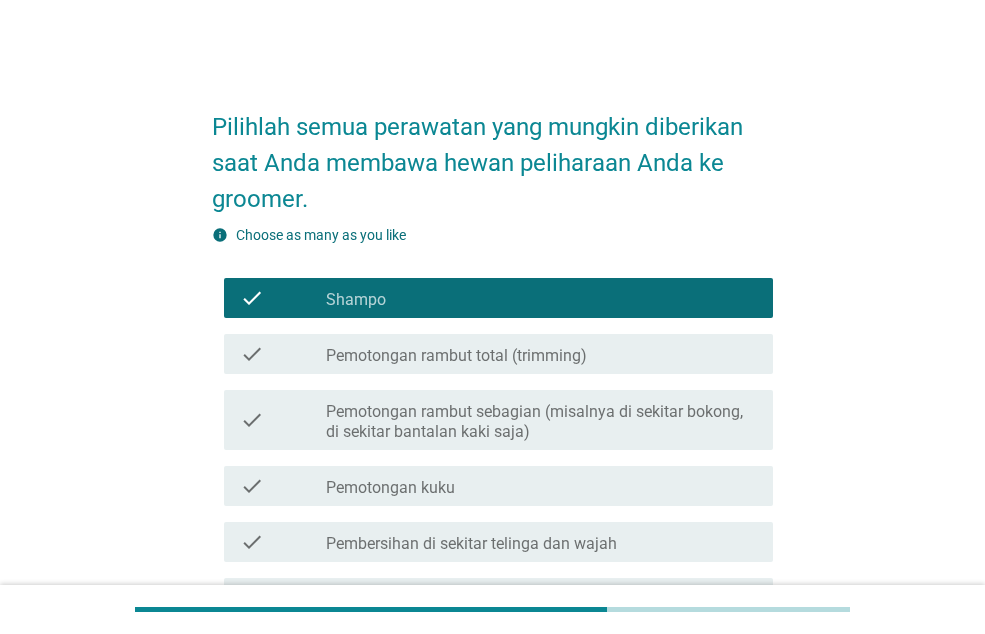 scroll, scrollTop: 100, scrollLeft: 0, axis: vertical 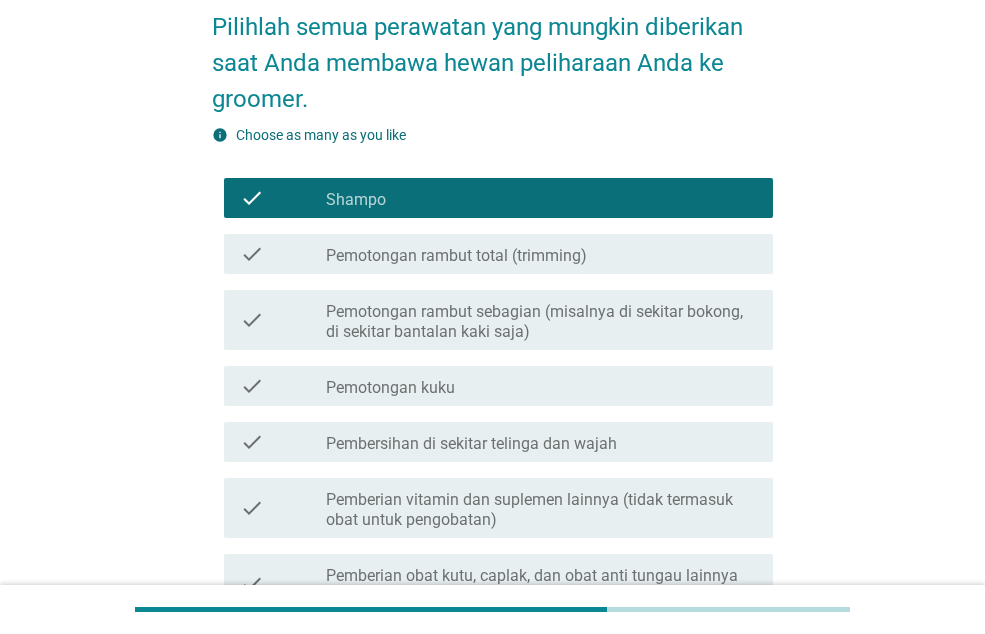 click on "Pemotongan rambut total (trimming)" at bounding box center [456, 256] 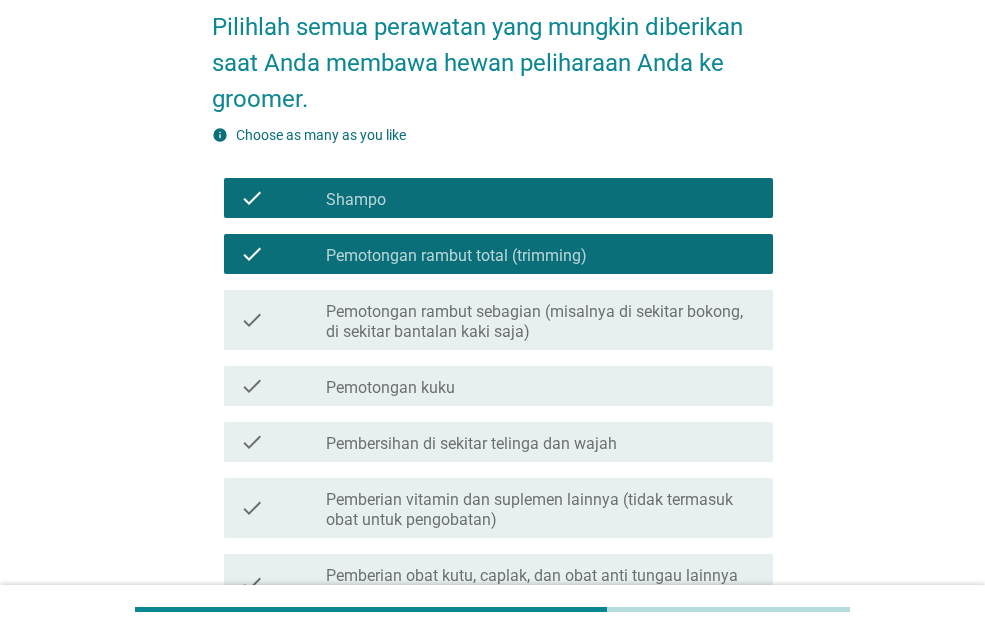 click on "Pemotongan rambut sebagian (misalnya di sekitar bokong, di sekitar bantalan kaki saja)" at bounding box center [541, 322] 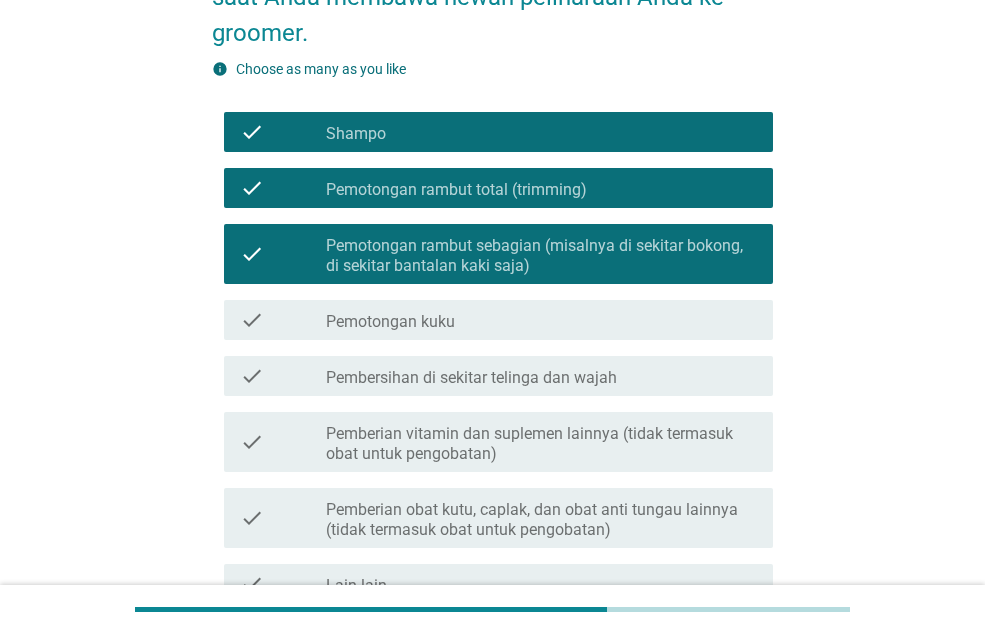 scroll, scrollTop: 200, scrollLeft: 0, axis: vertical 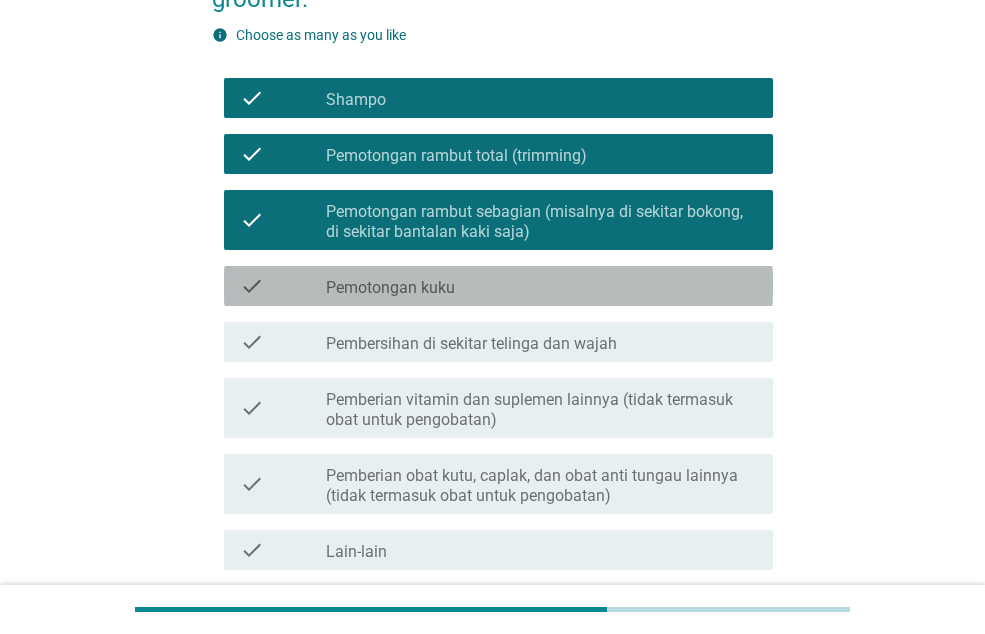 click on "check_box_outline_blank Pemotongan kuku" at bounding box center [541, 286] 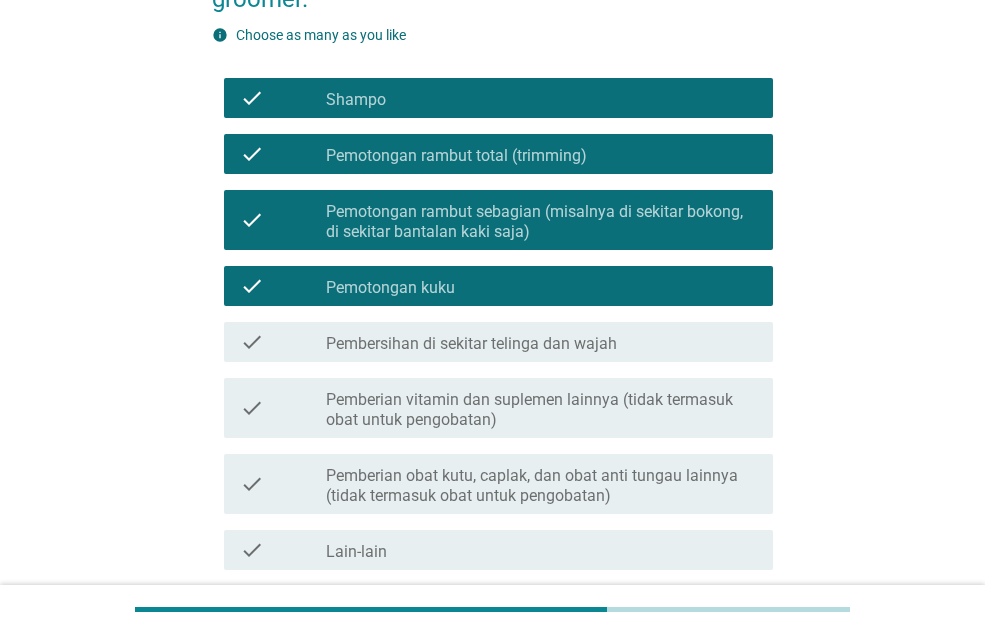 click on "check     check_box_outline_blank Pembersihan di sekitar telinga dan wajah" at bounding box center [498, 342] 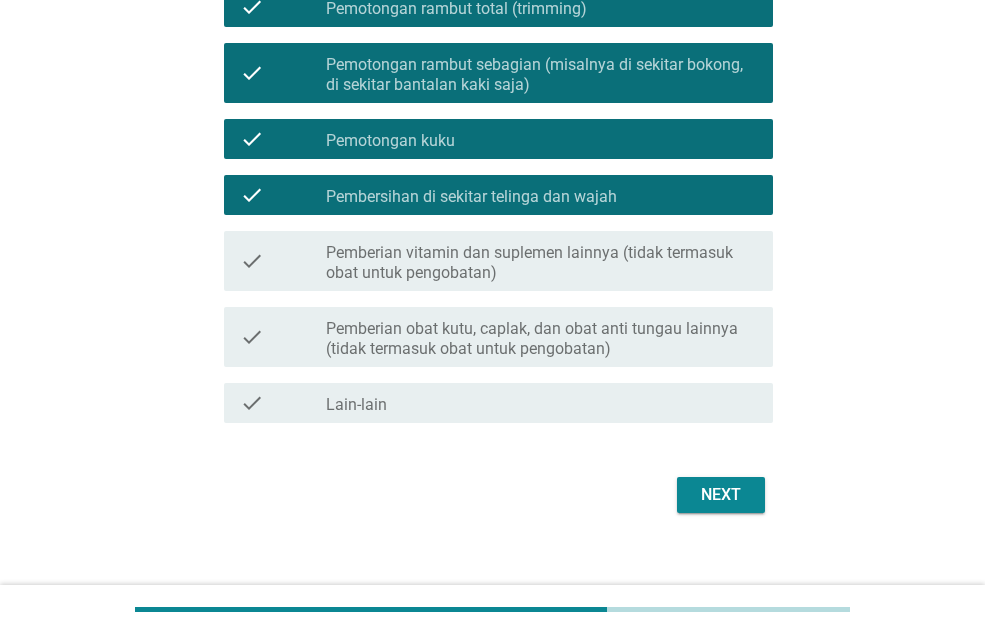 scroll, scrollTop: 369, scrollLeft: 0, axis: vertical 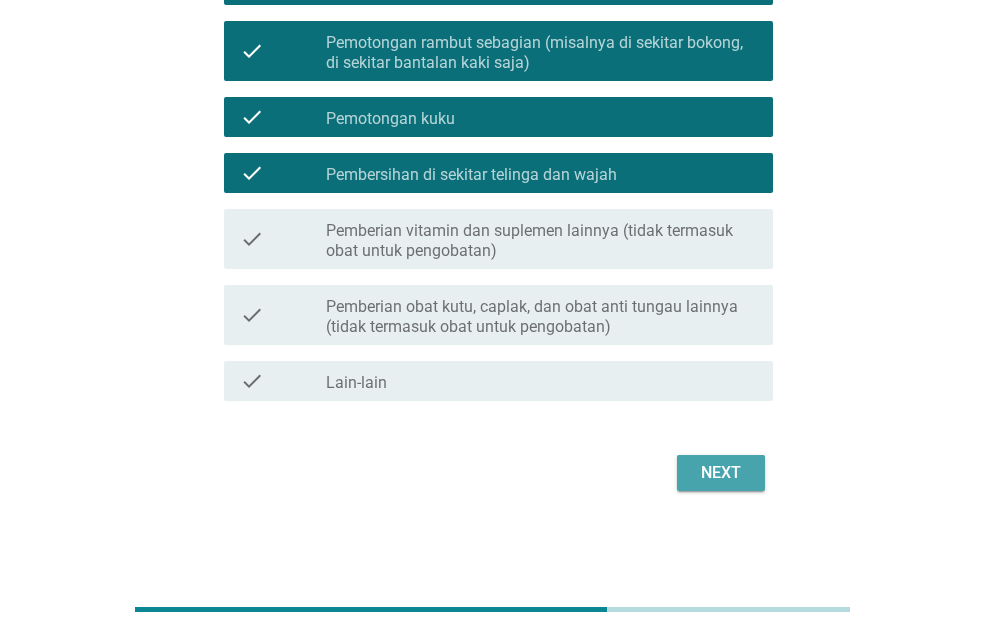 click on "Next" at bounding box center [721, 473] 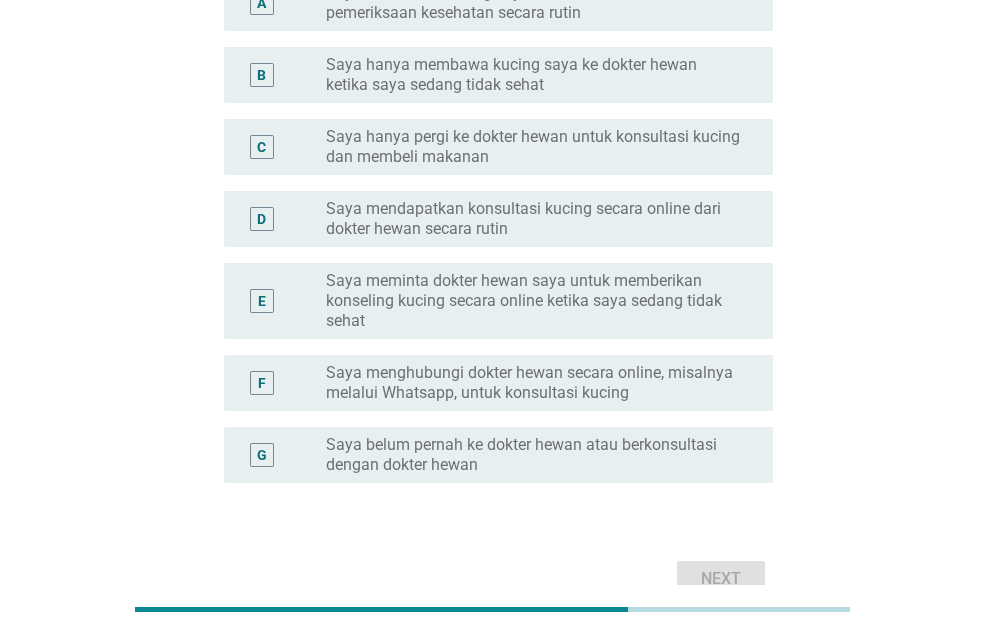 scroll, scrollTop: 152, scrollLeft: 0, axis: vertical 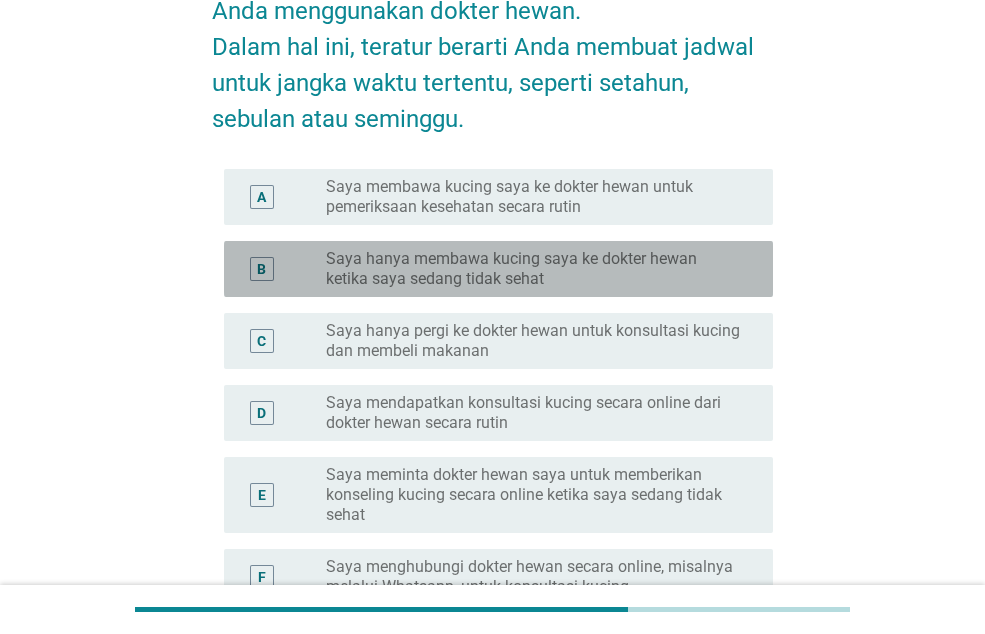 click on "Saya hanya membawa kucing saya ke dokter hewan ketika saya sedang tidak sehat" at bounding box center (533, 269) 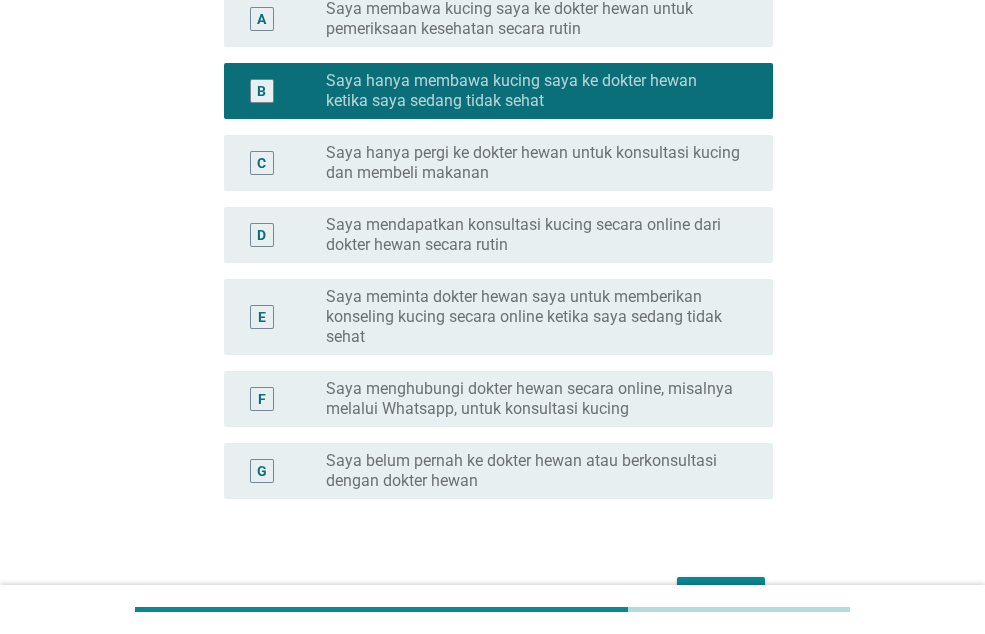 scroll, scrollTop: 352, scrollLeft: 0, axis: vertical 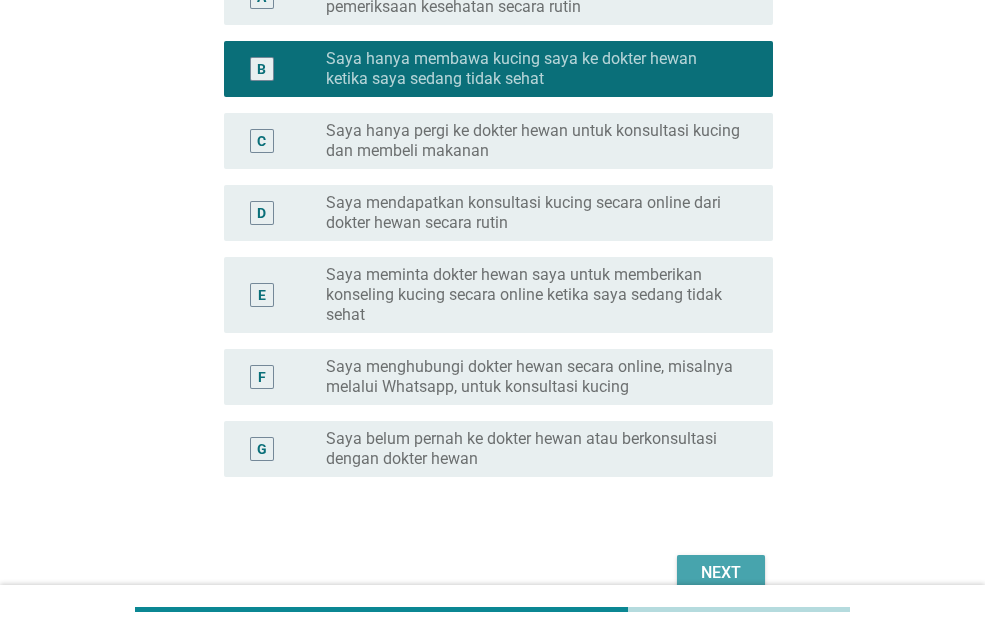 click on "Next" at bounding box center (721, 573) 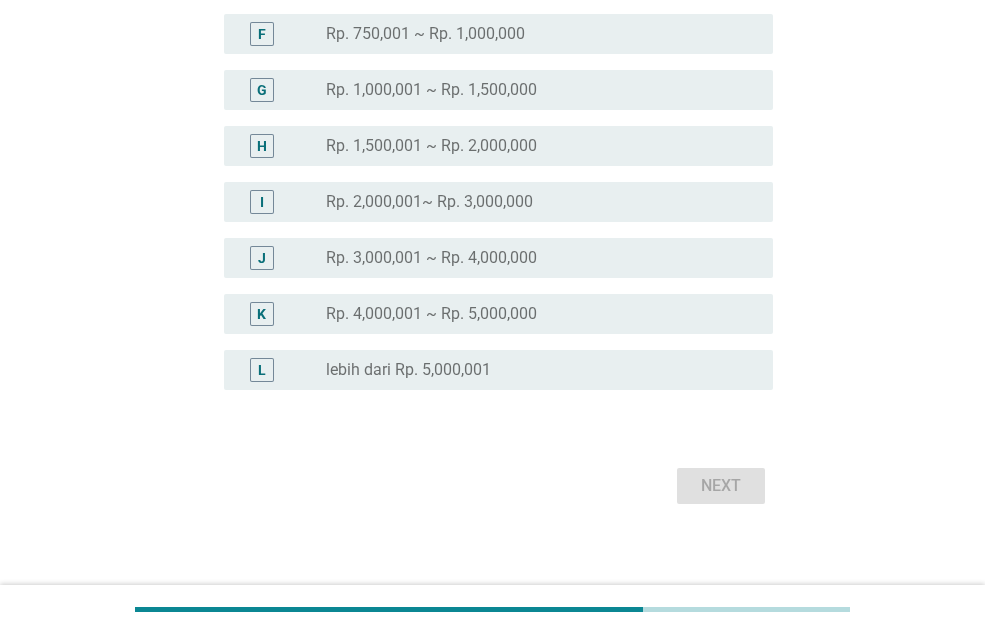 scroll, scrollTop: 492, scrollLeft: 0, axis: vertical 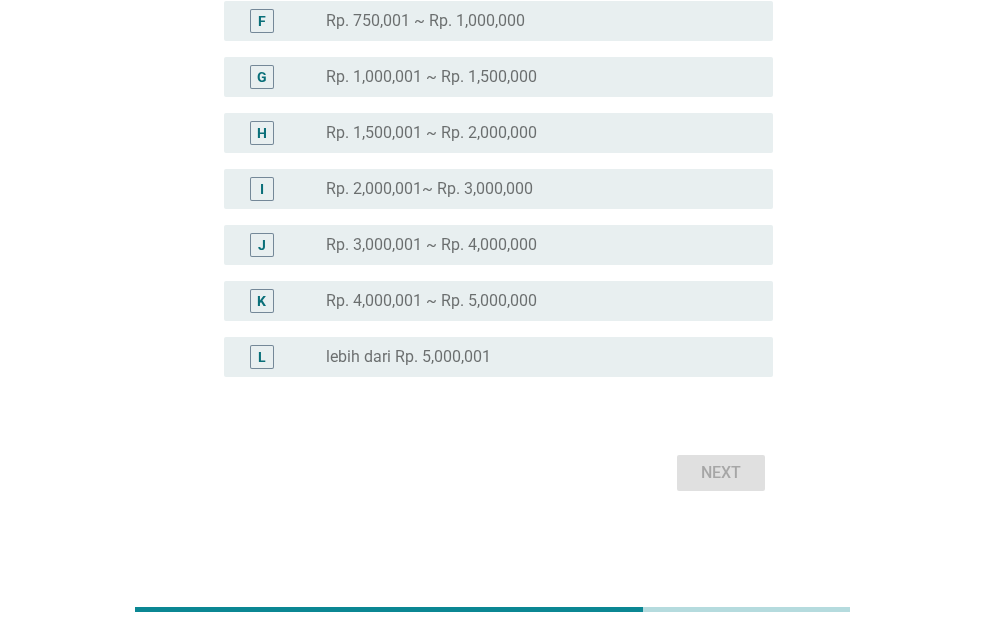 click on "Rp. 3,000,001 ~ Rp. 4,000,000" at bounding box center (431, 245) 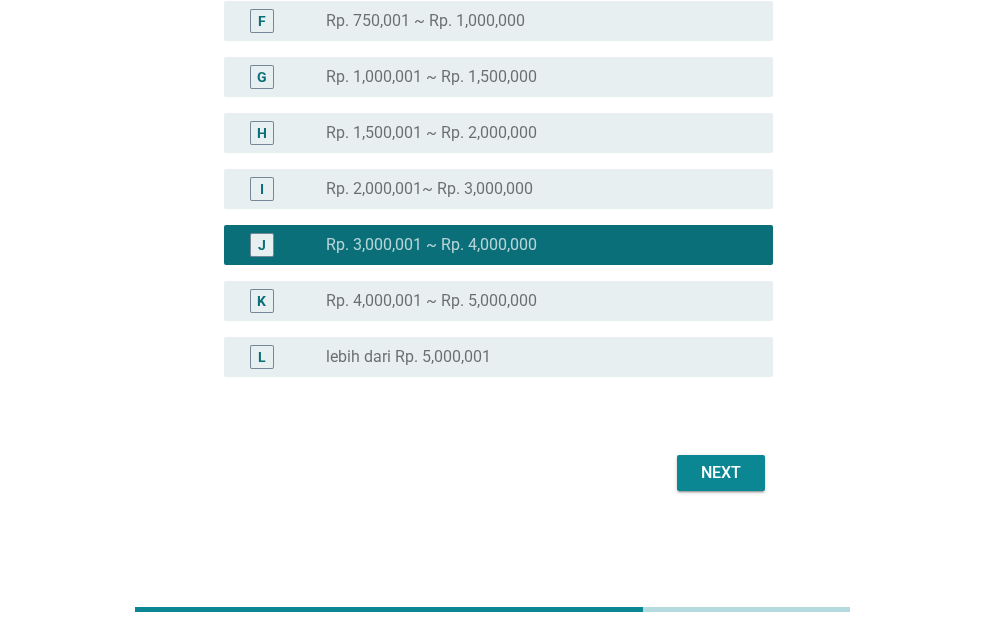 click on "Next" at bounding box center (721, 473) 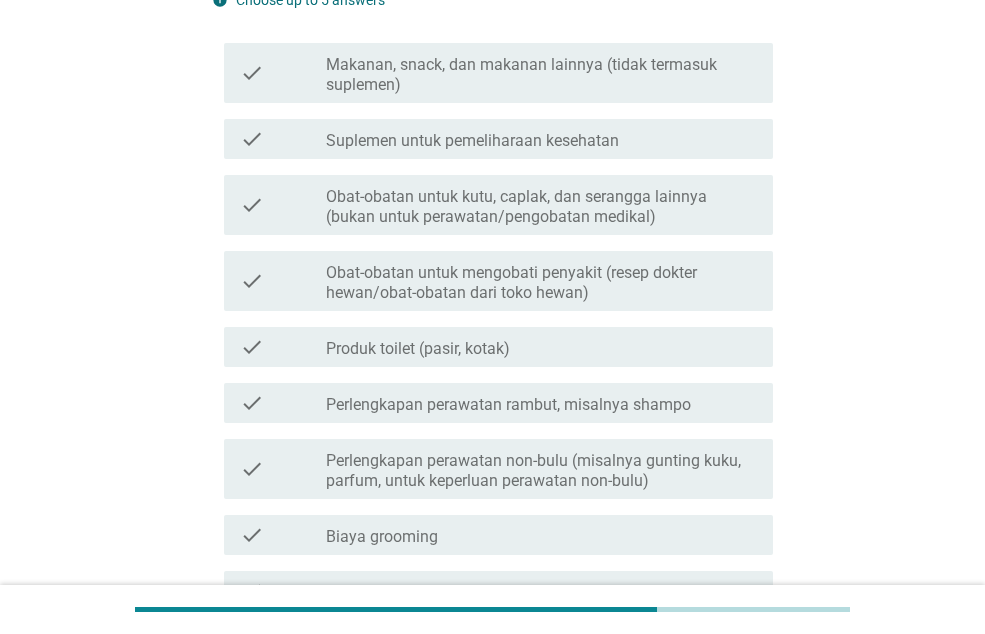 scroll, scrollTop: 200, scrollLeft: 0, axis: vertical 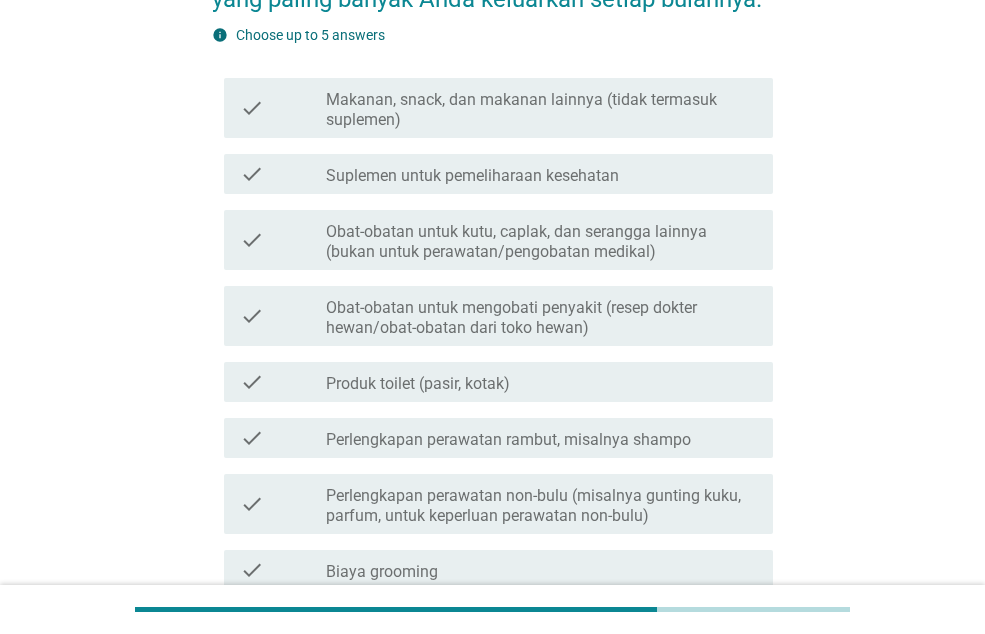 click on "Suplemen untuk pemeliharaan kesehatan" at bounding box center (472, 176) 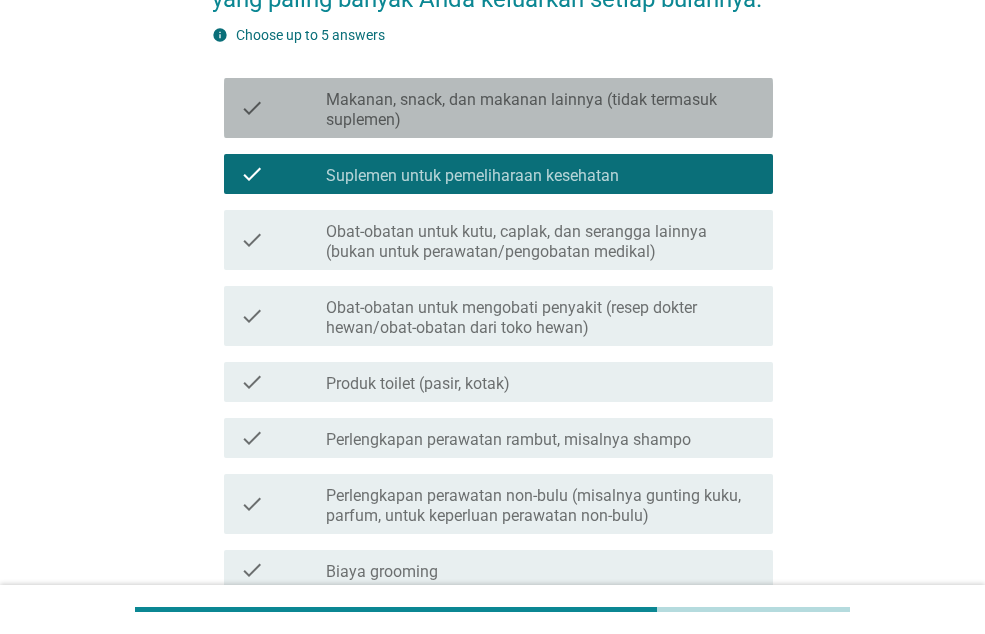 click on "Makanan, snack, dan makanan lainnya (tidak termasuk suplemen)" at bounding box center [541, 110] 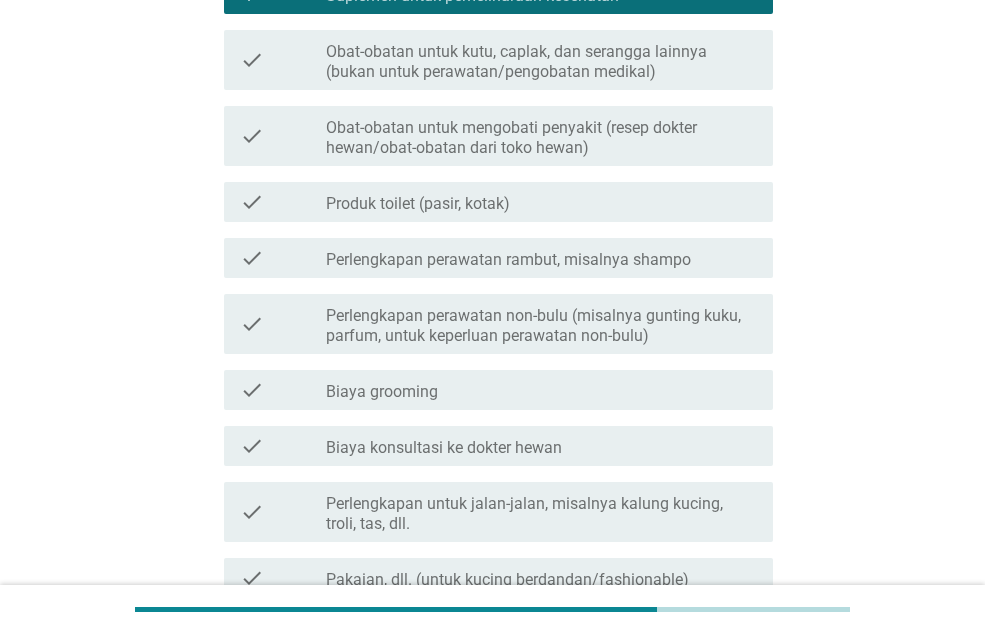 scroll, scrollTop: 400, scrollLeft: 0, axis: vertical 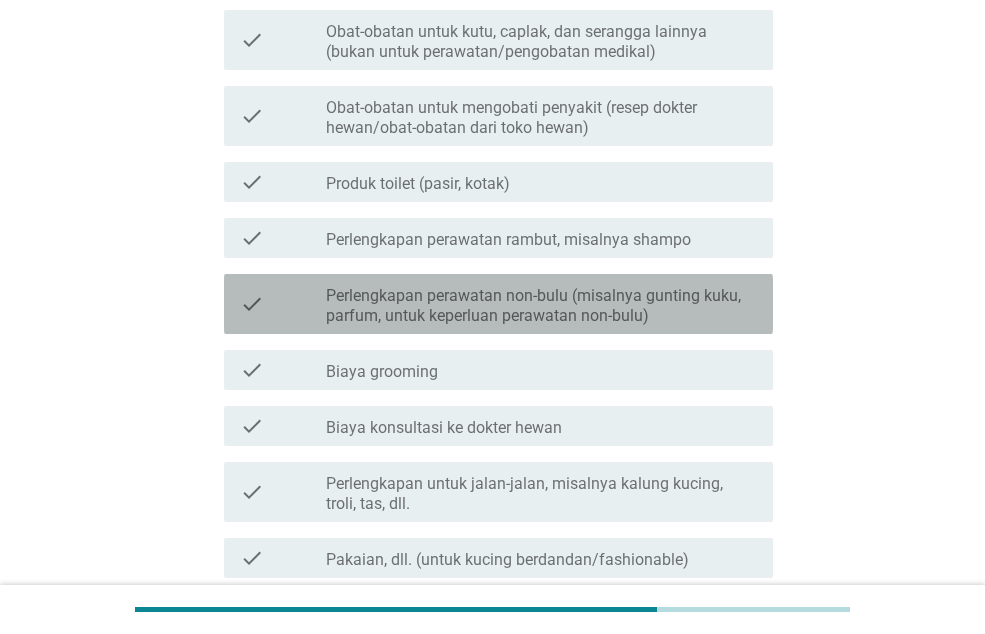 click on "Perlengkapan perawatan non-bulu (misalnya gunting kuku, parfum, untuk keperluan perawatan non-bulu)" at bounding box center [541, 306] 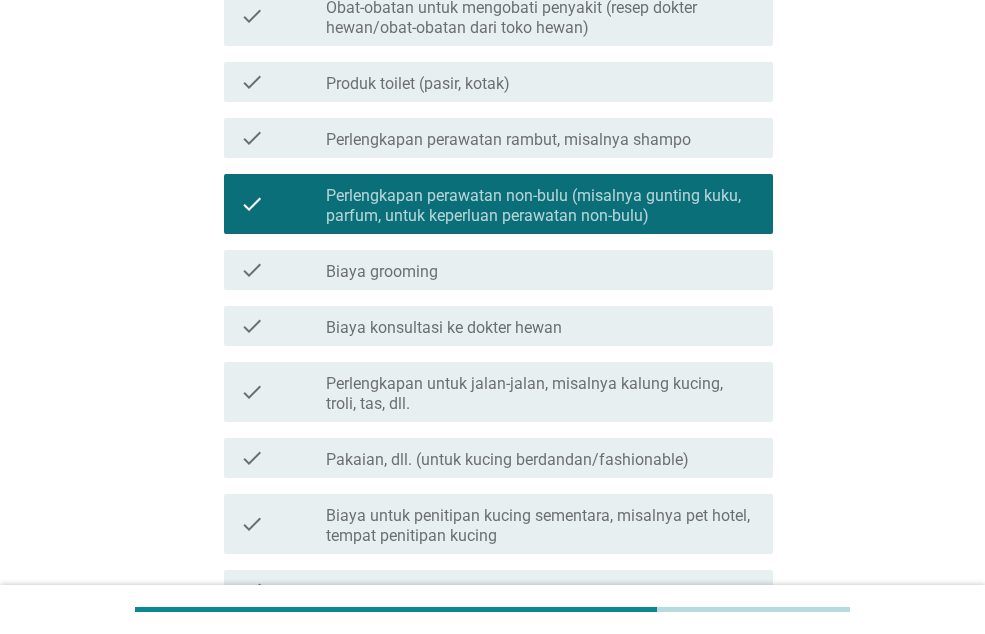 scroll, scrollTop: 200, scrollLeft: 0, axis: vertical 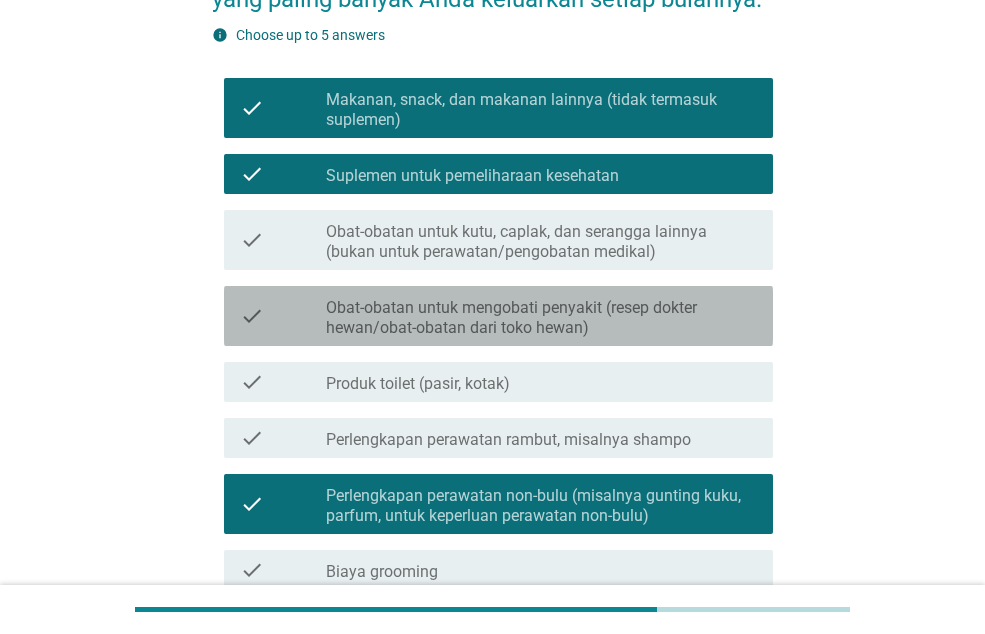 click on "Obat-obatan untuk mengobati penyakit (resep dokter hewan/obat-obatan dari toko hewan)" at bounding box center (541, 318) 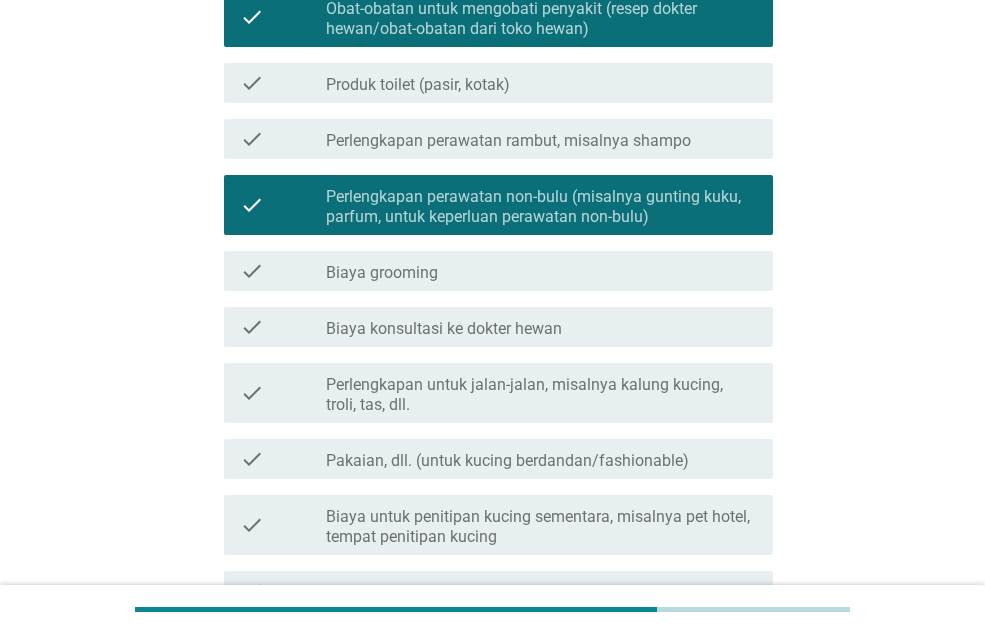 scroll, scrollTop: 500, scrollLeft: 0, axis: vertical 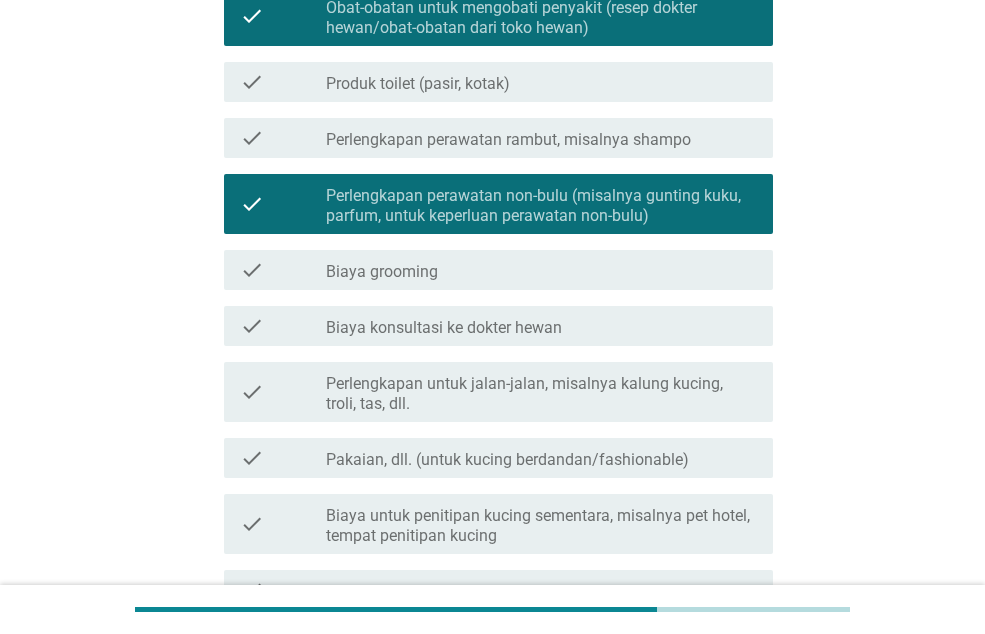 click on "Biaya konsultasi ke dokter hewan" at bounding box center [444, 328] 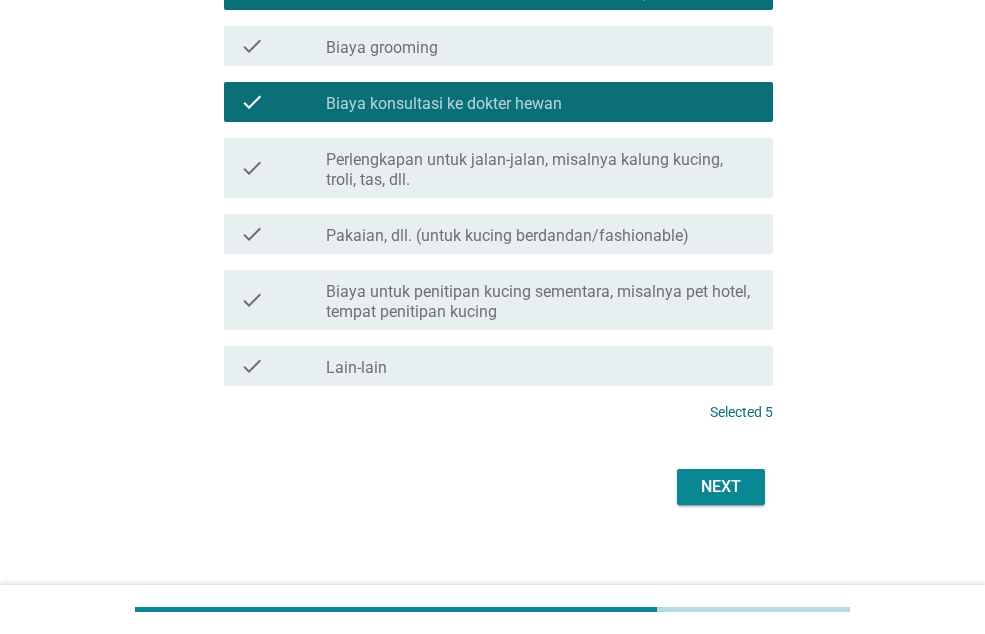 scroll, scrollTop: 738, scrollLeft: 0, axis: vertical 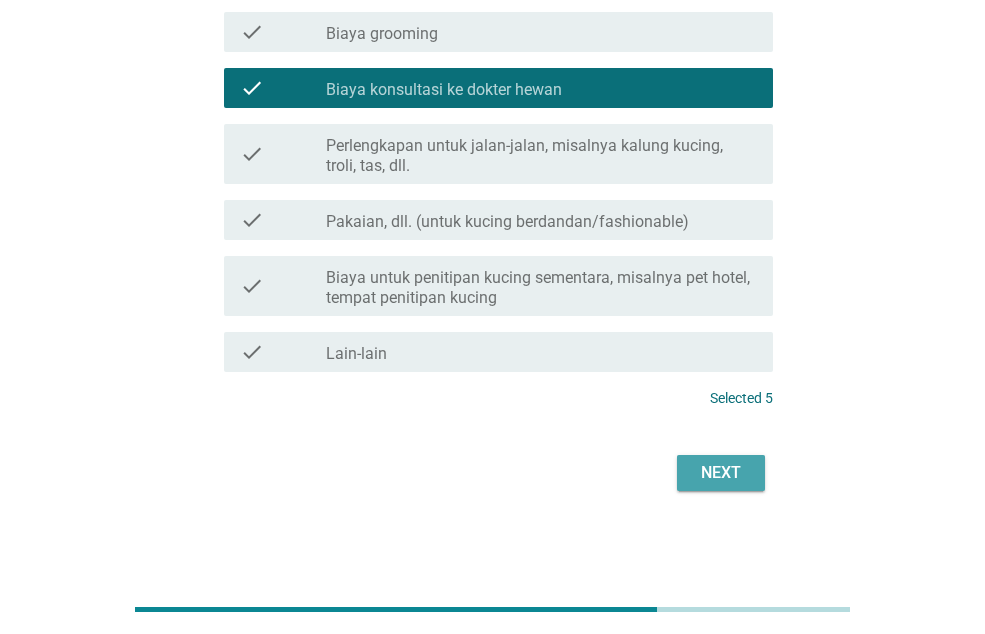 click on "Next" at bounding box center (721, 473) 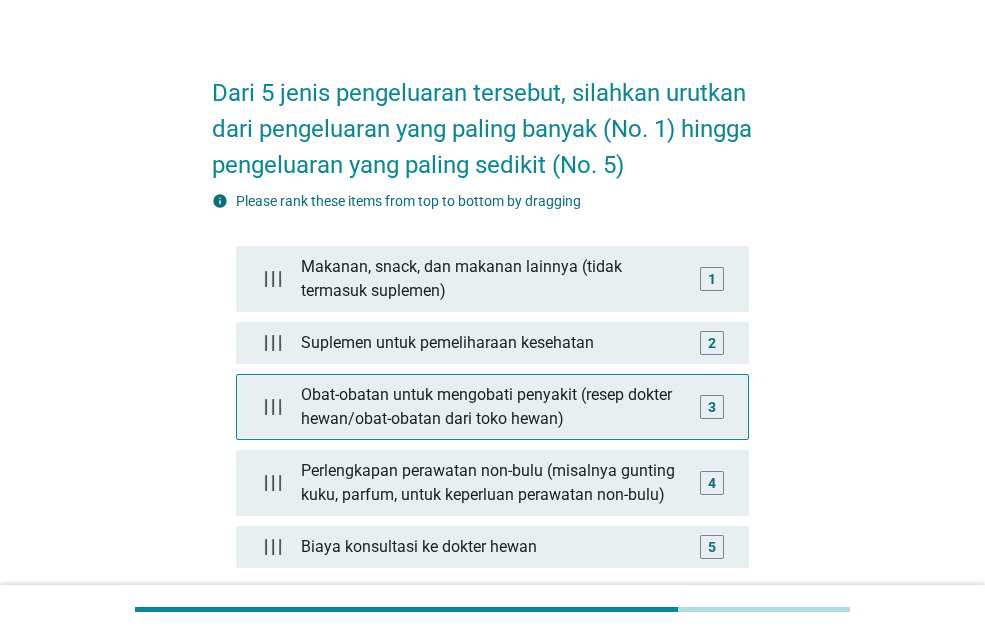 scroll, scrollTop: 0, scrollLeft: 0, axis: both 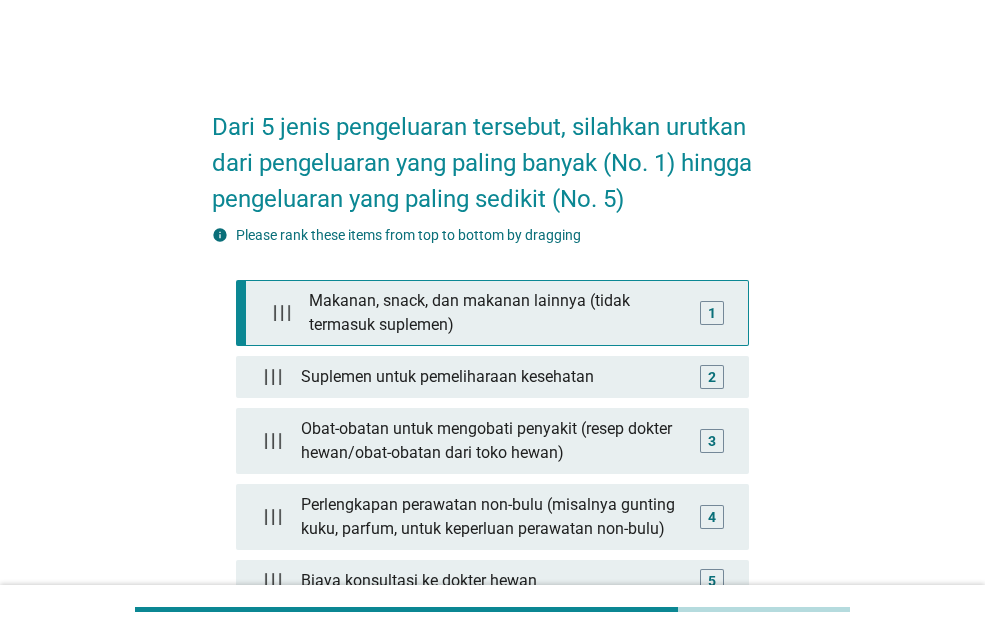 click on "1" at bounding box center (712, 313) 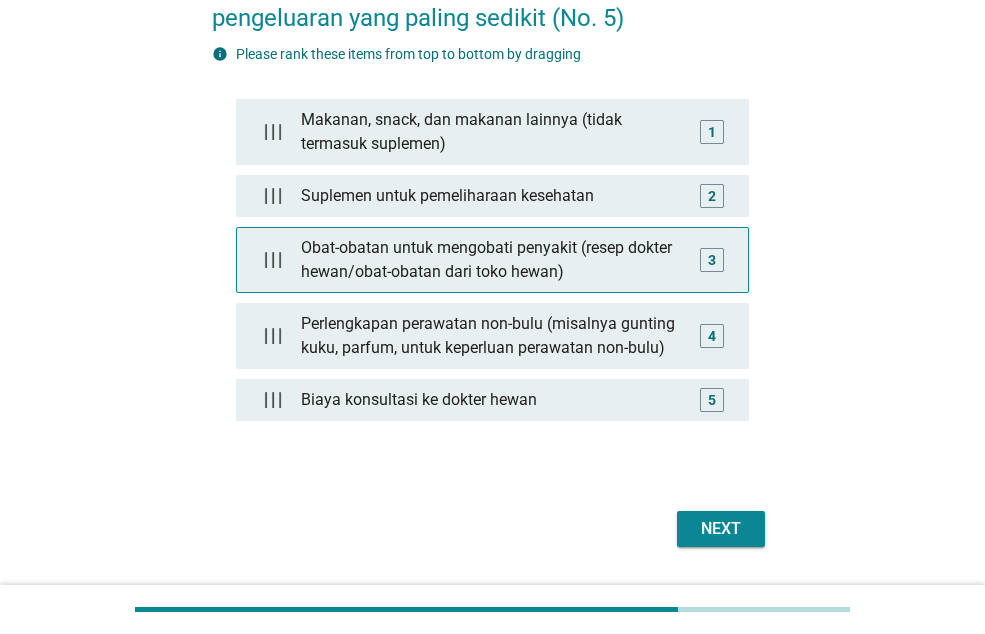 scroll, scrollTop: 200, scrollLeft: 0, axis: vertical 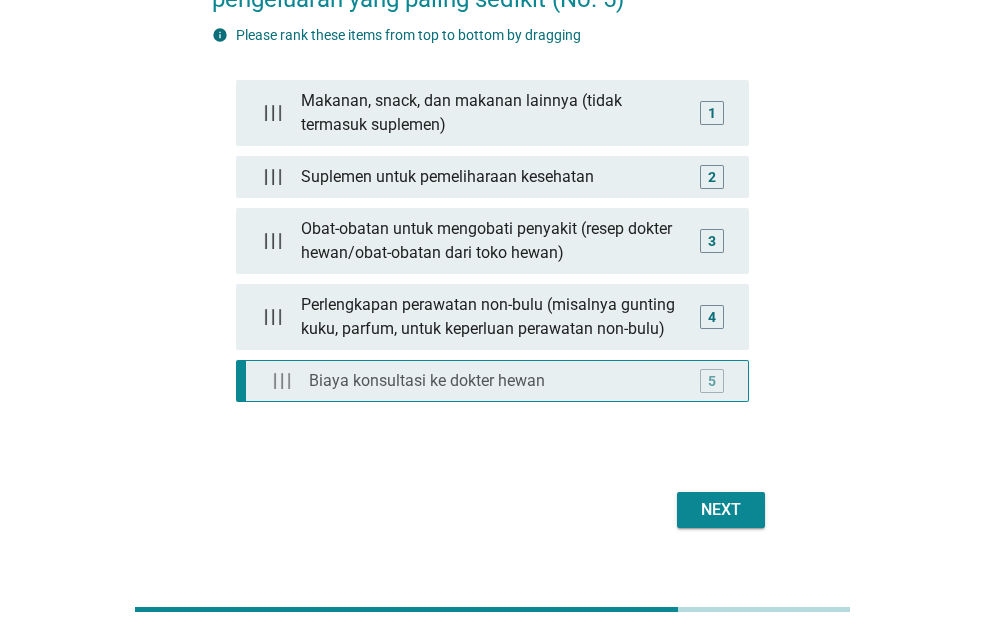 type 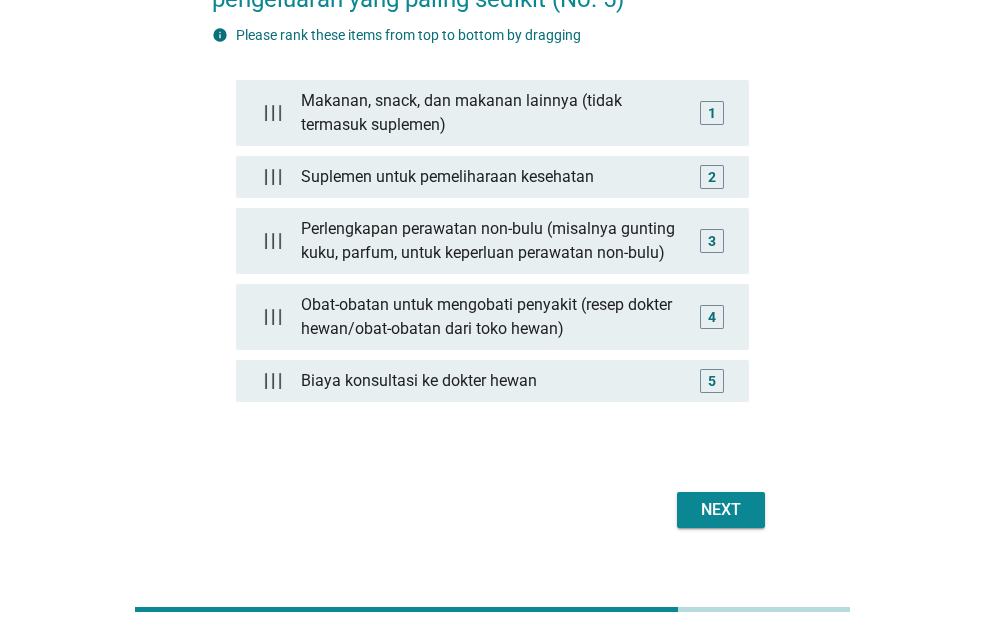 click on "Next" at bounding box center [721, 510] 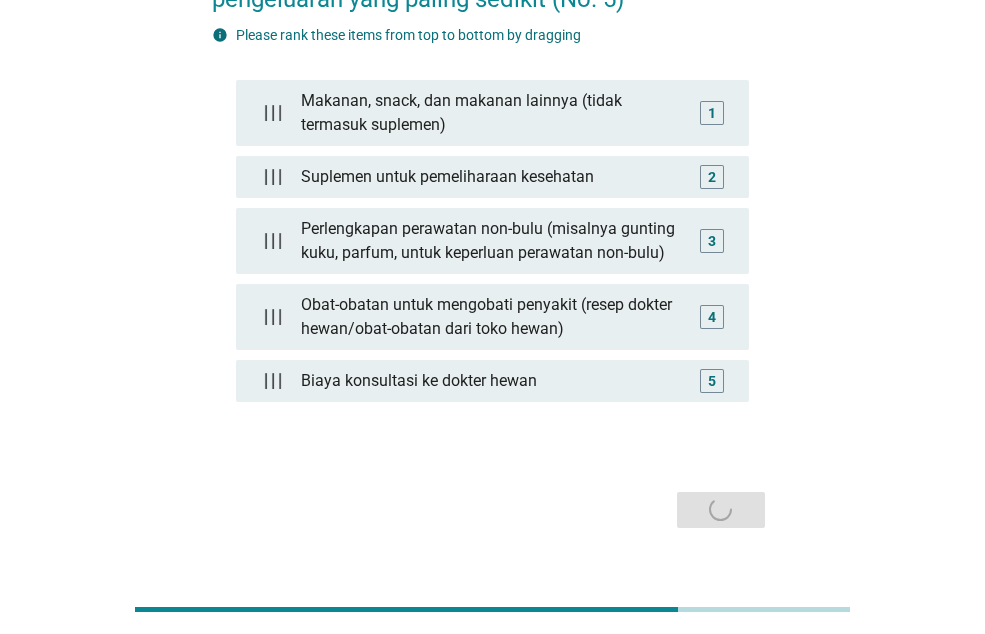 scroll, scrollTop: 0, scrollLeft: 0, axis: both 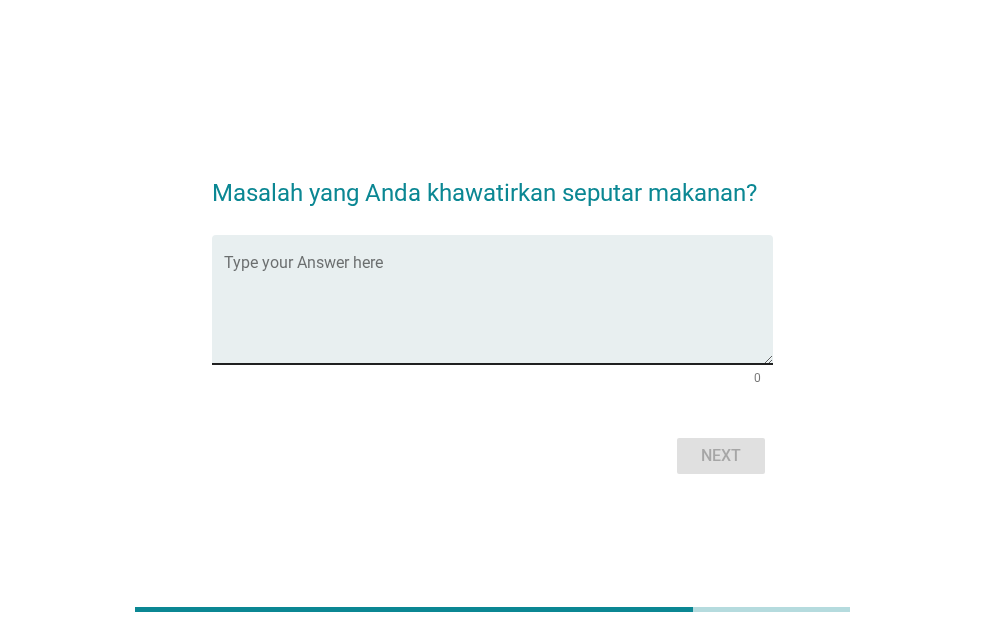click at bounding box center (498, 311) 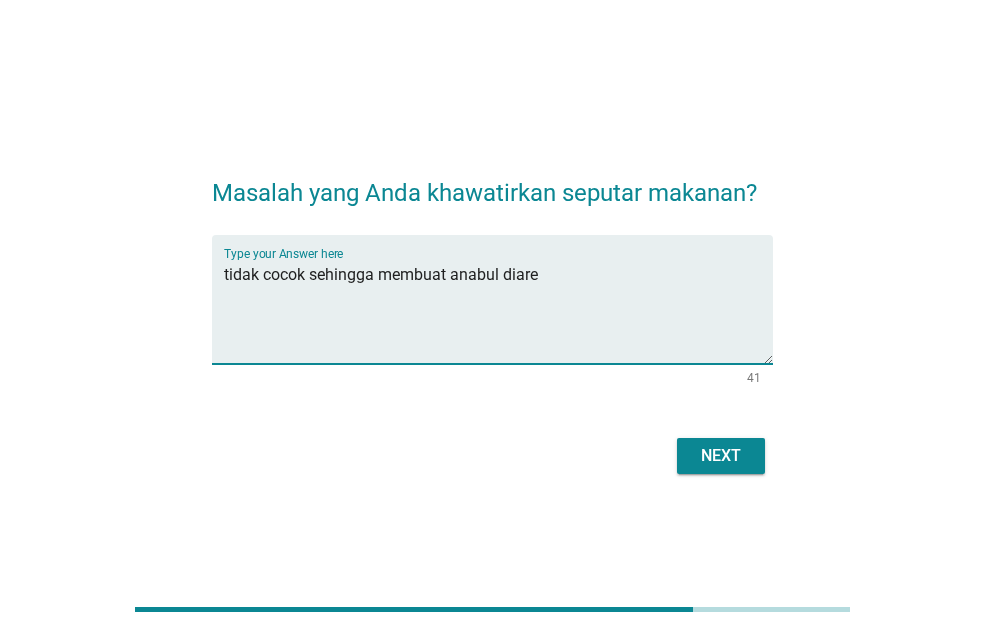 type on "tidak cocok sehingga membuat anabul diare" 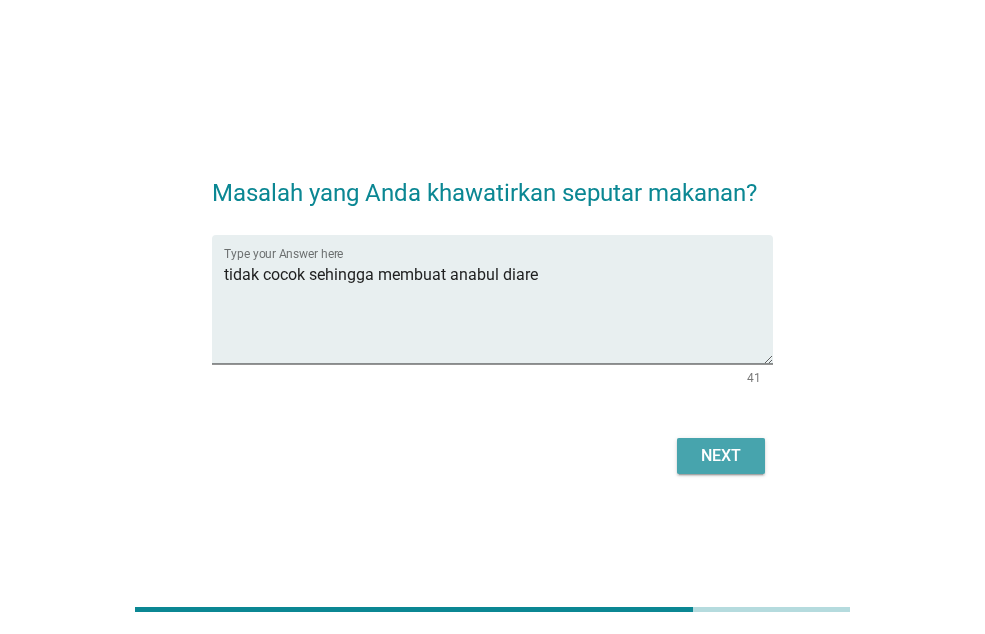click on "Next" at bounding box center [721, 456] 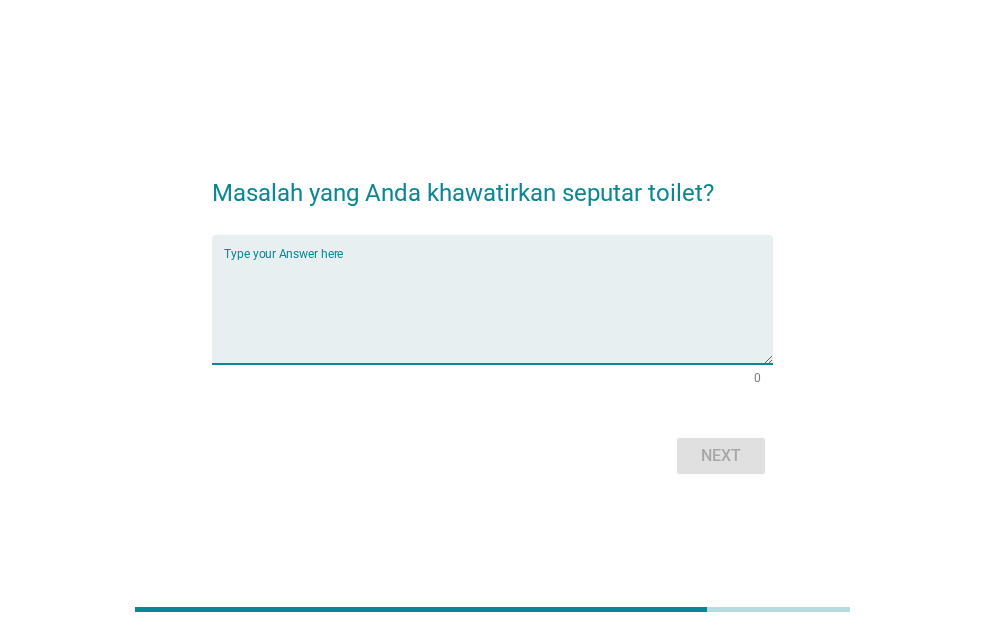 click at bounding box center [498, 311] 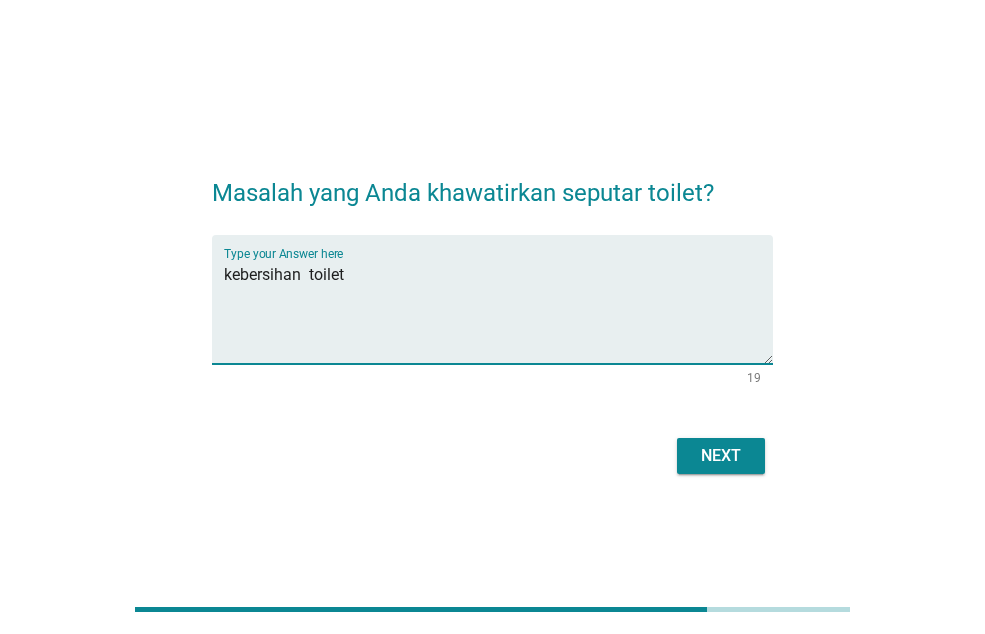 type on "kebersihan  toilet" 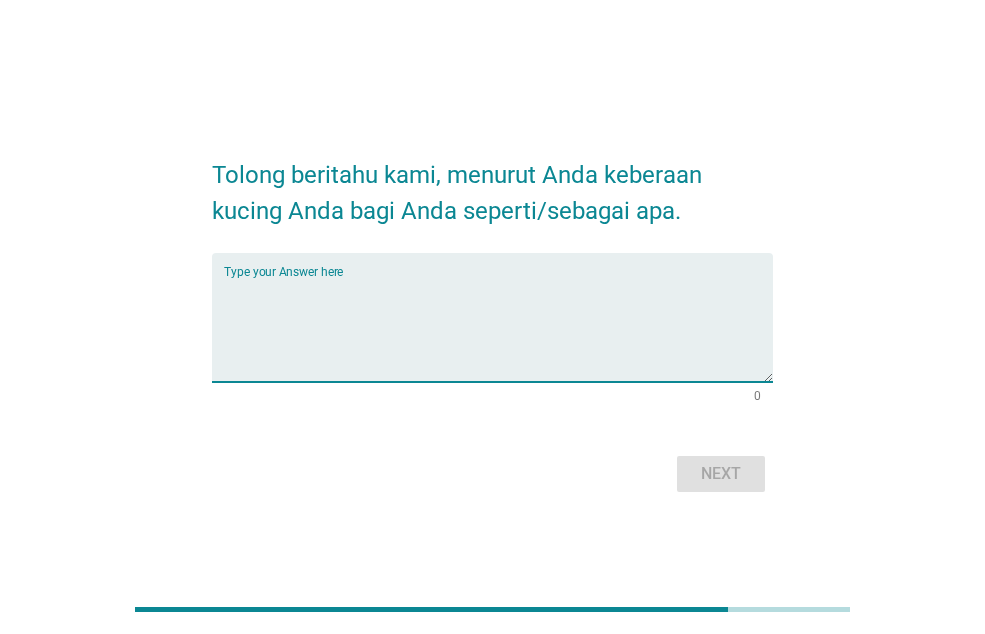 click at bounding box center [498, 329] 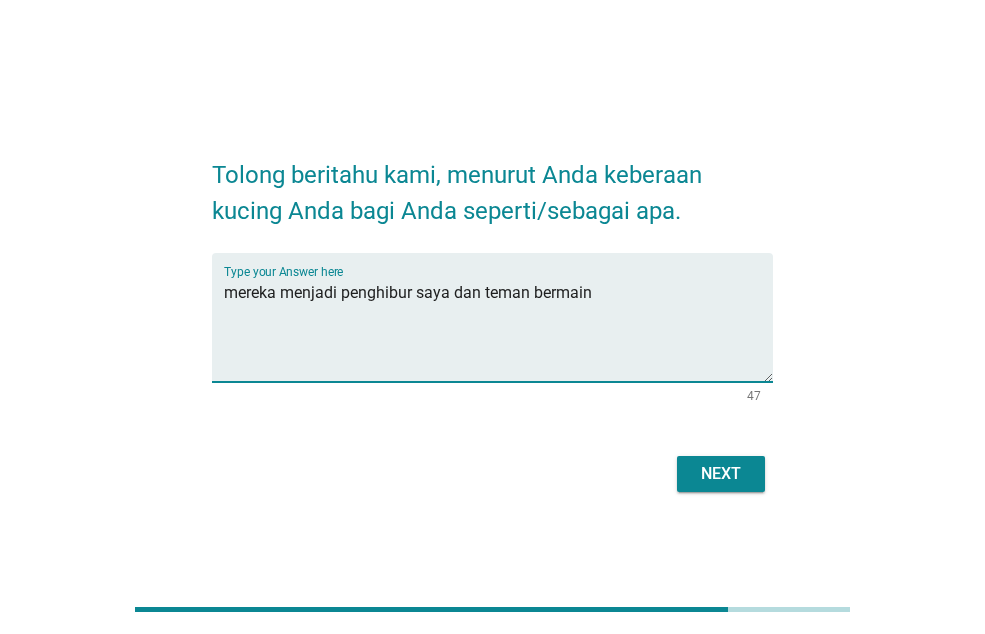 type on "mereka menjadi penghibur saya dan teman bermain" 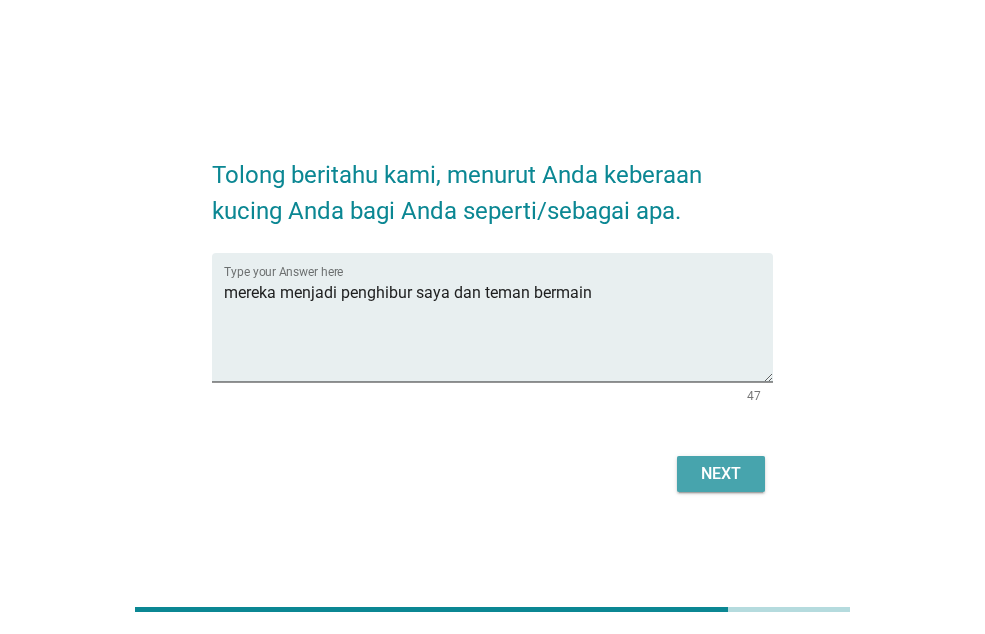 click on "Next" at bounding box center [721, 474] 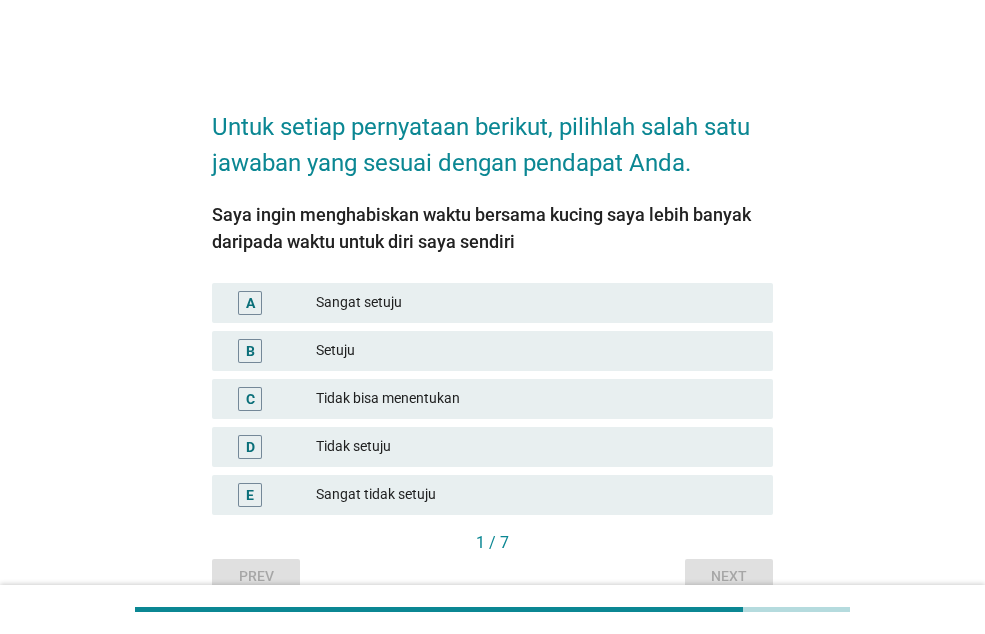 click on "Untuk setiap pernyataan berikut, pilihlah salah satu jawaban yang sesuai dengan pendapat Anda.
Saya ingin menghabiskan waktu bersama kucing saya lebih banyak daripada waktu untuk diri saya sendiri
A   Sangat setuju B   Setuju C   Tidak bisa menentukan D   Tidak setuju E   Sangat tidak setuju
1 / 7
Prev   Next" at bounding box center (492, 342) 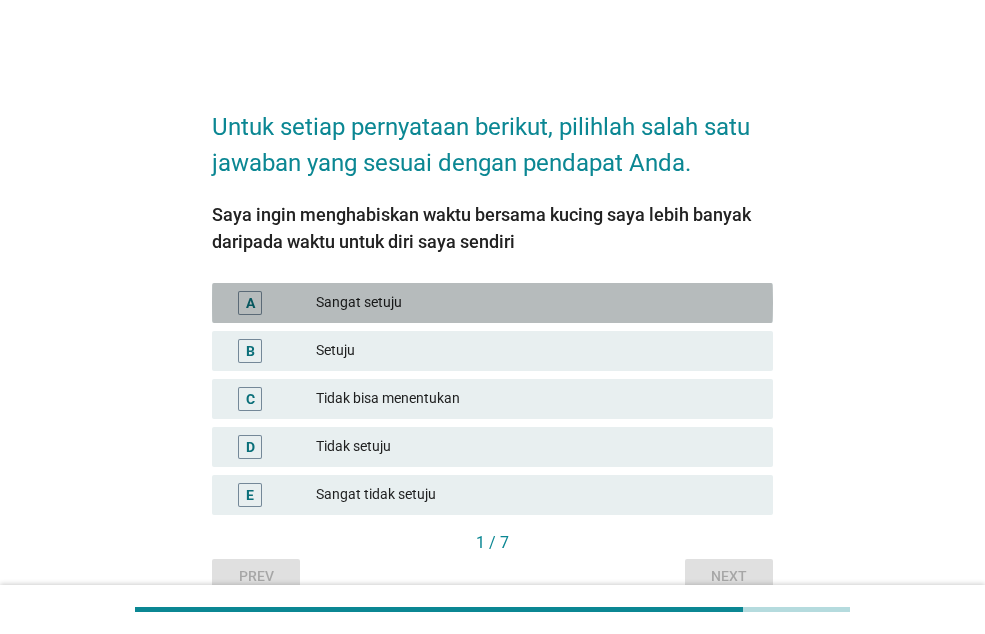 click on "Sangat setuju" at bounding box center [536, 303] 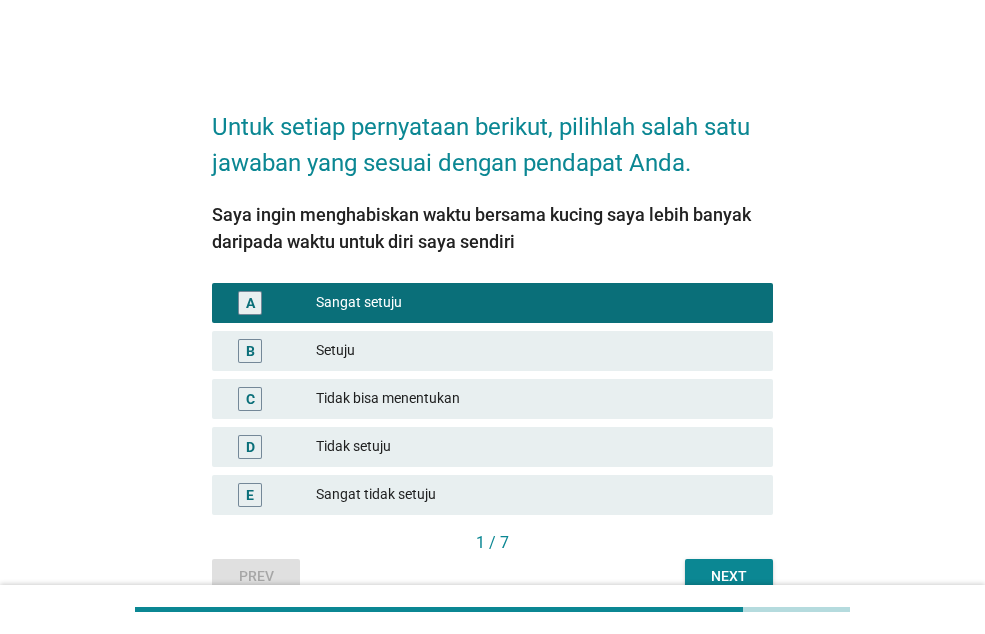 click on "Setuju" at bounding box center [536, 351] 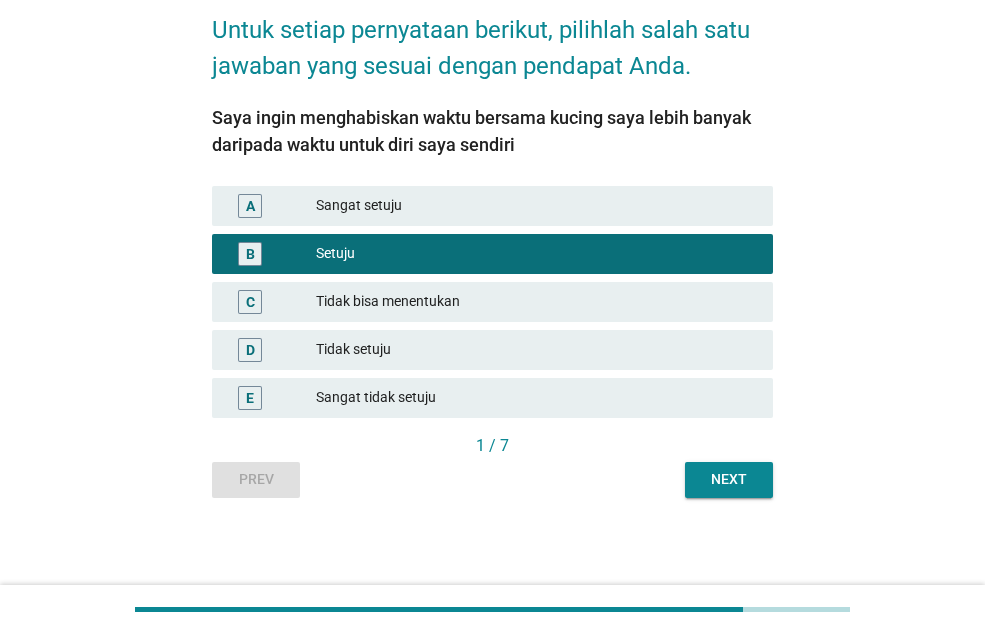 scroll, scrollTop: 98, scrollLeft: 0, axis: vertical 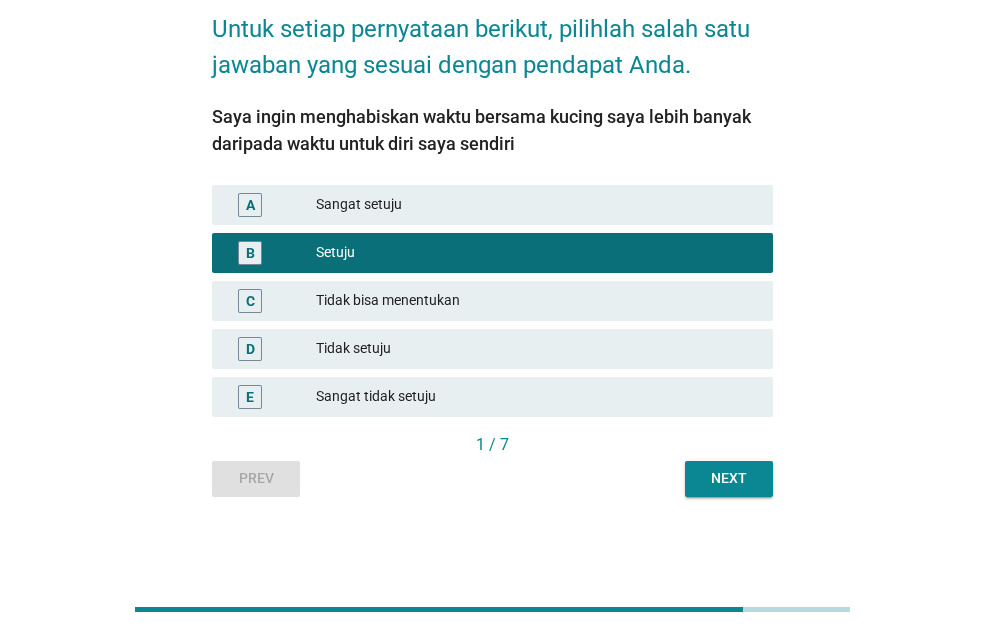 click on "Next" at bounding box center [729, 478] 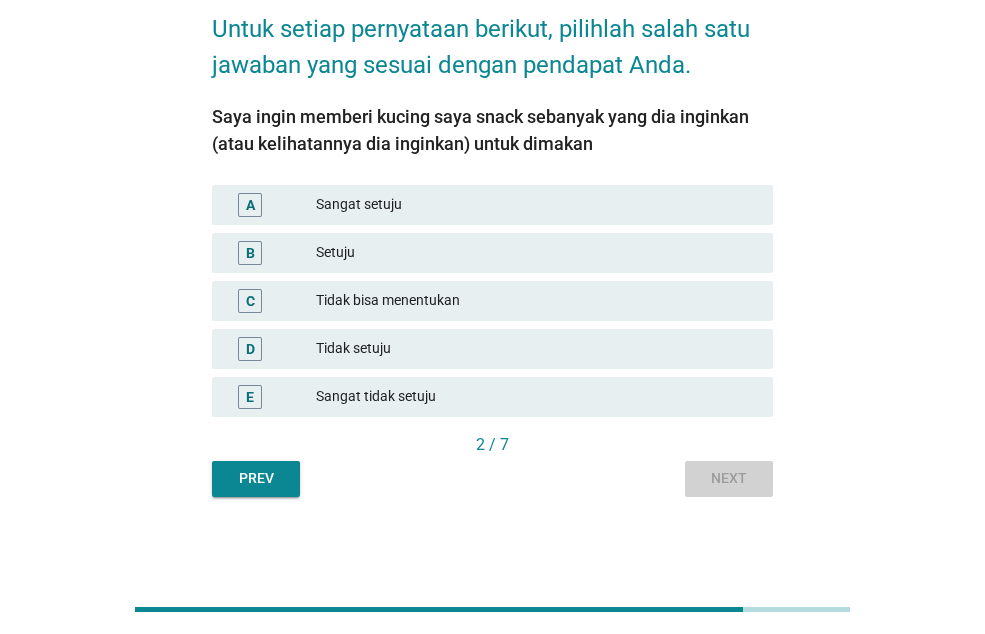 scroll, scrollTop: 0, scrollLeft: 0, axis: both 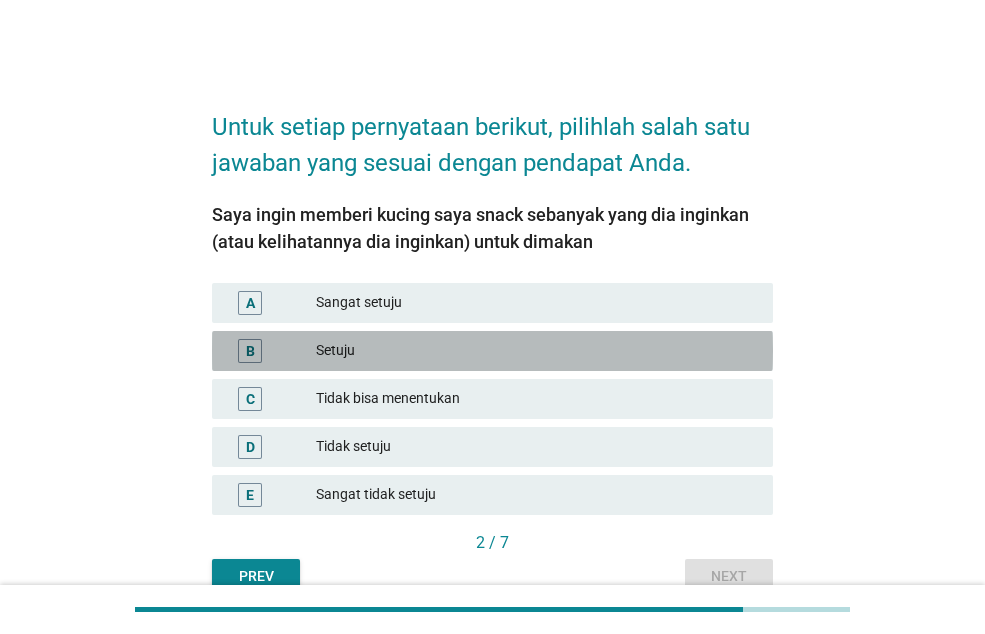 click on "Setuju" at bounding box center (536, 351) 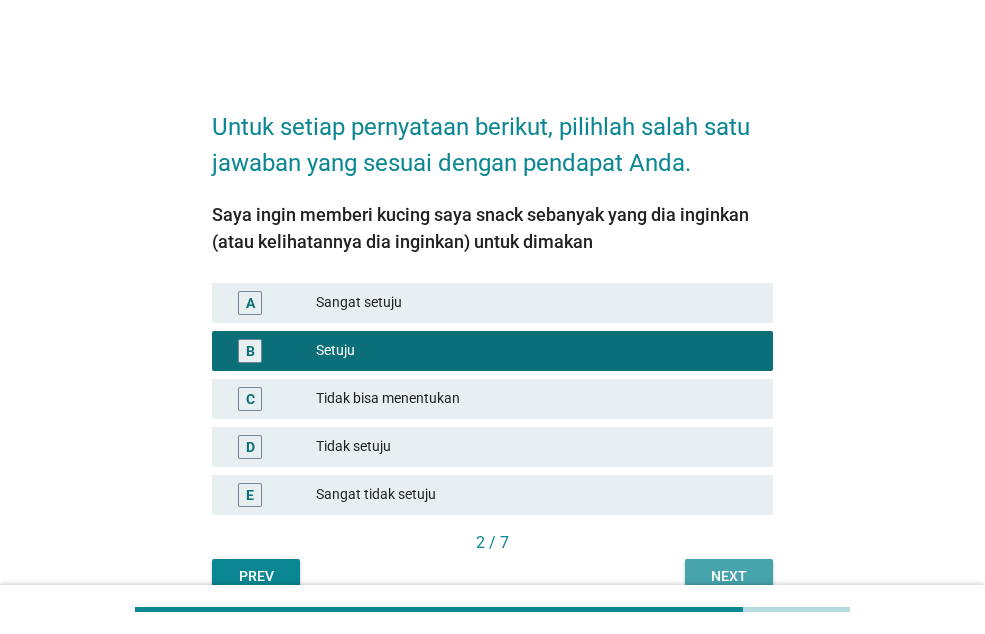 click on "Next" at bounding box center [729, 577] 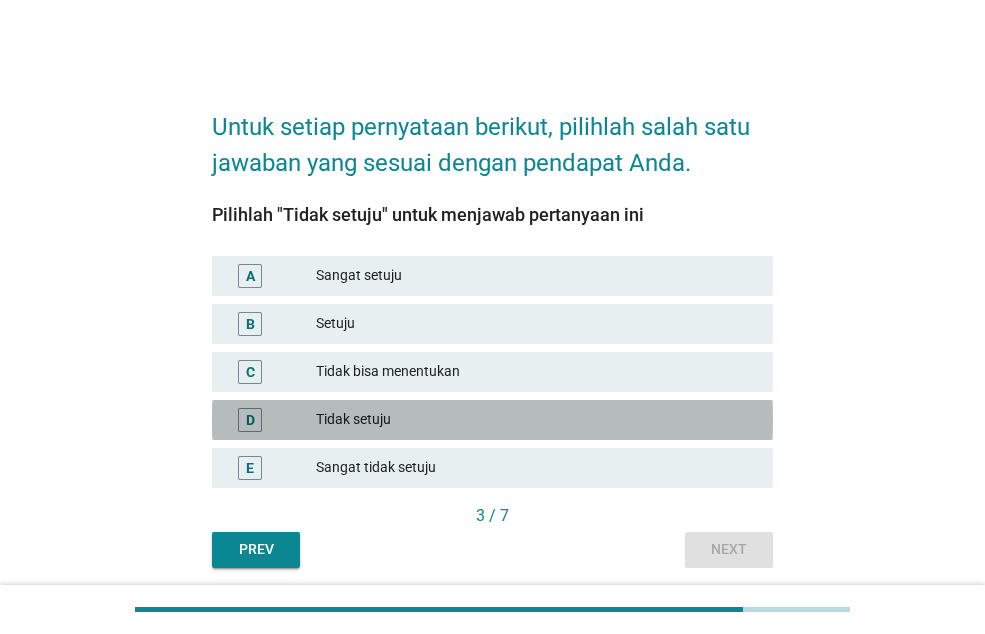click on "Tidak setuju" at bounding box center [536, 420] 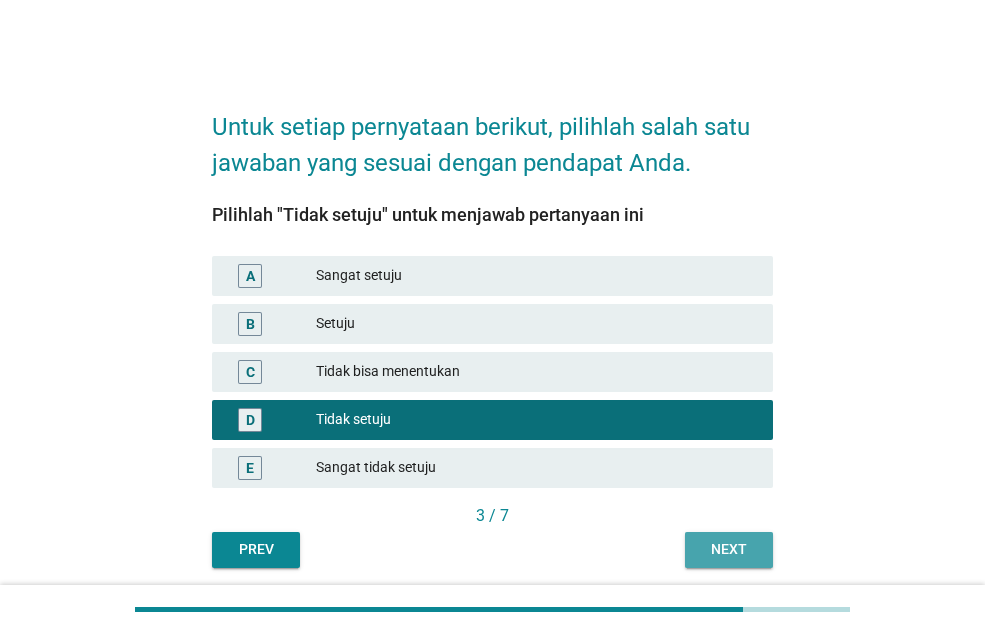 click on "Next" at bounding box center (729, 549) 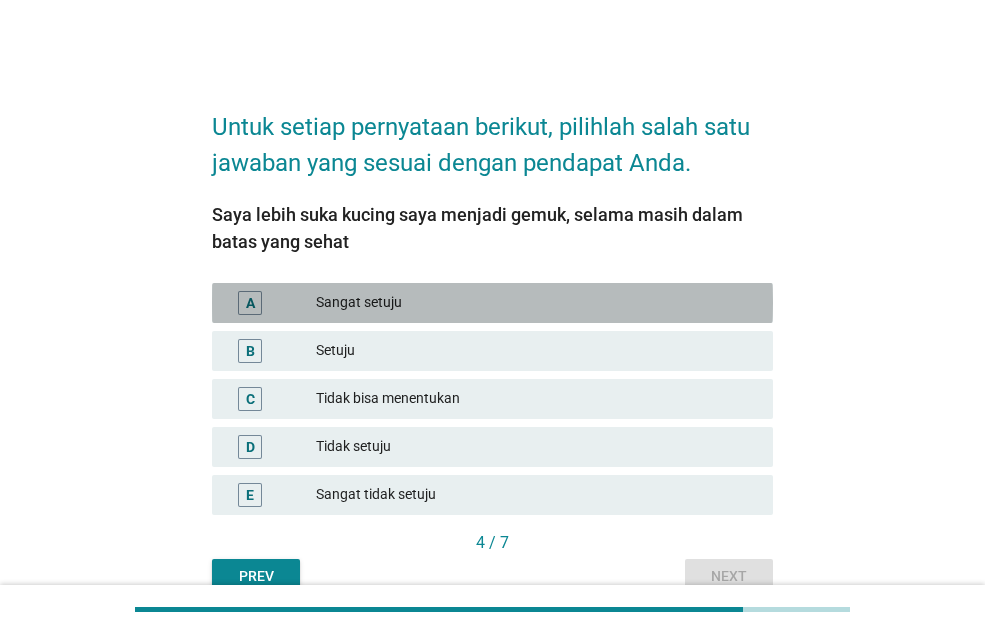 click on "A   Sangat setuju" at bounding box center [492, 303] 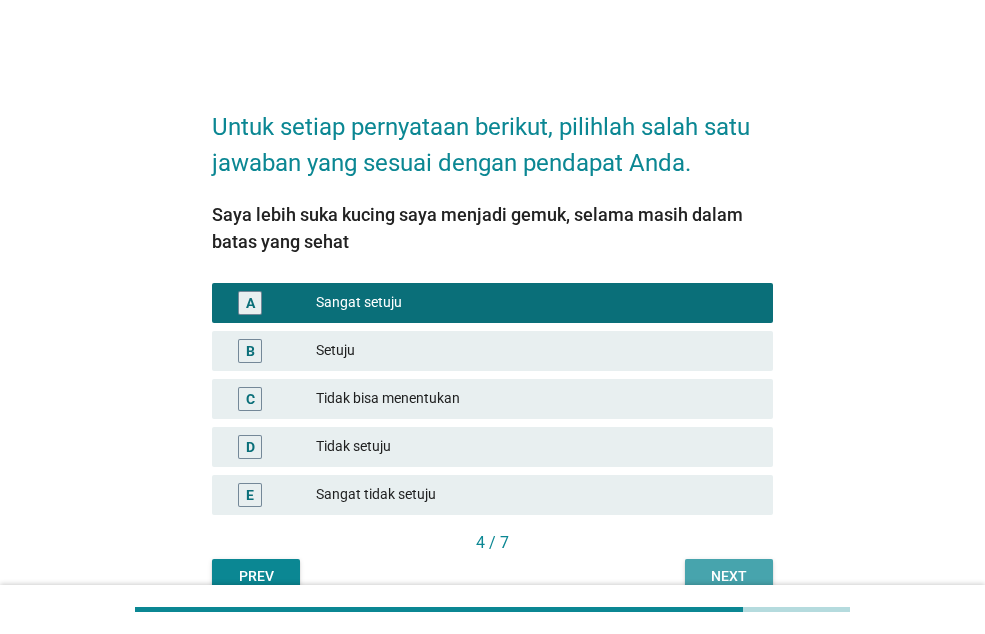 click on "Next" at bounding box center (729, 576) 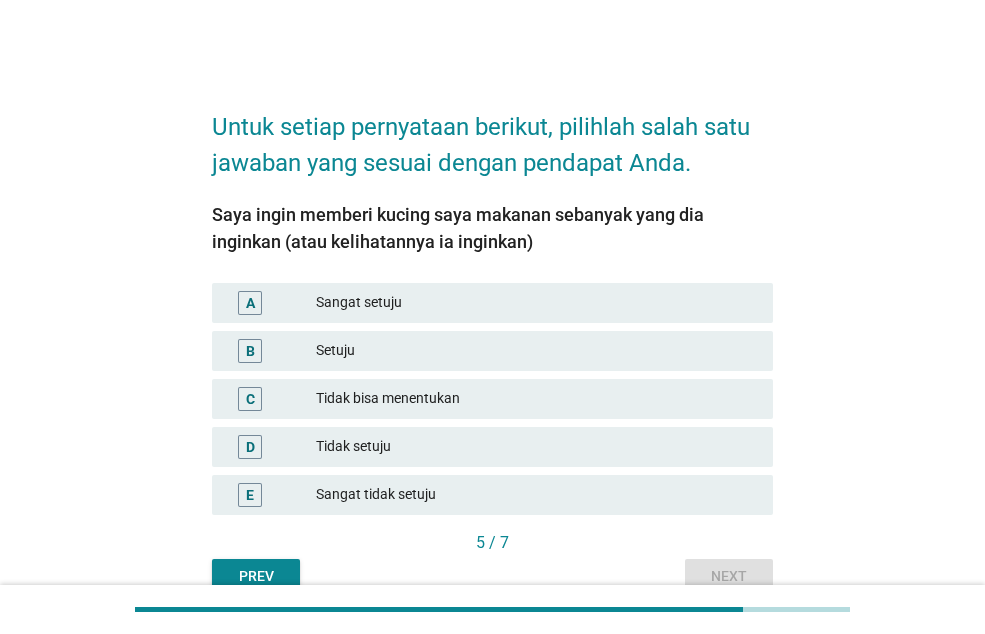 click on "C   Tidak bisa menentukan" at bounding box center [492, 399] 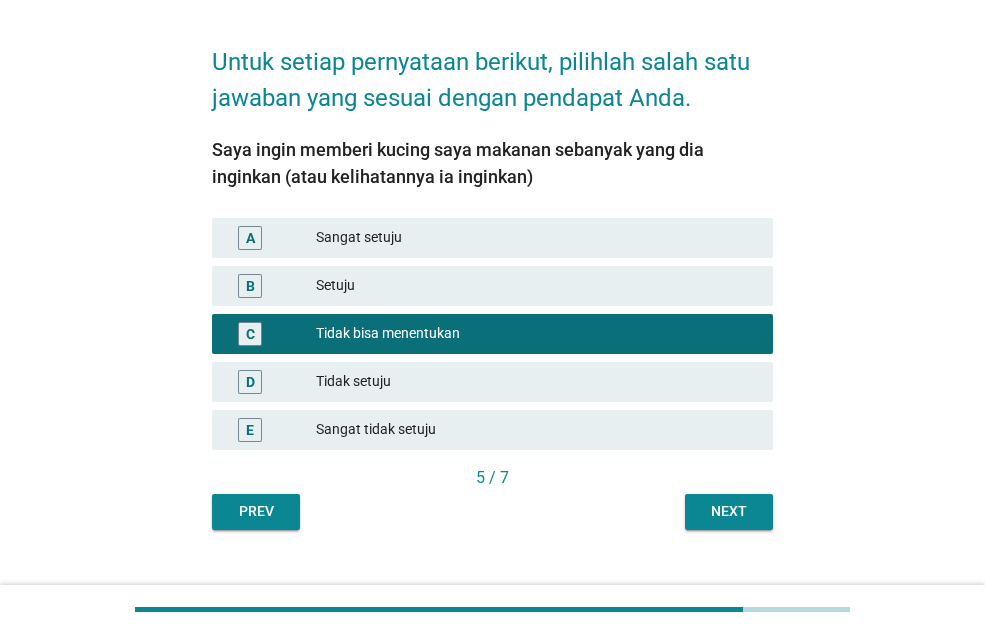 scroll, scrollTop: 98, scrollLeft: 0, axis: vertical 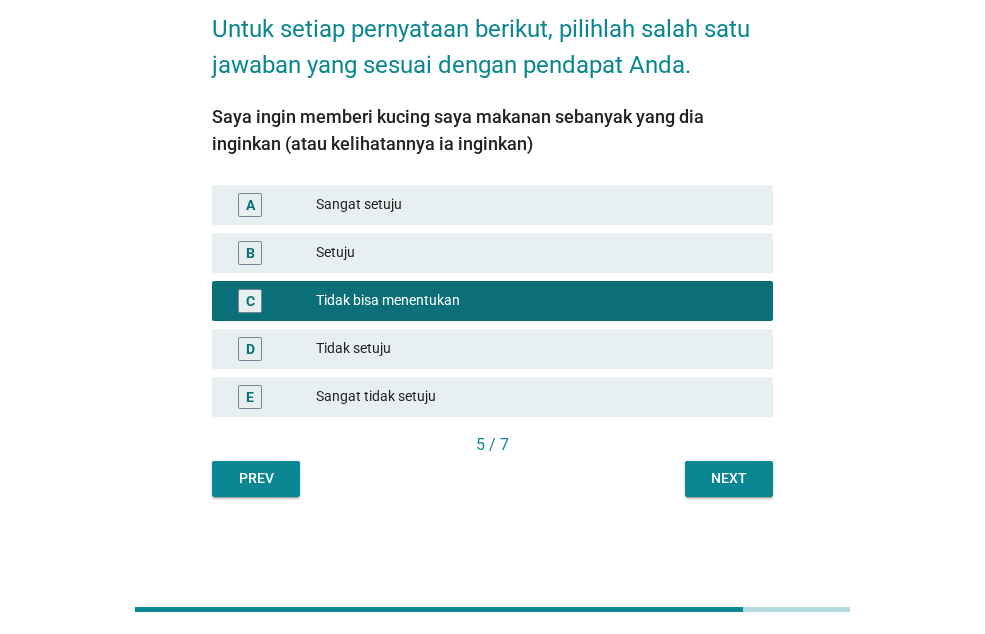 click on "Next" at bounding box center (729, 478) 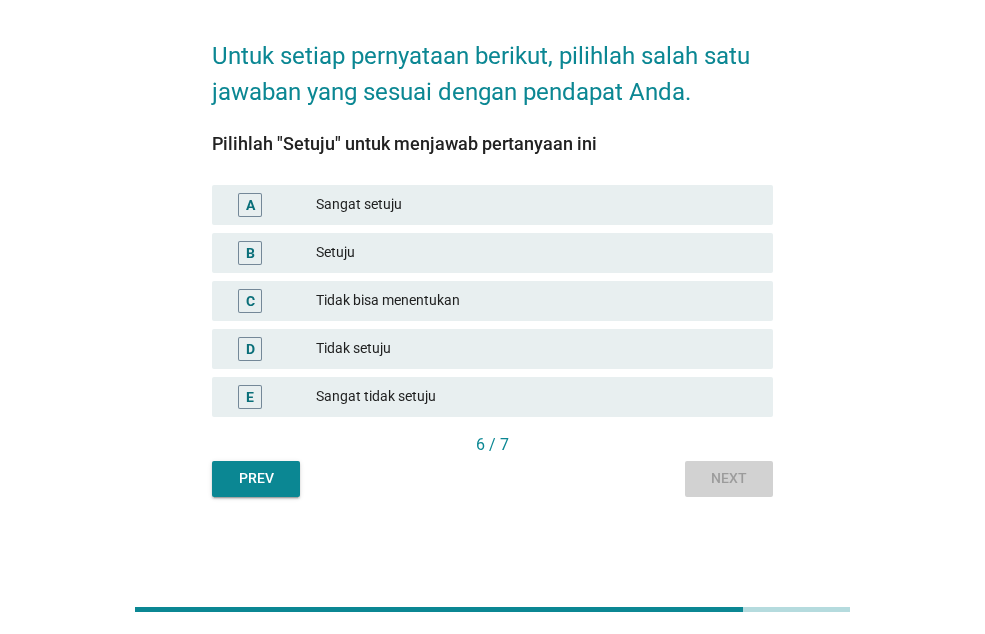 scroll, scrollTop: 0, scrollLeft: 0, axis: both 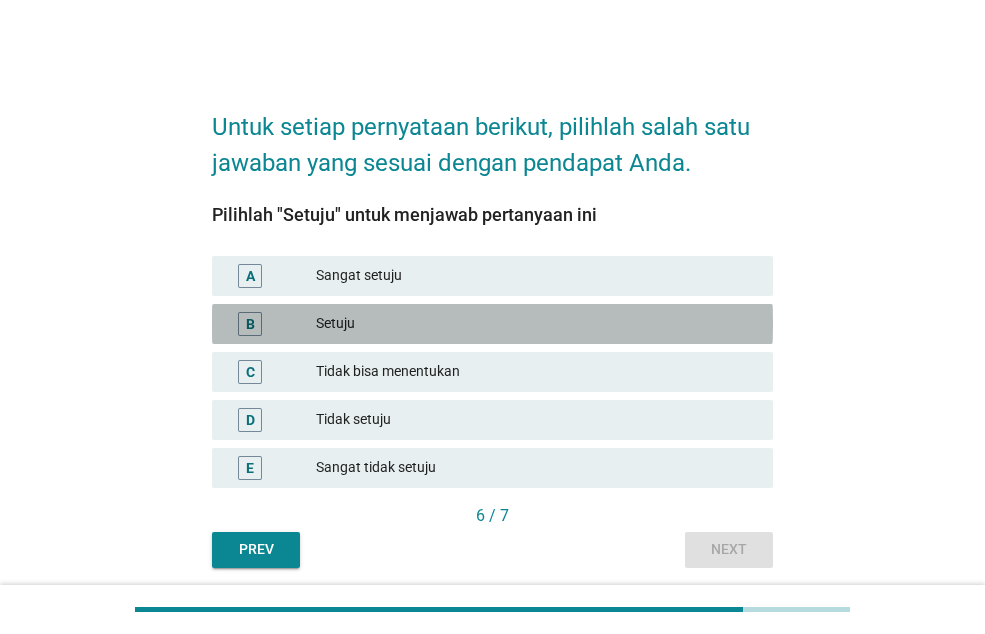 click on "Setuju" at bounding box center [536, 324] 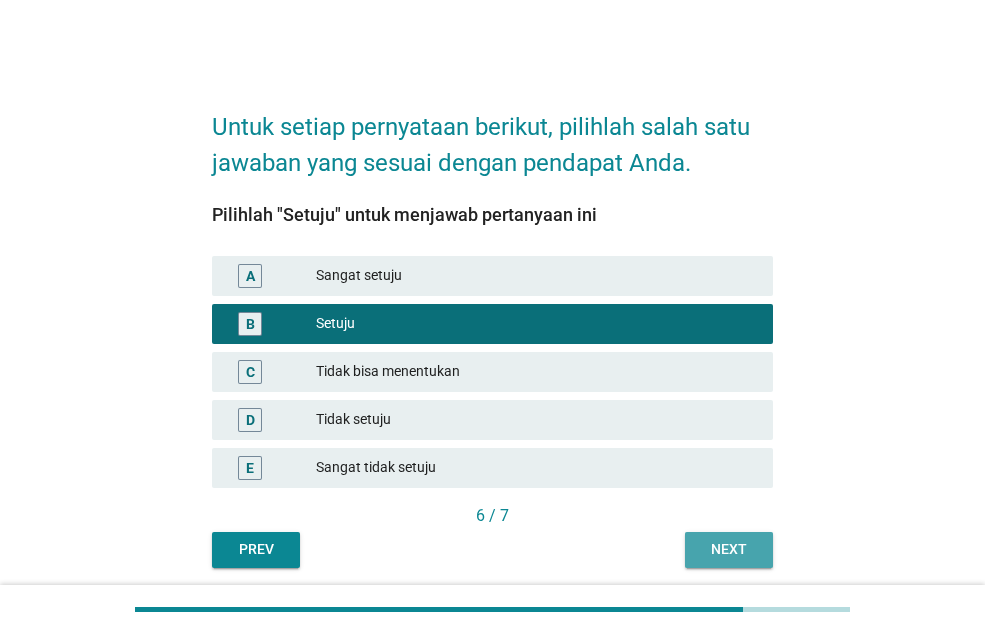click on "Next" at bounding box center (729, 549) 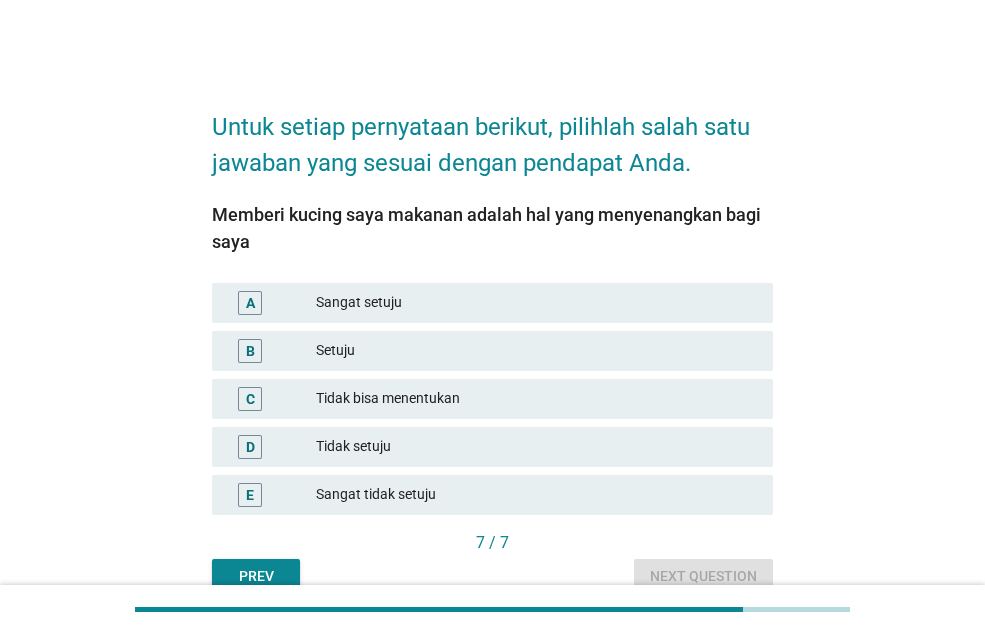 click on "Setuju" at bounding box center (536, 351) 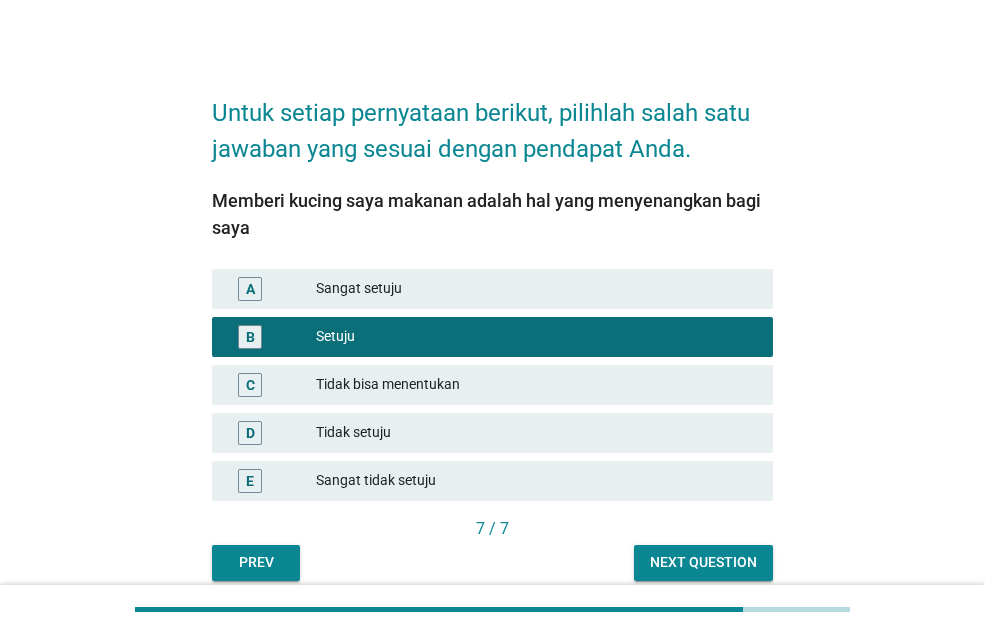 scroll, scrollTop: 98, scrollLeft: 0, axis: vertical 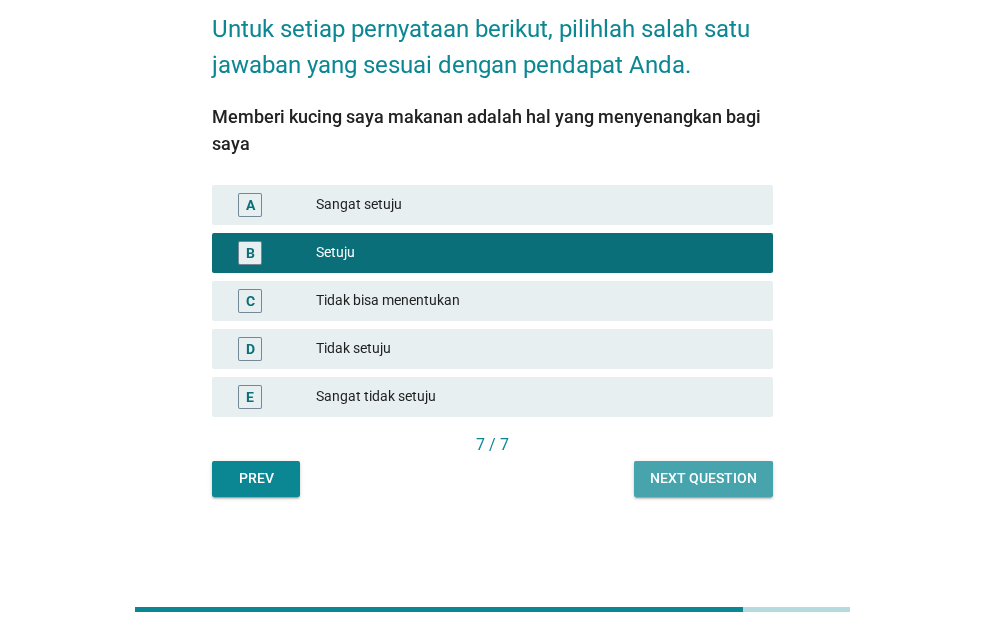 click on "Next question" at bounding box center [703, 478] 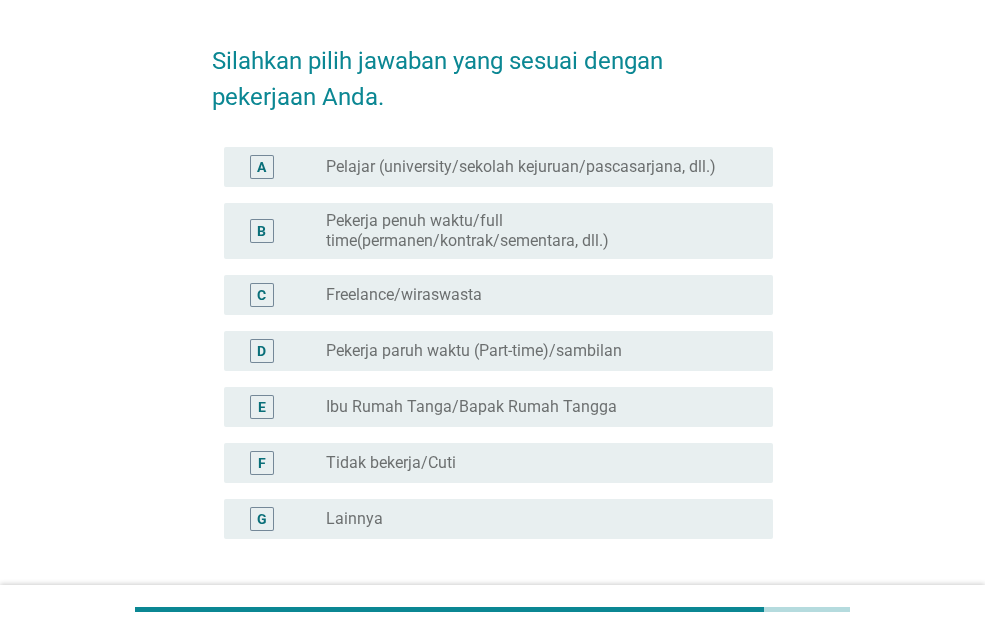 scroll, scrollTop: 100, scrollLeft: 0, axis: vertical 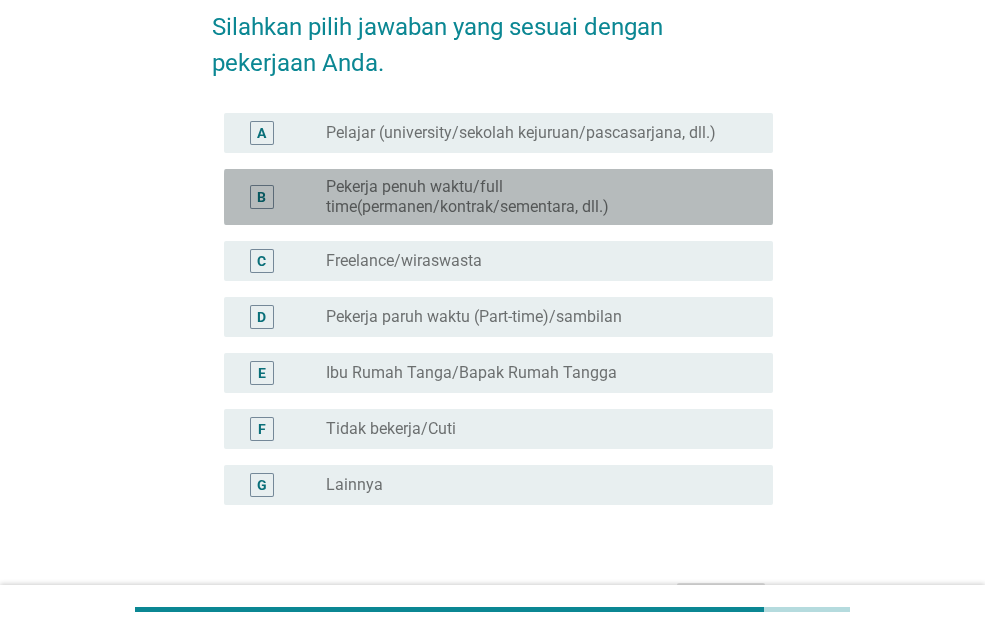 click on "Pekerja penuh waktu/full time(permanen/kontrak/sementara, dll.)" at bounding box center [533, 197] 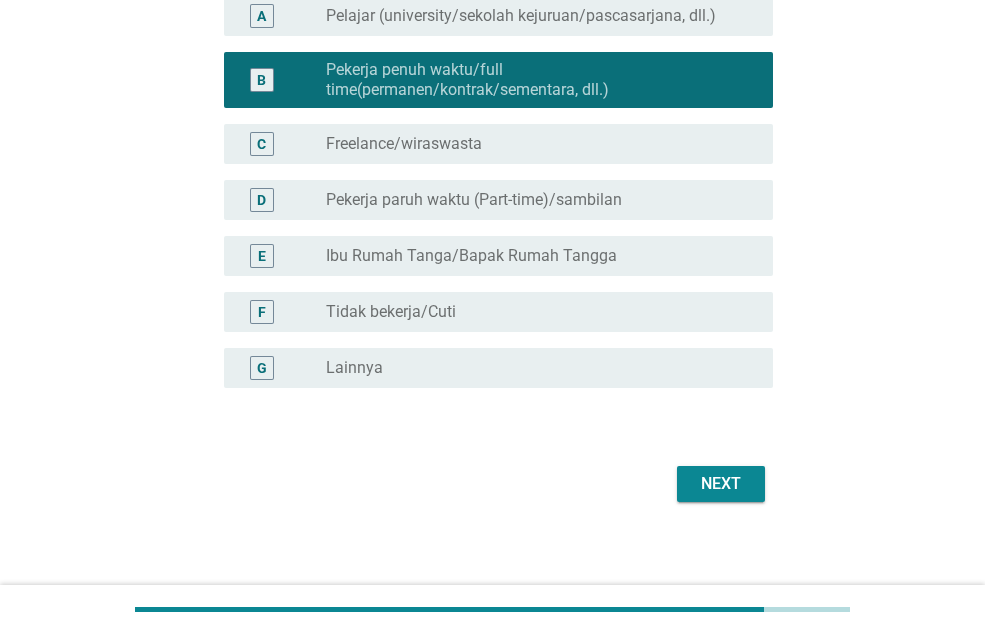 scroll, scrollTop: 228, scrollLeft: 0, axis: vertical 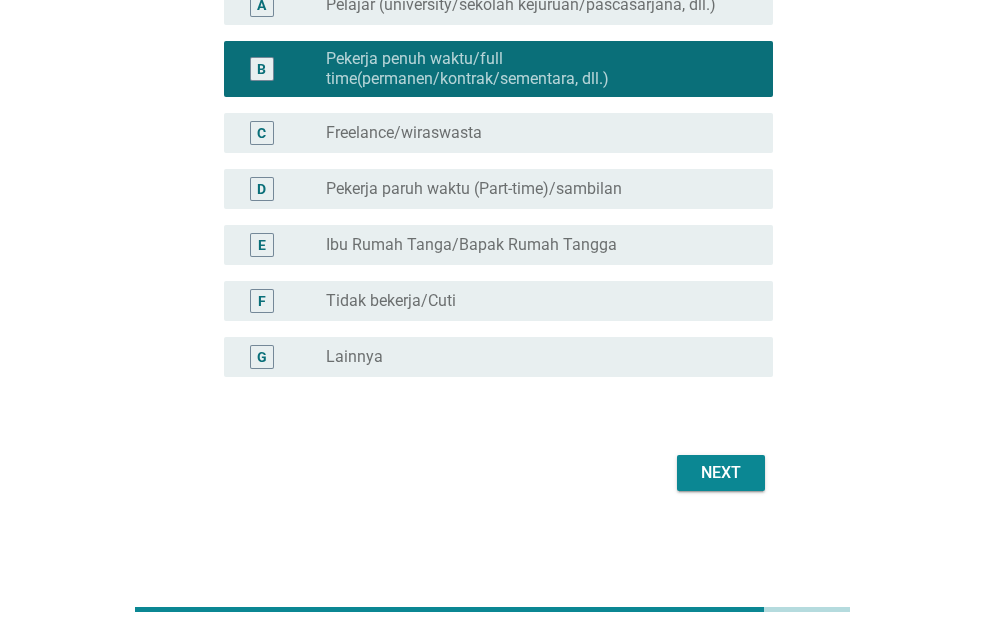 click on "Next" at bounding box center [721, 473] 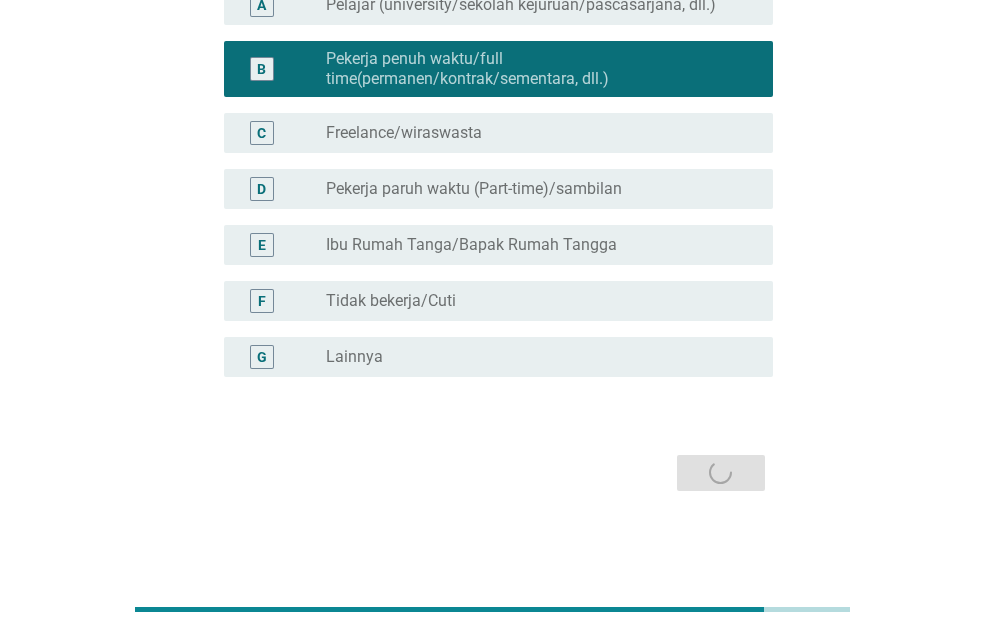 scroll, scrollTop: 0, scrollLeft: 0, axis: both 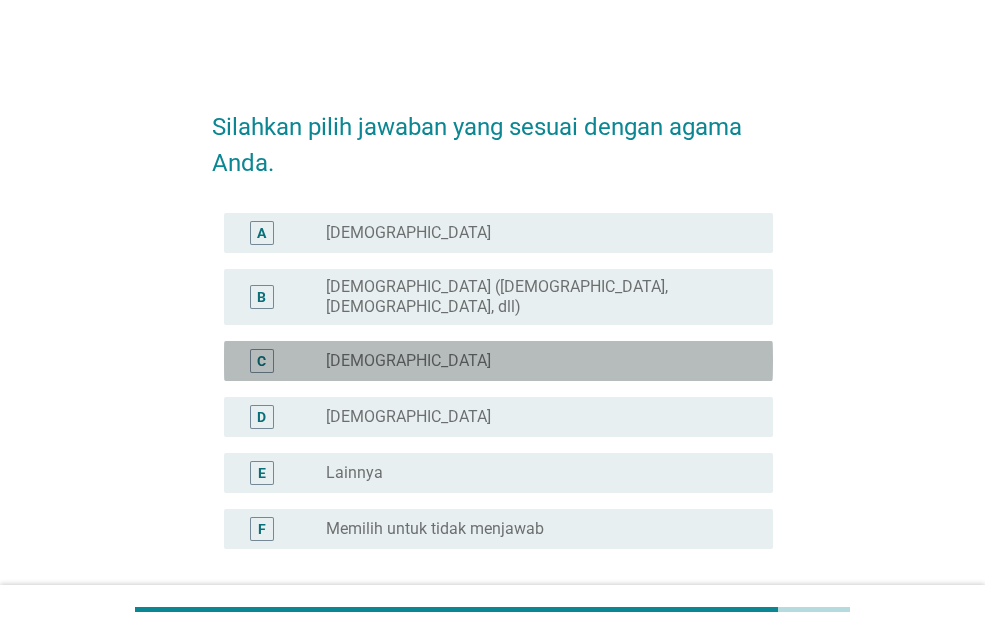 click on "[DEMOGRAPHIC_DATA]" at bounding box center [408, 361] 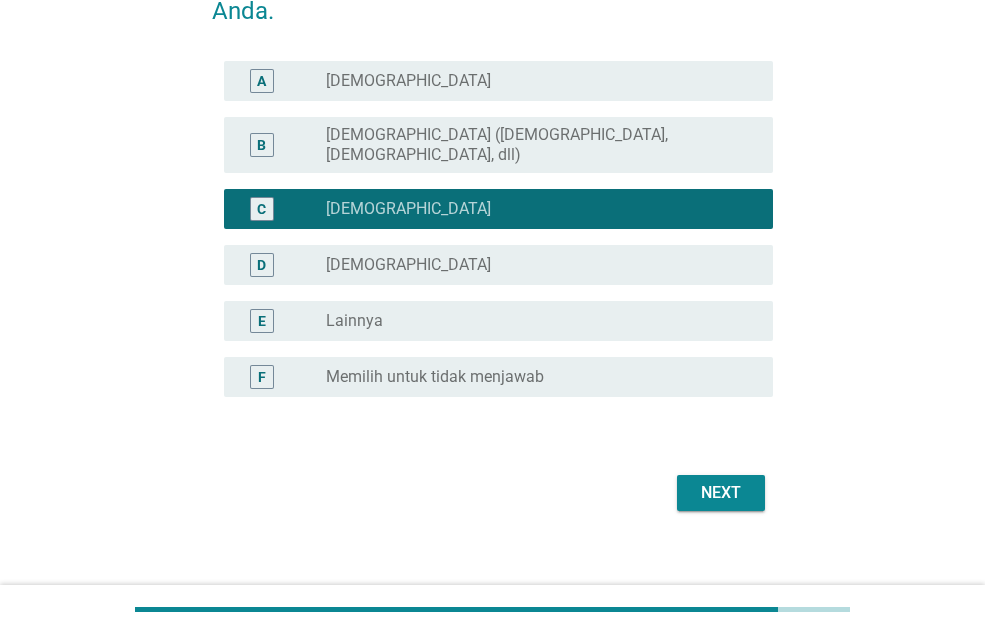 scroll, scrollTop: 156, scrollLeft: 0, axis: vertical 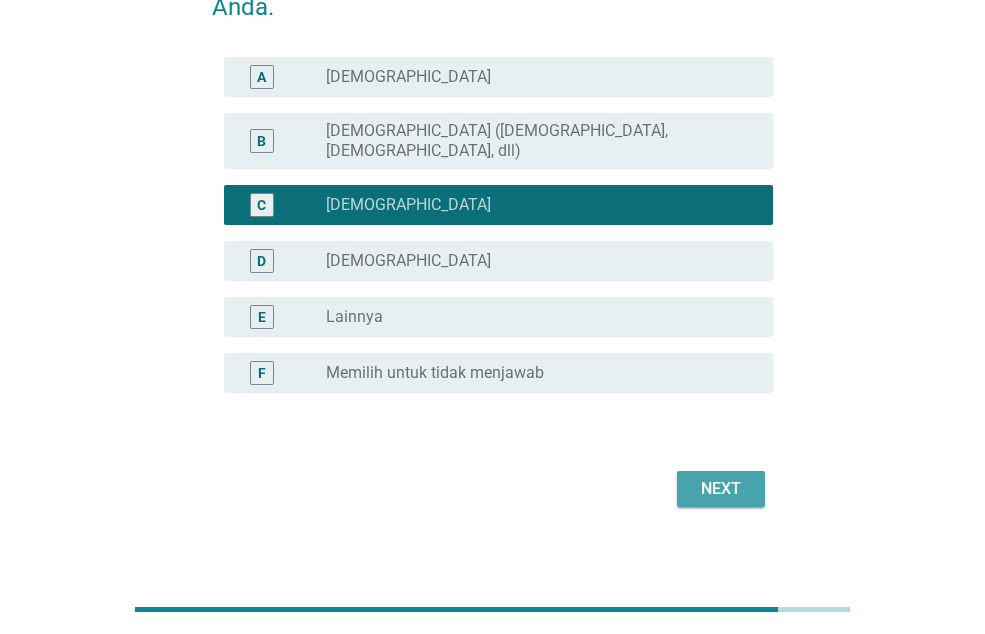 click on "Next" at bounding box center [721, 489] 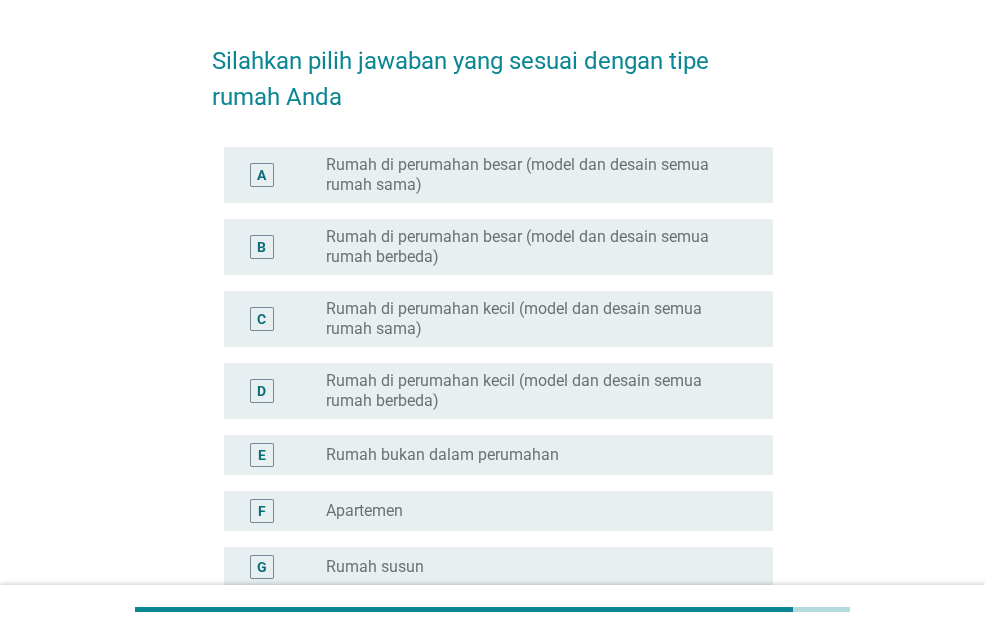 scroll, scrollTop: 100, scrollLeft: 0, axis: vertical 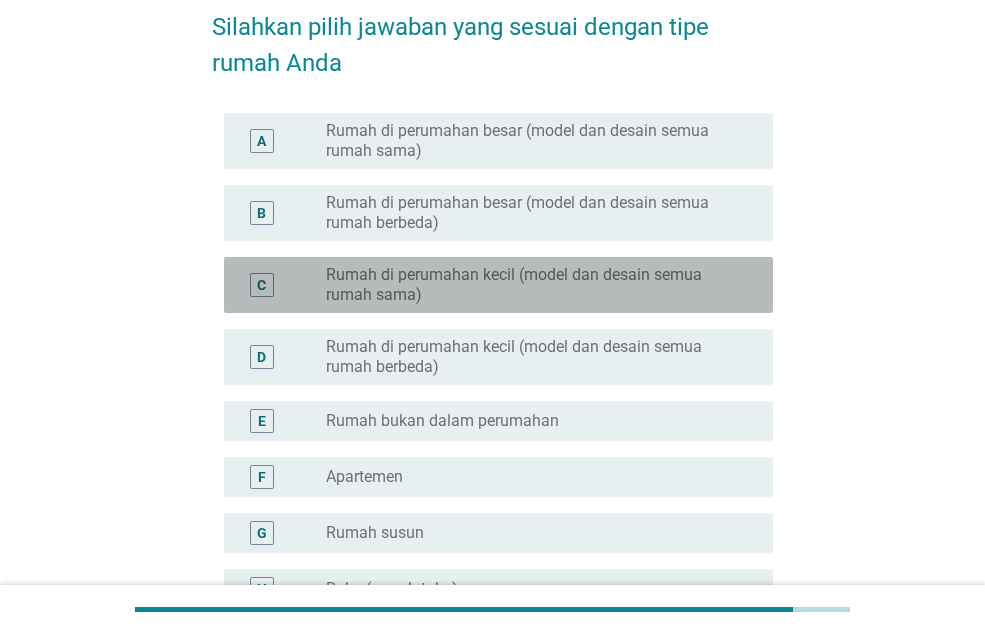 click on "Rumah di perumahan kecil (model dan desain semua rumah sama)" at bounding box center [533, 285] 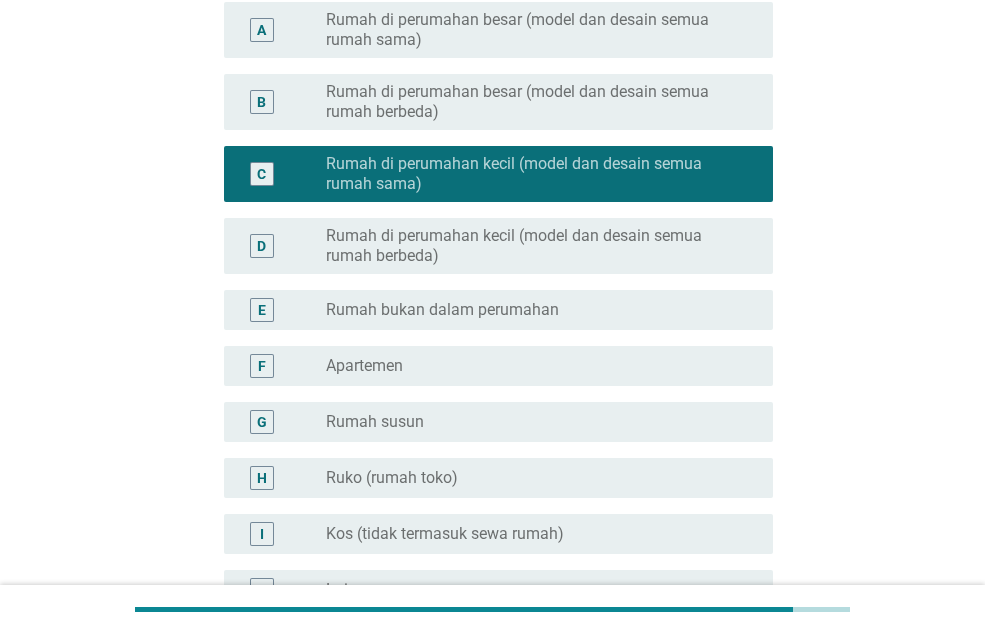 scroll, scrollTop: 400, scrollLeft: 0, axis: vertical 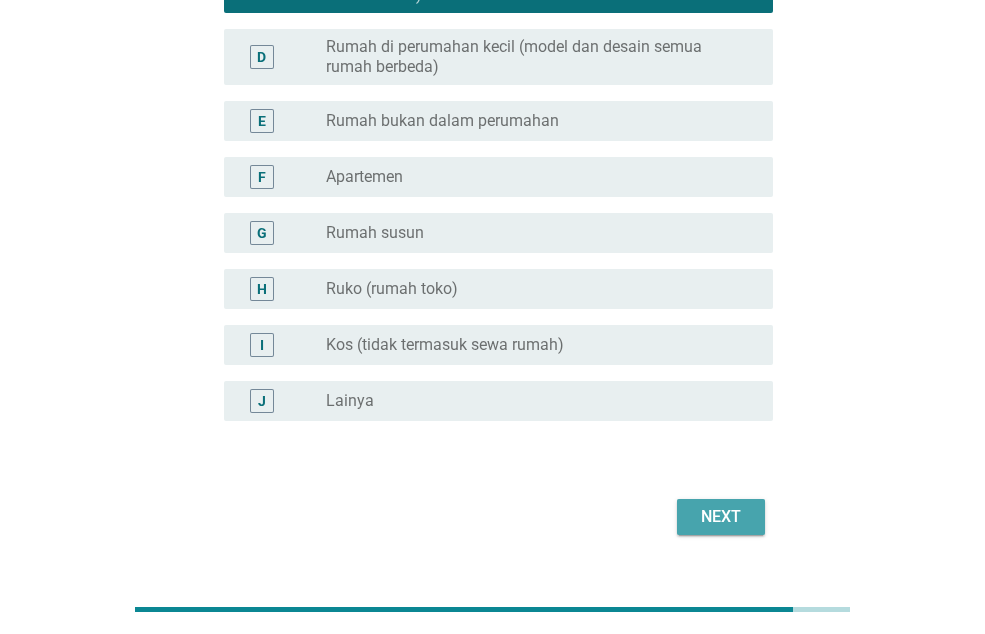 click on "Next" at bounding box center [721, 517] 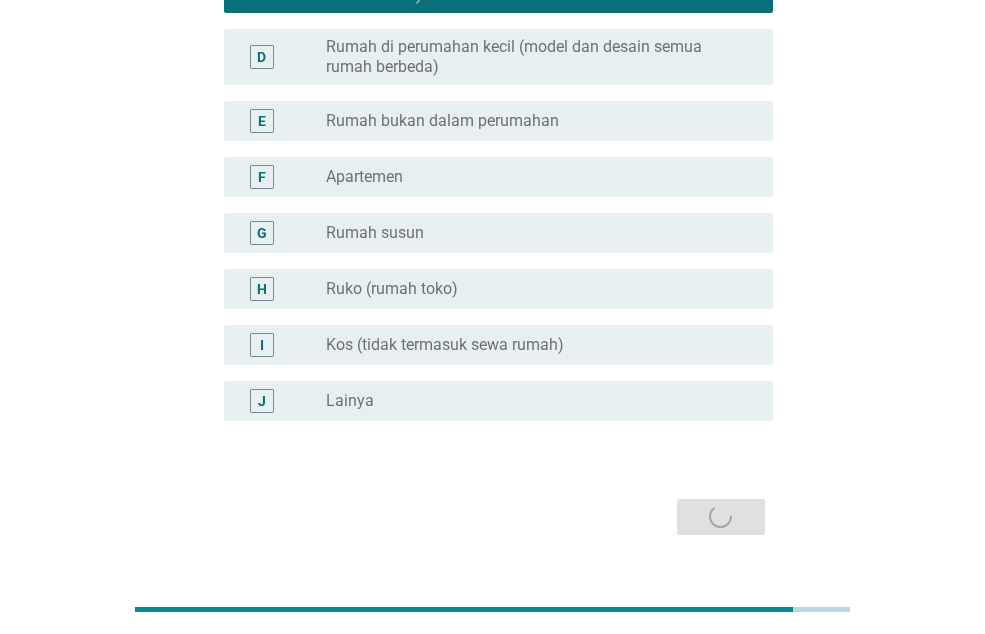 scroll, scrollTop: 0, scrollLeft: 0, axis: both 